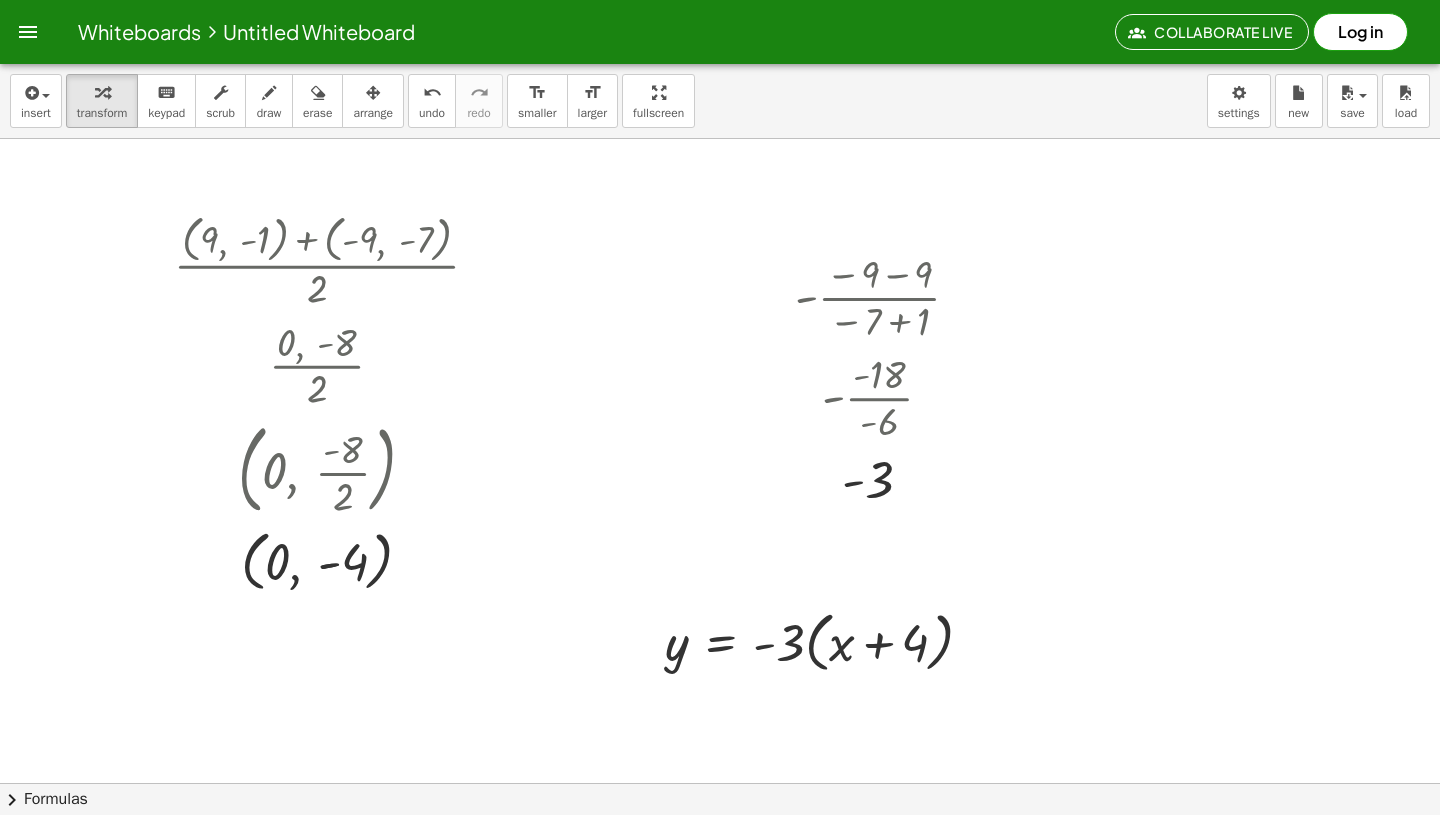 scroll, scrollTop: 0, scrollLeft: 0, axis: both 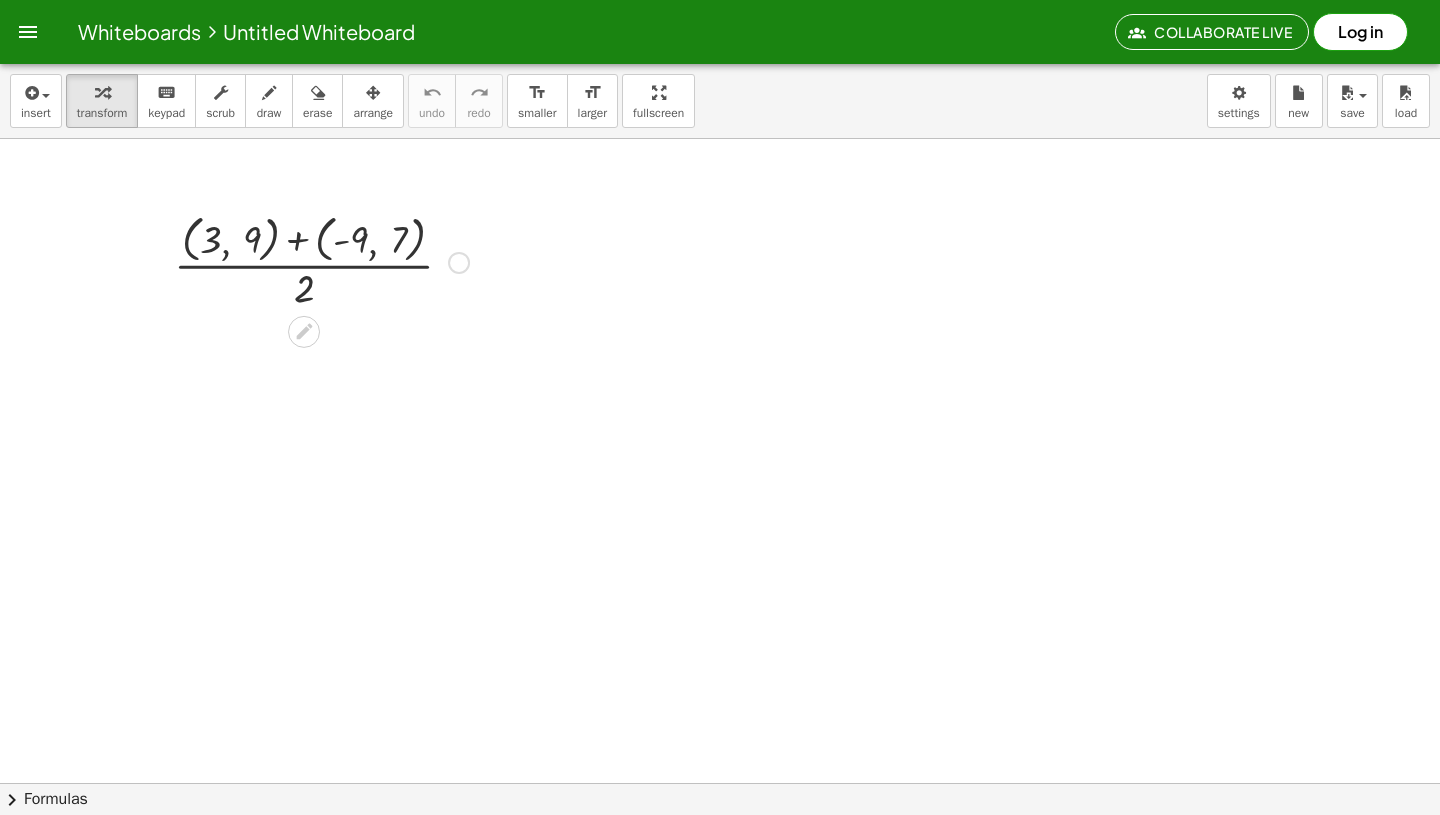 click at bounding box center [321, 261] 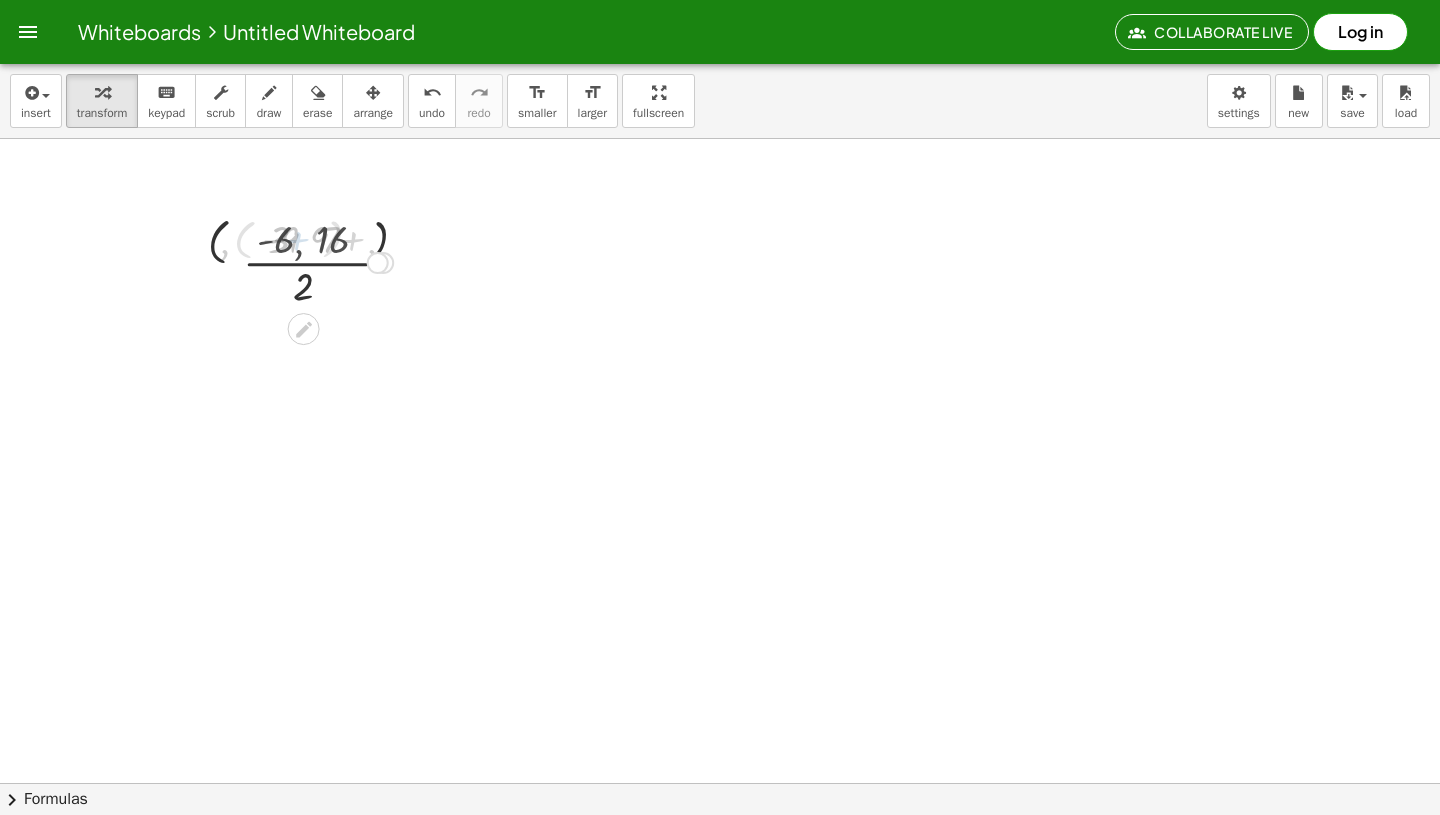 click at bounding box center [321, 261] 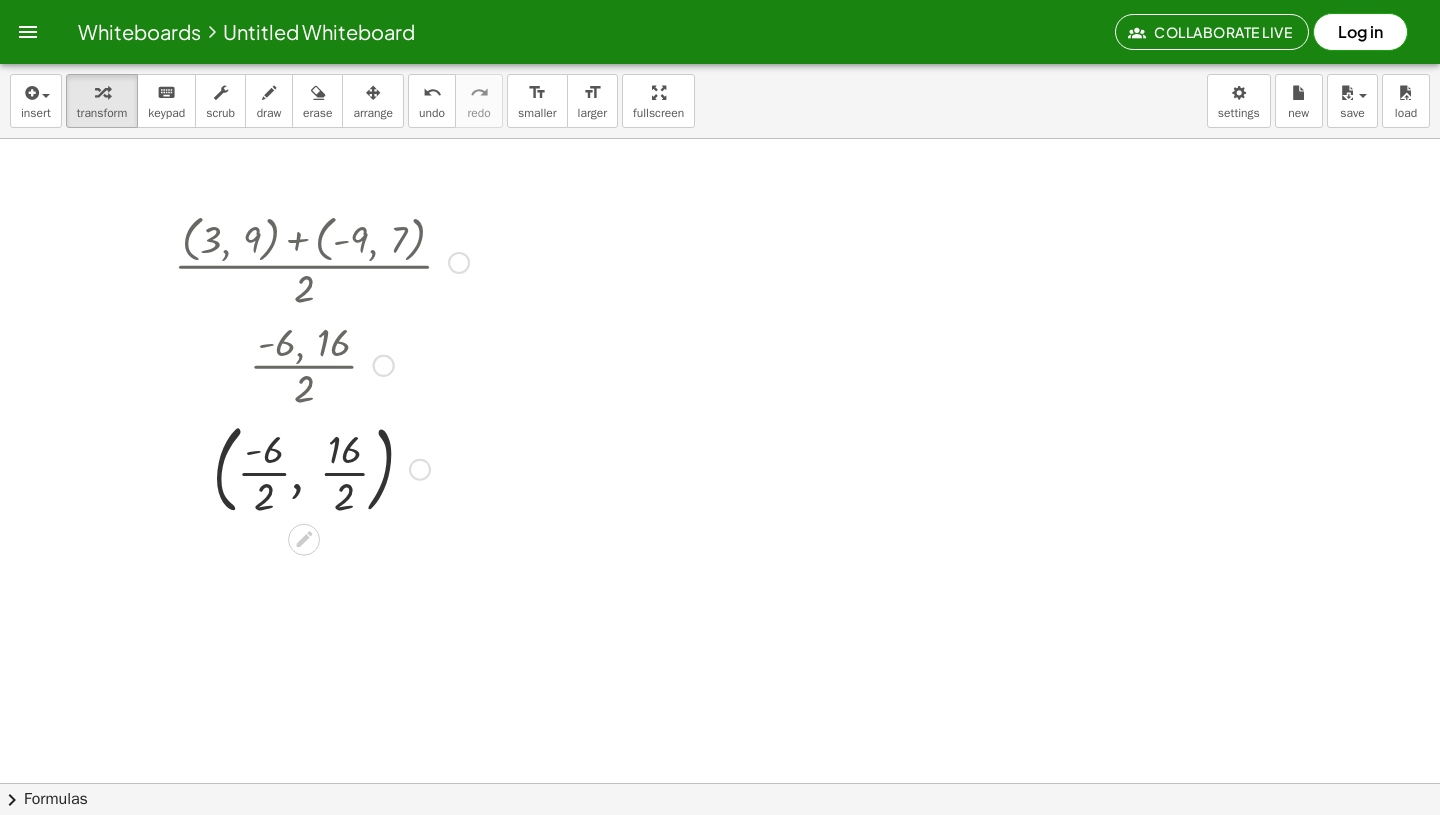 click at bounding box center (321, 468) 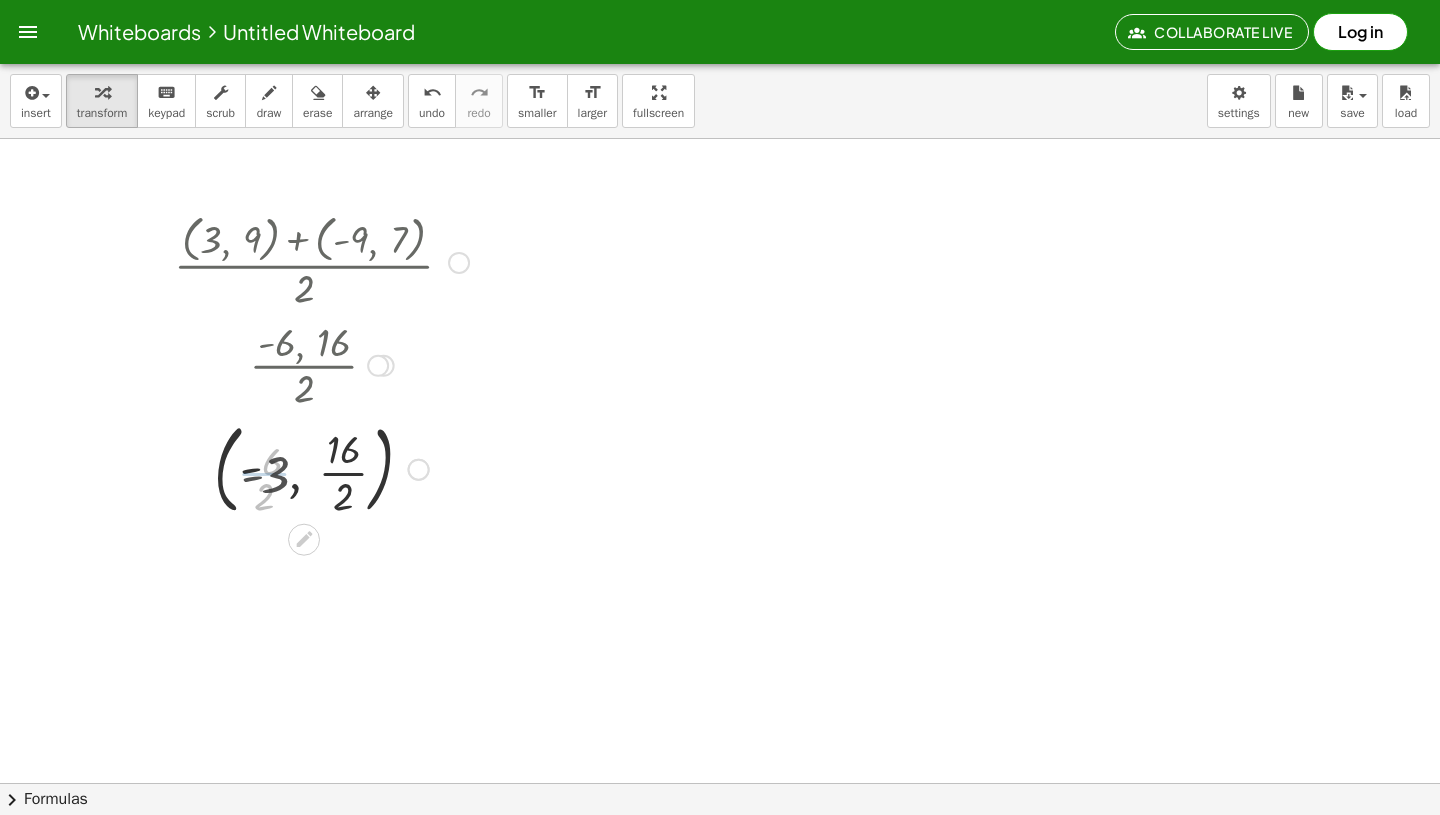 click at bounding box center [321, 468] 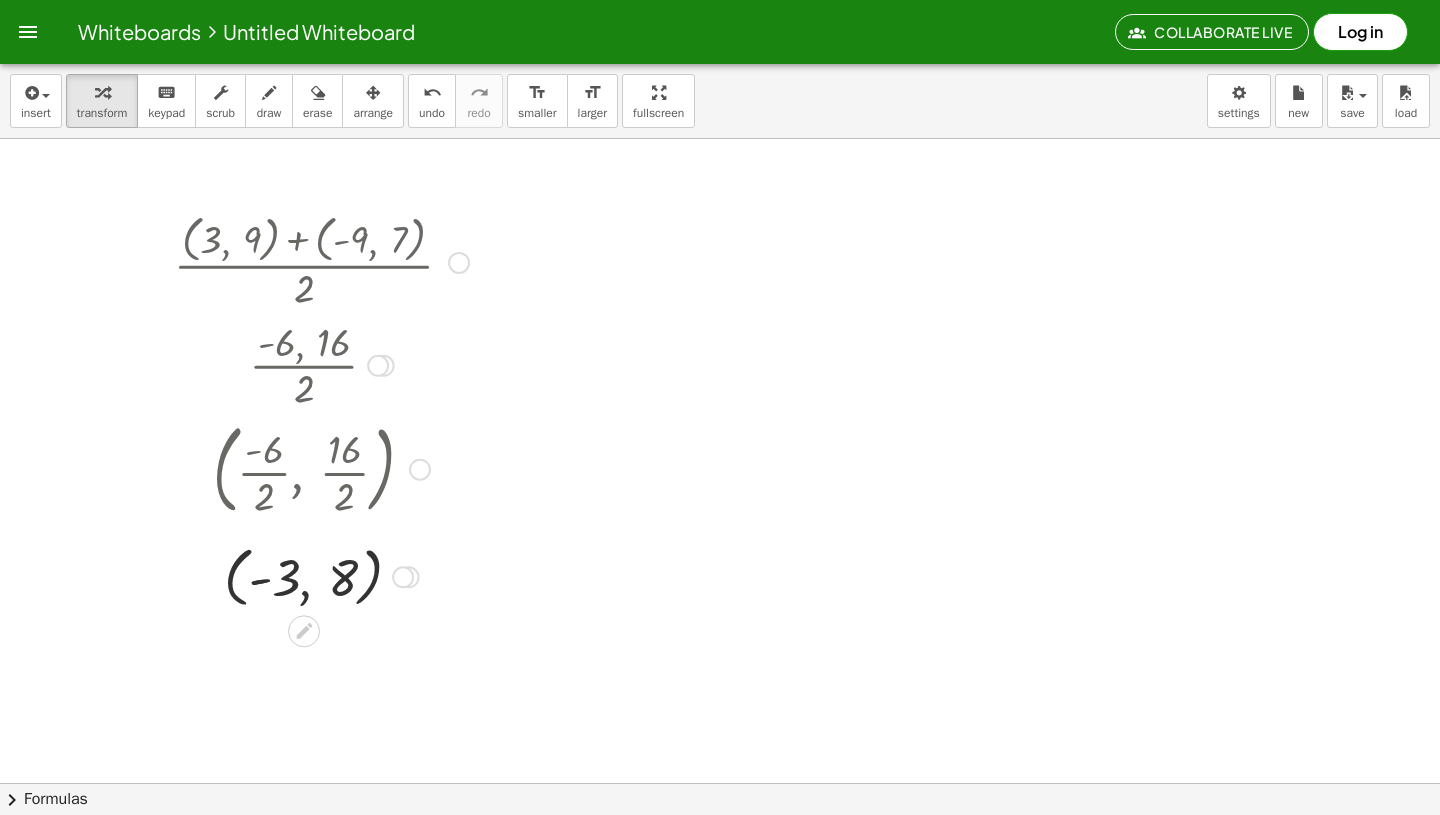 scroll, scrollTop: 2, scrollLeft: 0, axis: vertical 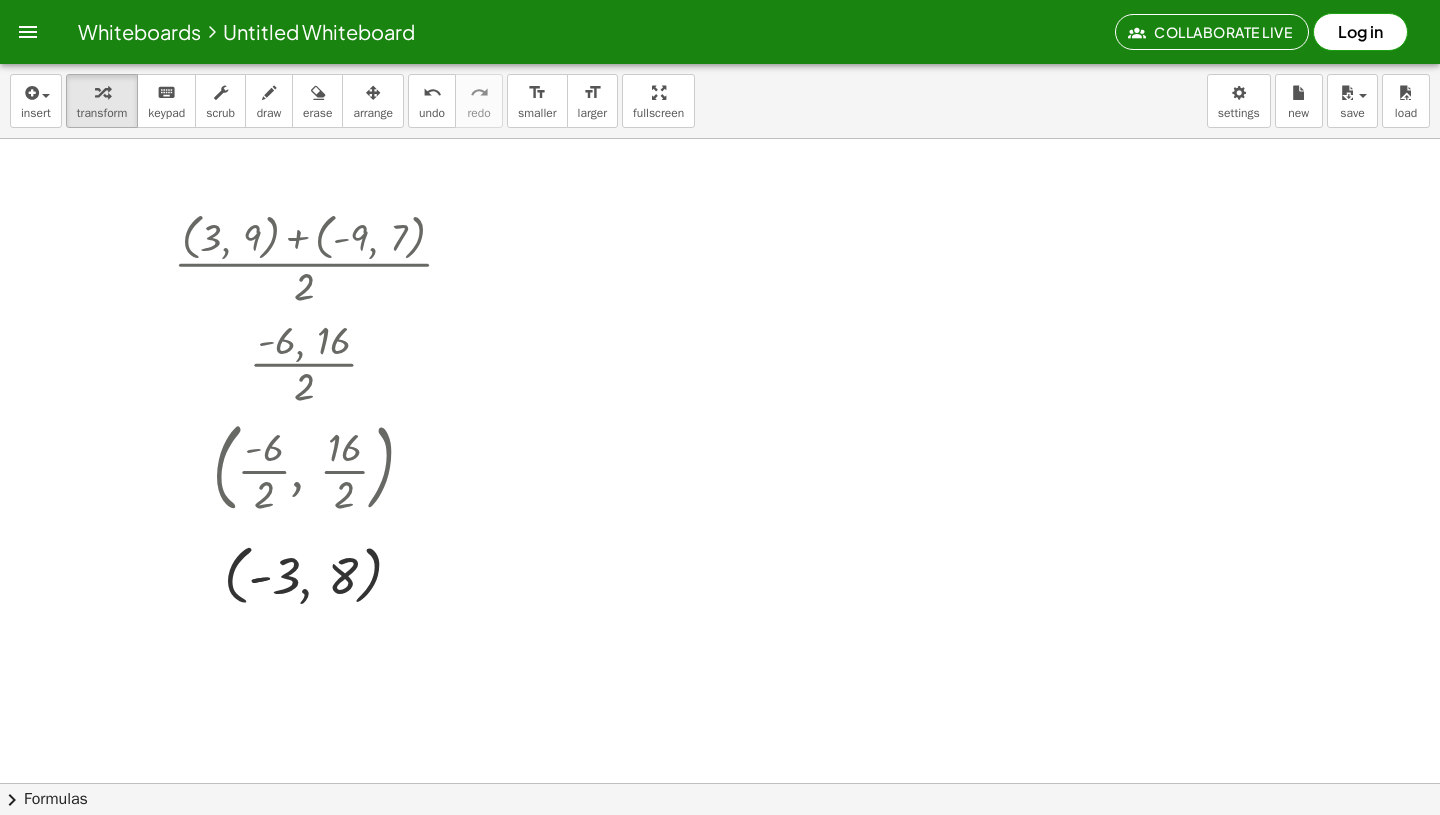 click at bounding box center (720, 781) 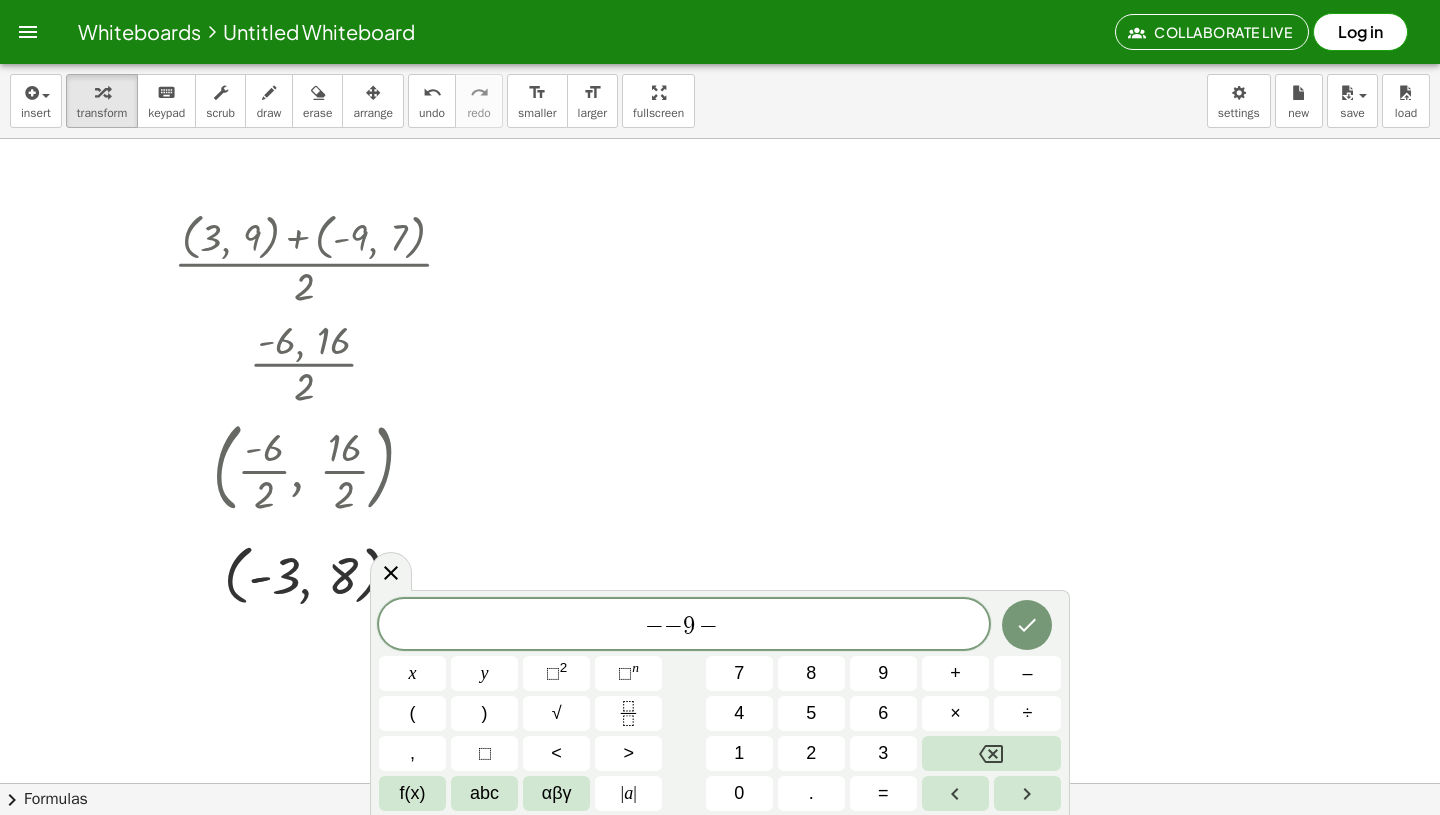 scroll, scrollTop: 6, scrollLeft: 0, axis: vertical 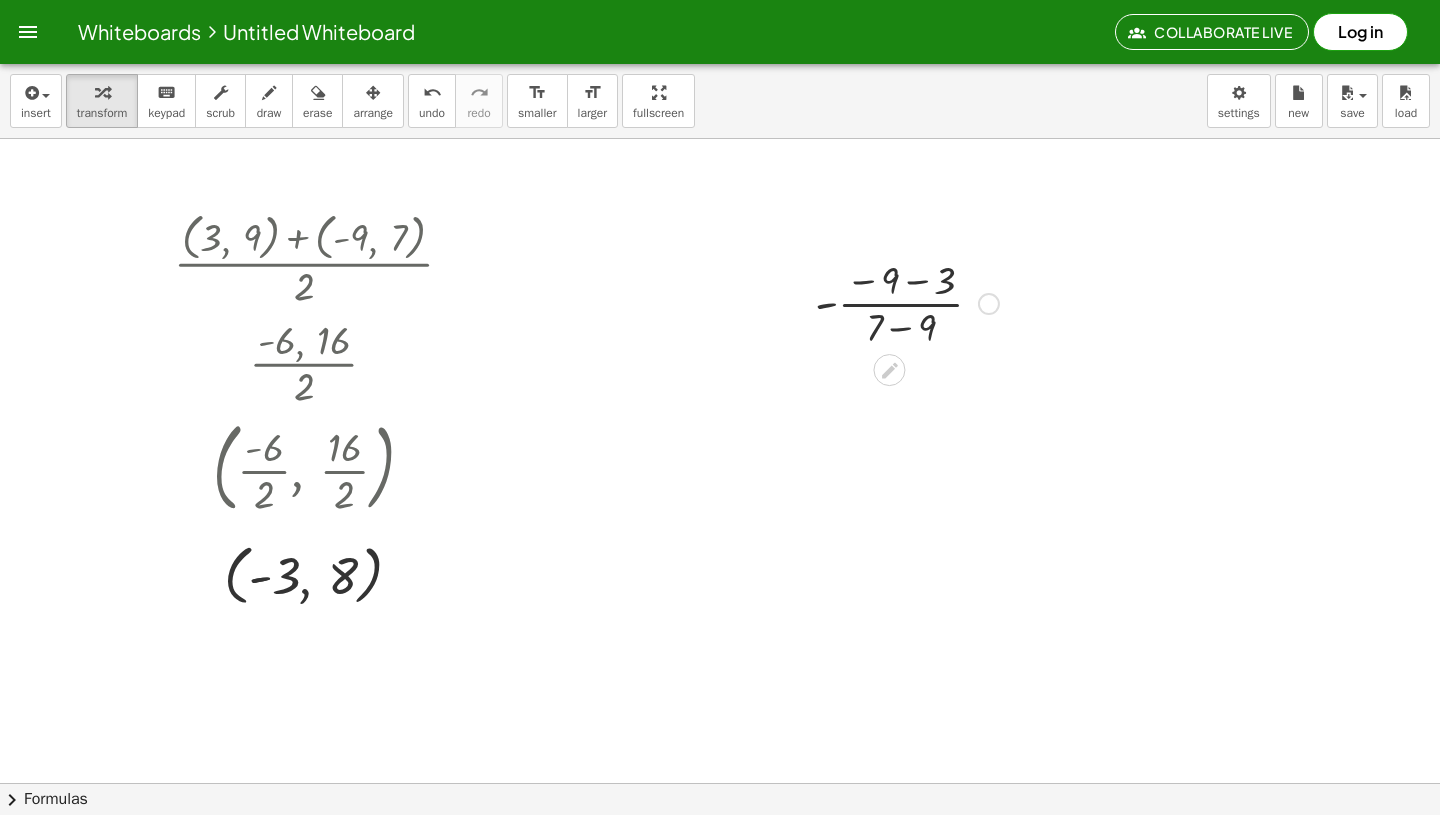click at bounding box center [907, 302] 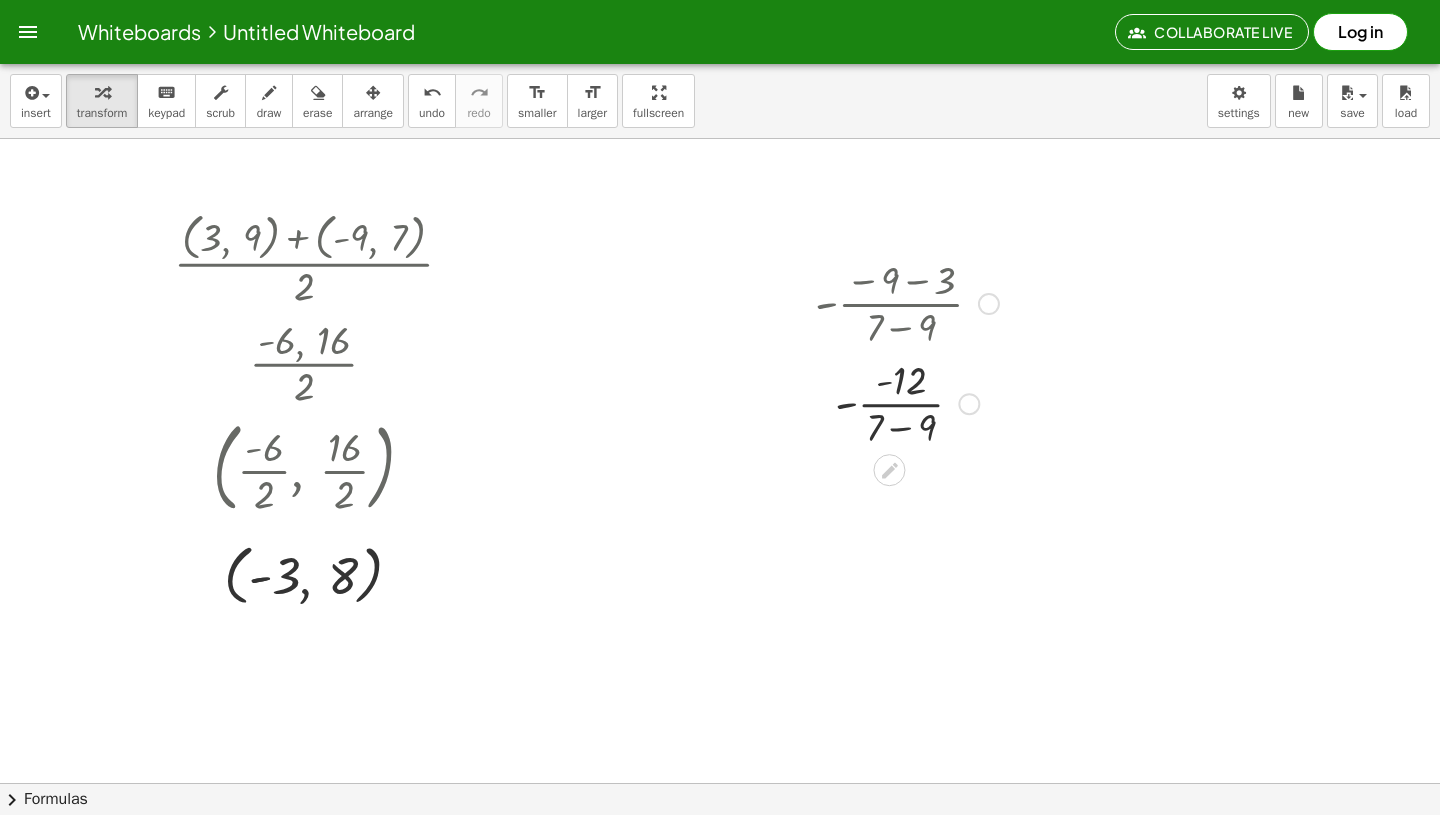 click at bounding box center [907, 402] 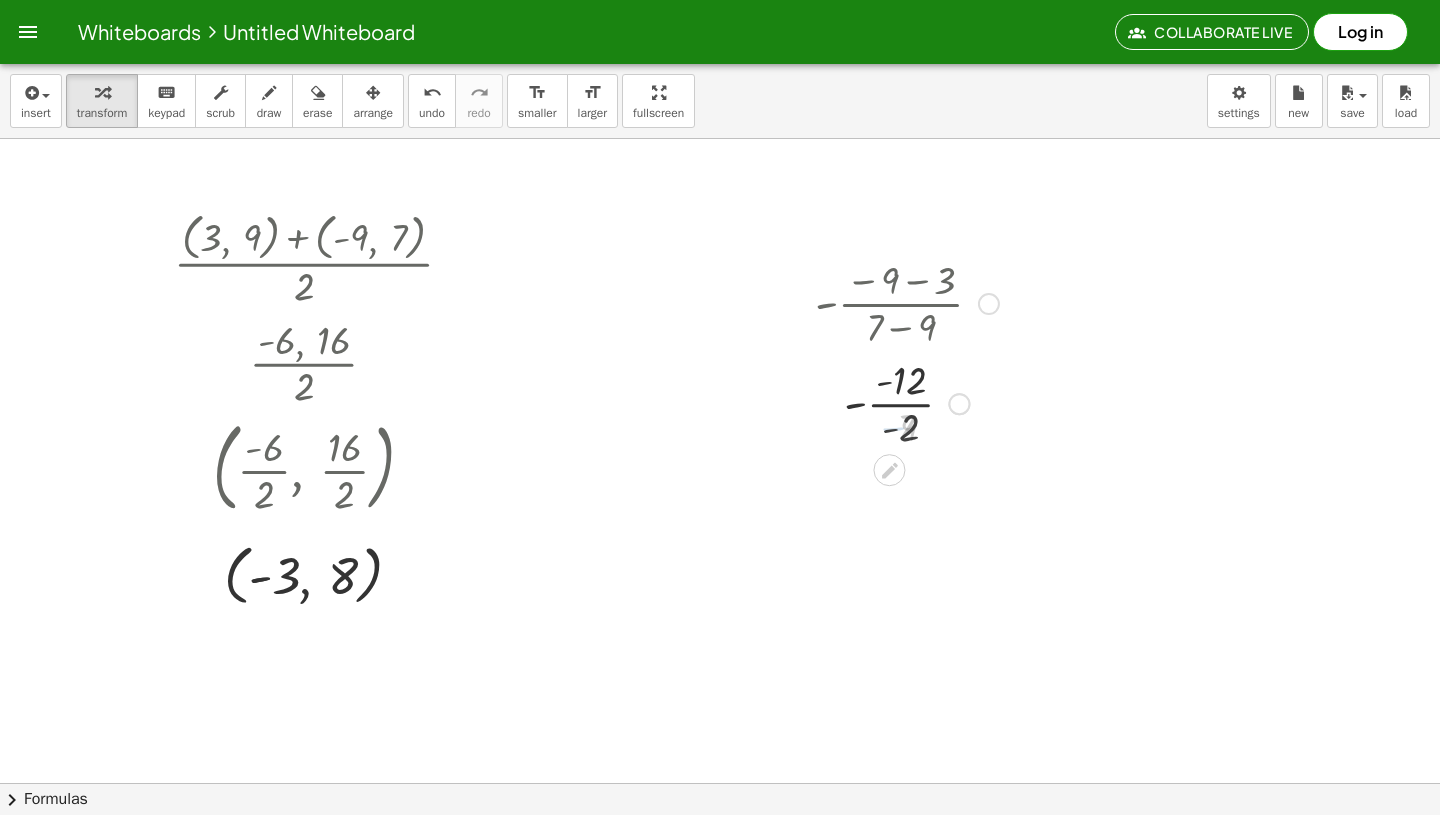 click at bounding box center [907, 402] 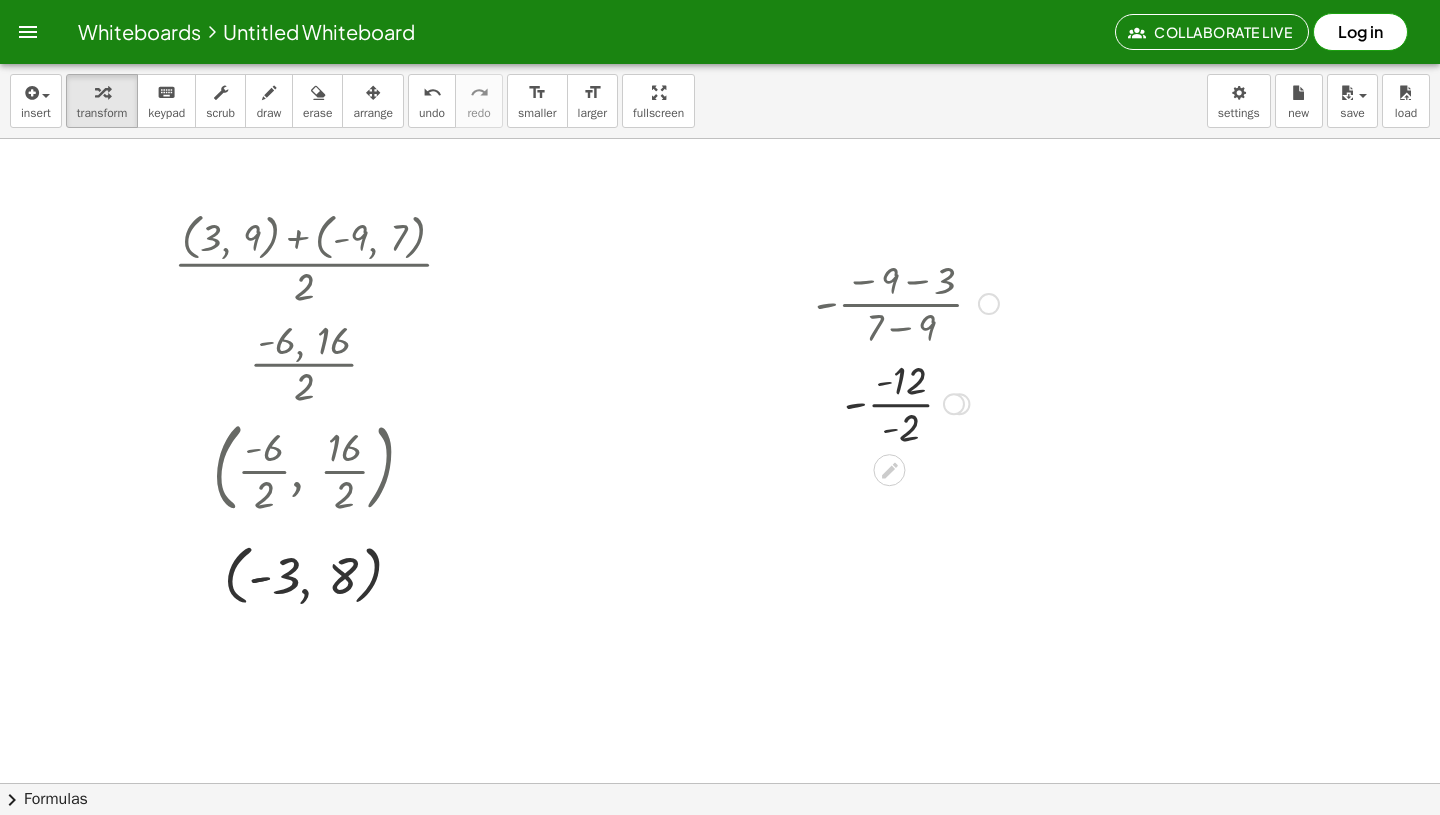 click at bounding box center [907, 402] 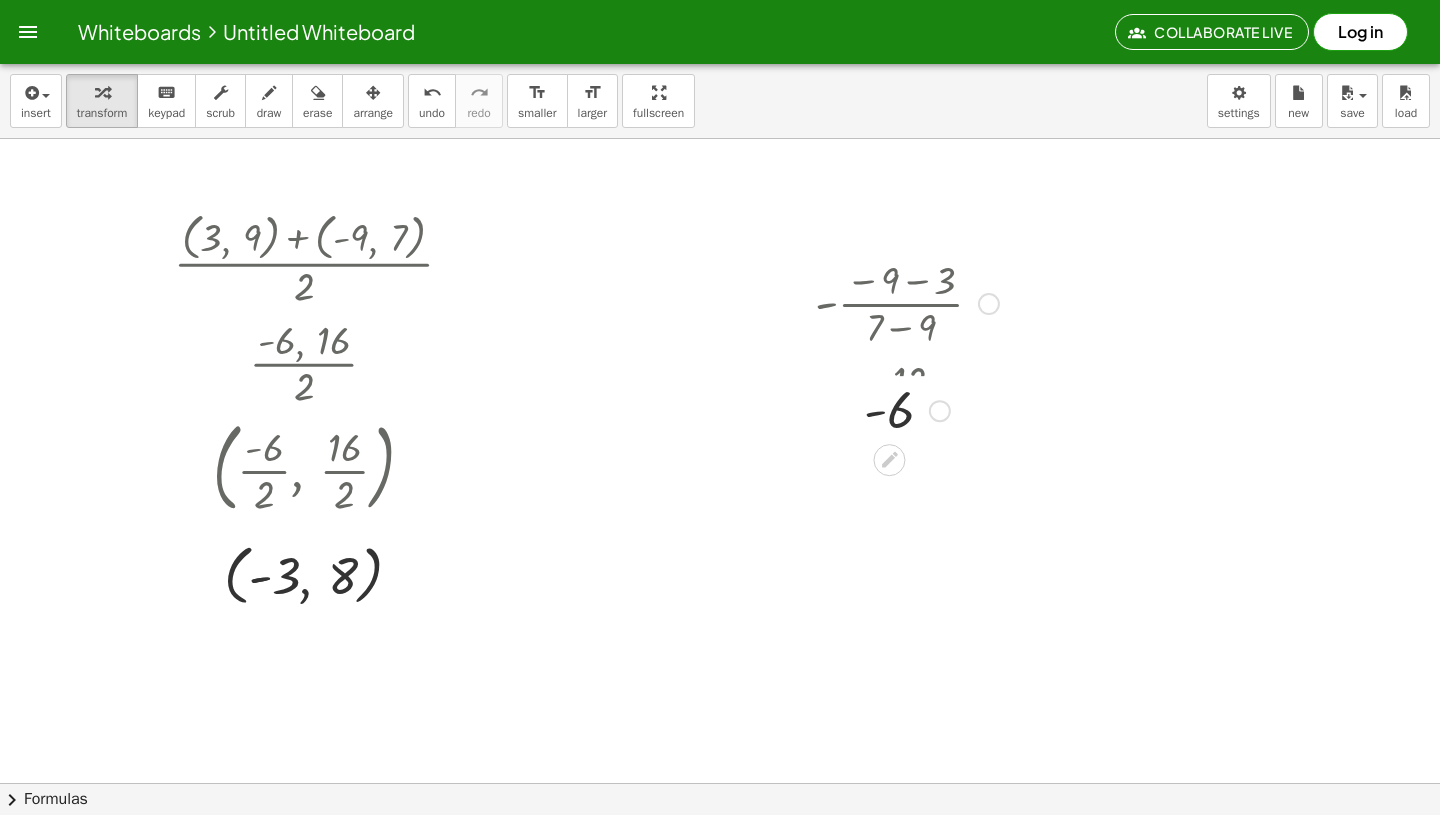 click at bounding box center [907, 409] 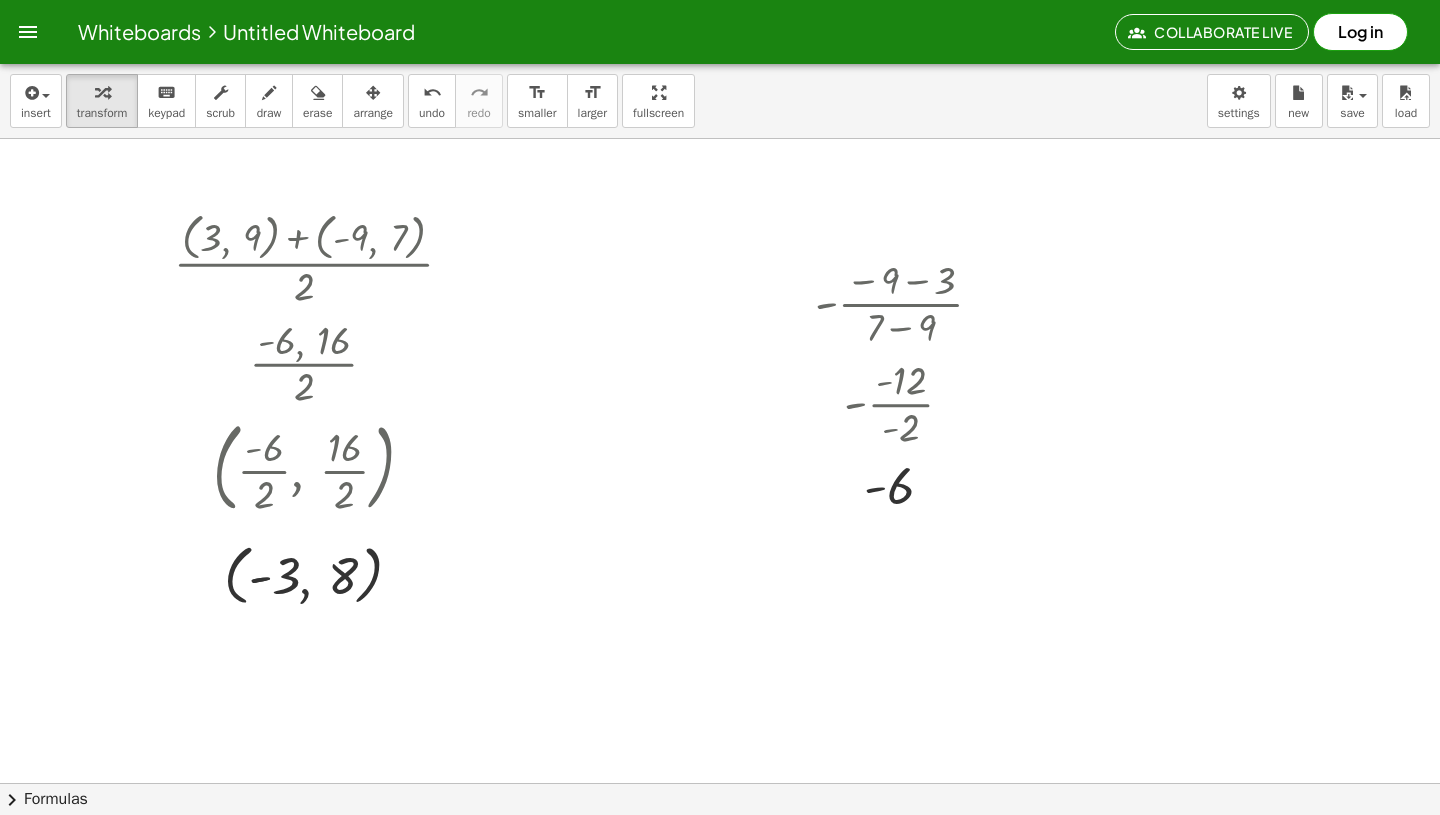 click at bounding box center (720, 781) 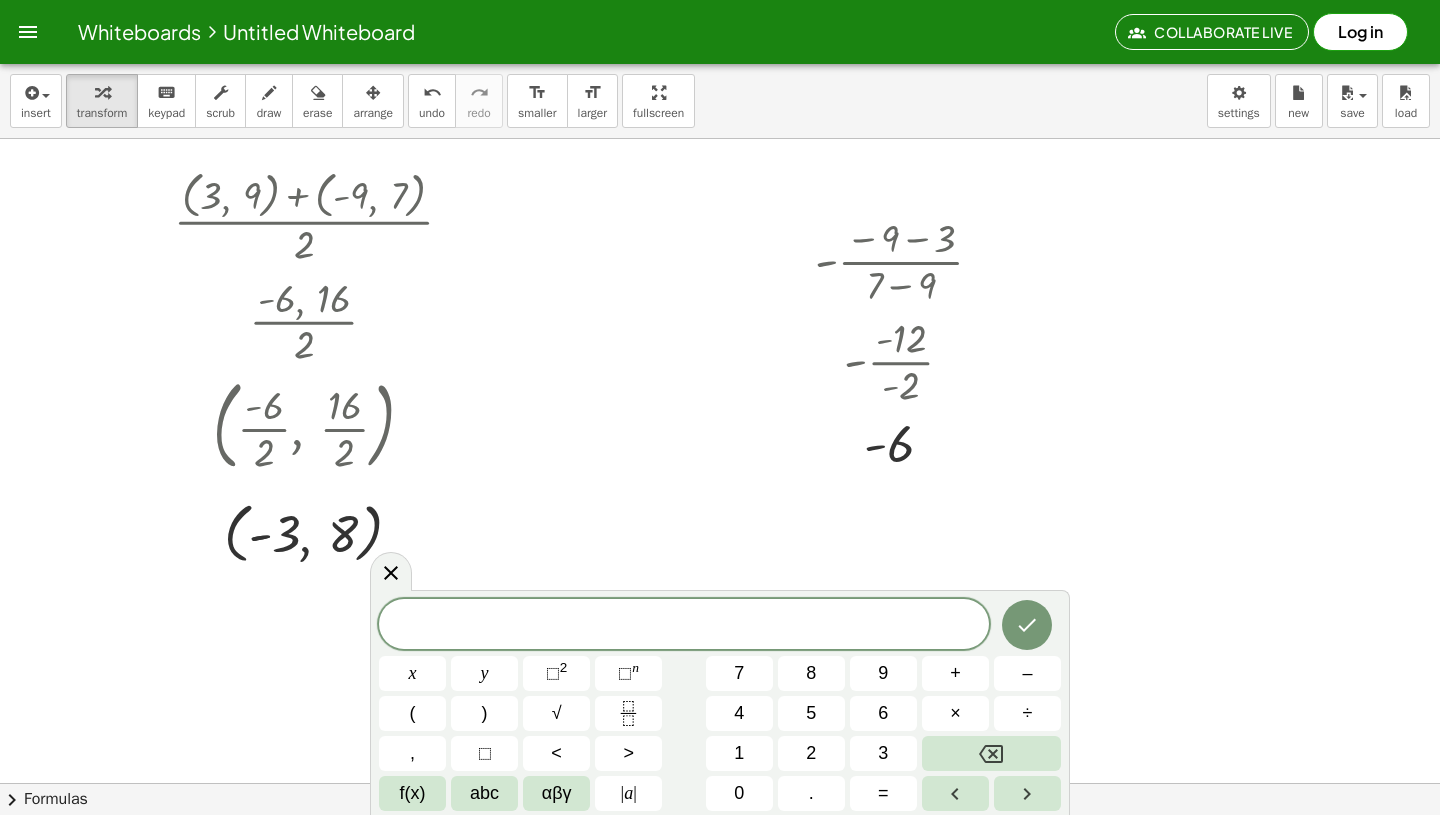 scroll, scrollTop: 38, scrollLeft: 0, axis: vertical 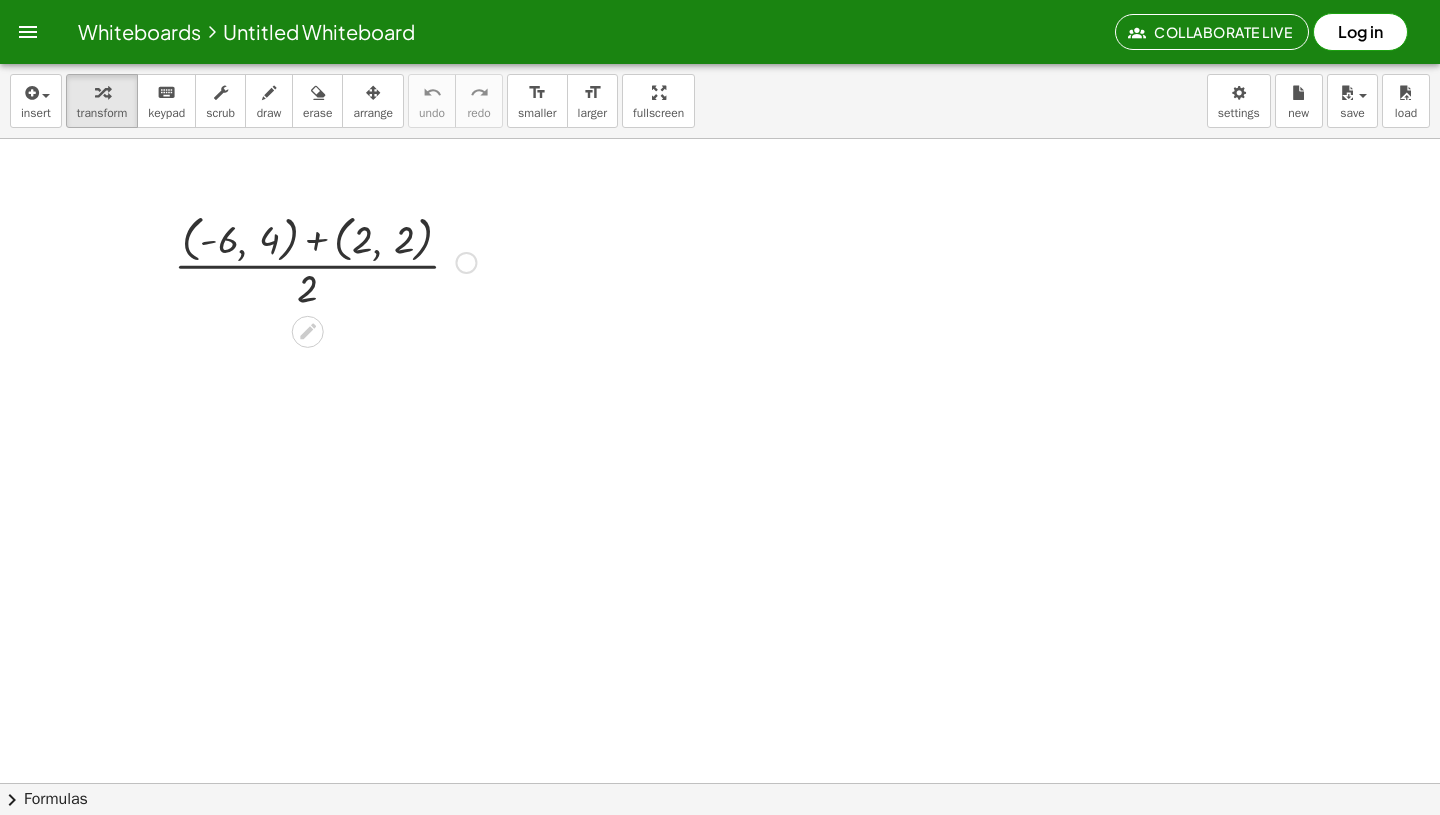 click at bounding box center (325, 261) 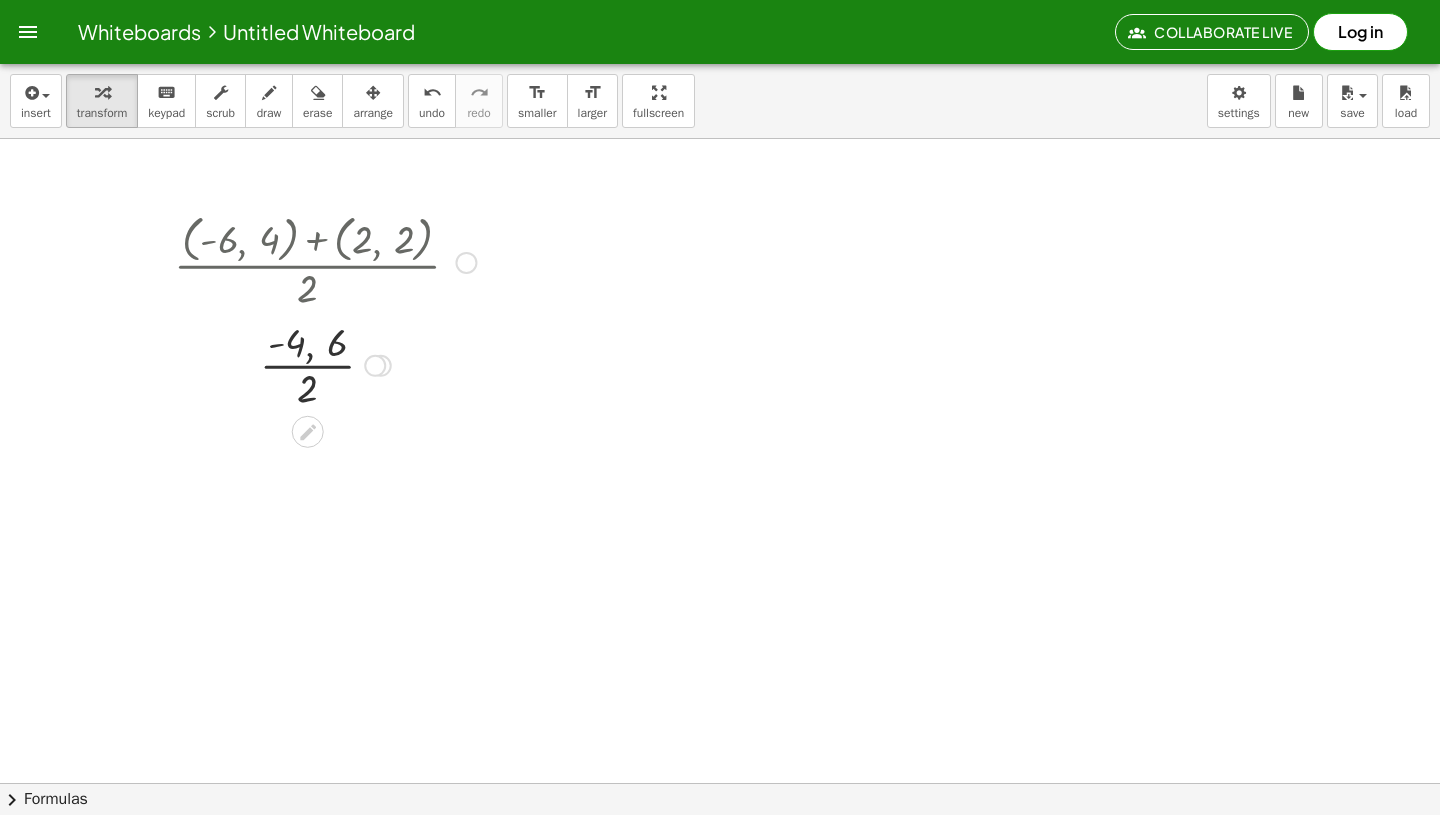 click at bounding box center (325, 364) 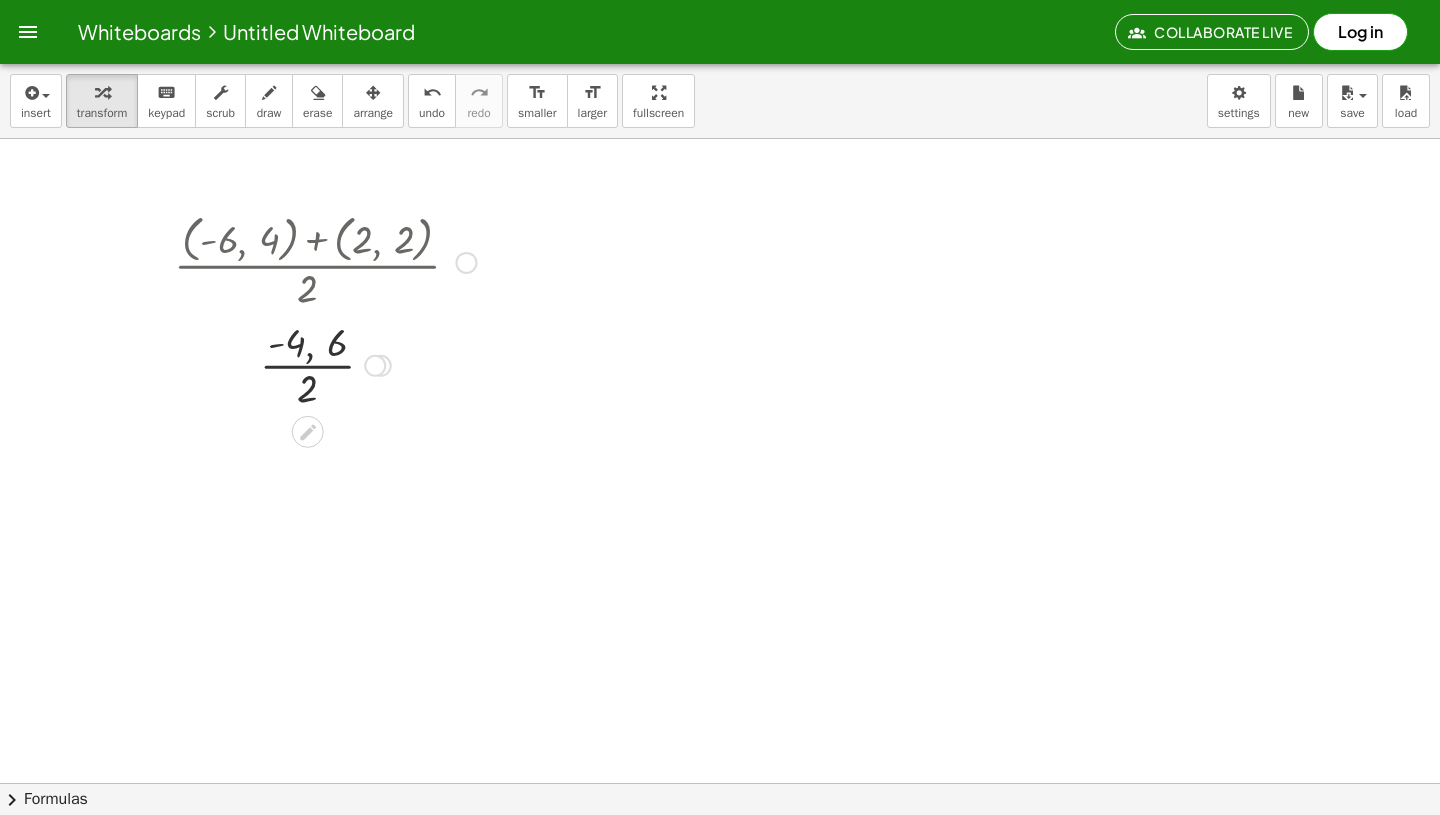 click at bounding box center [325, 364] 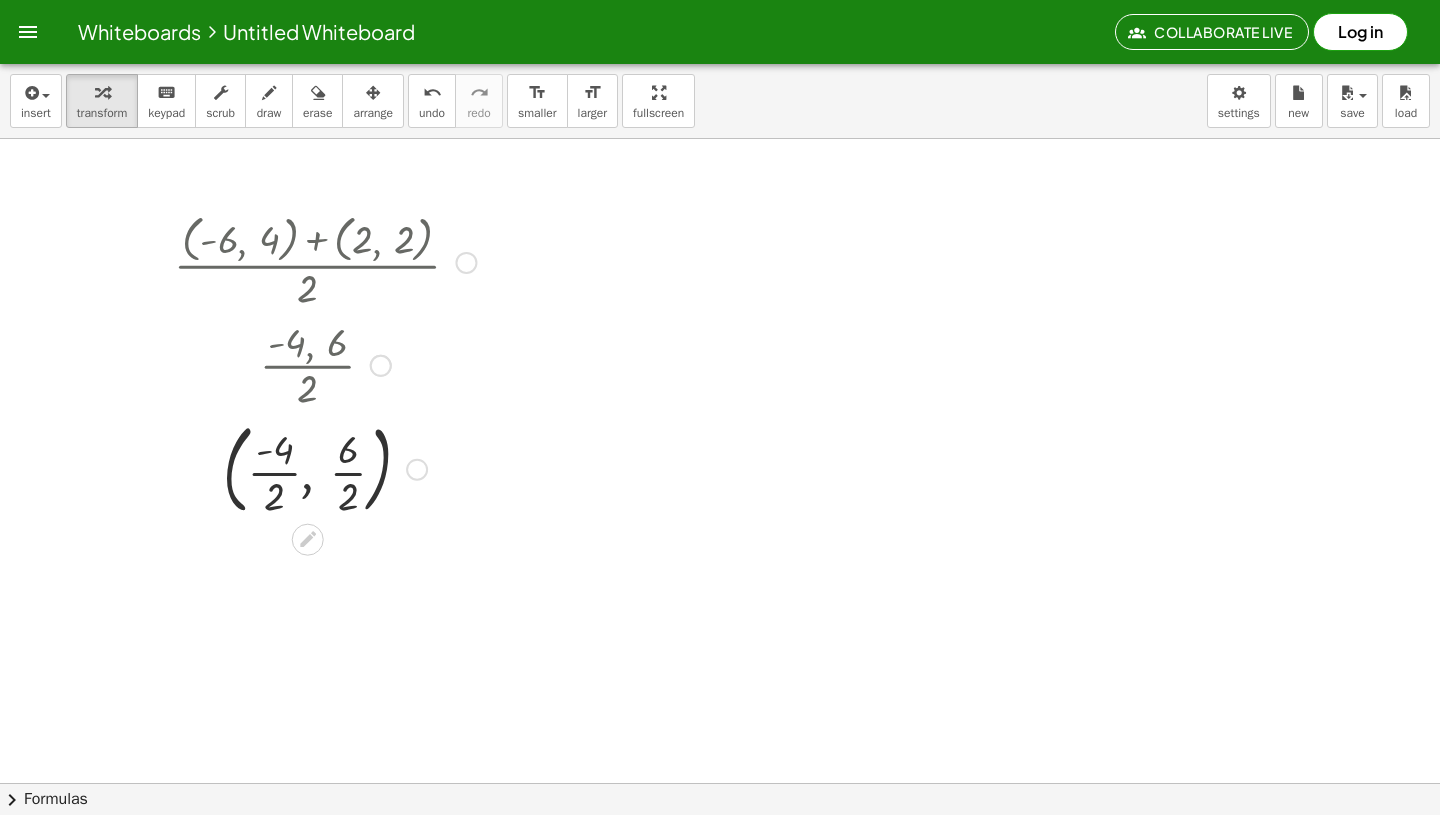 click at bounding box center (325, 468) 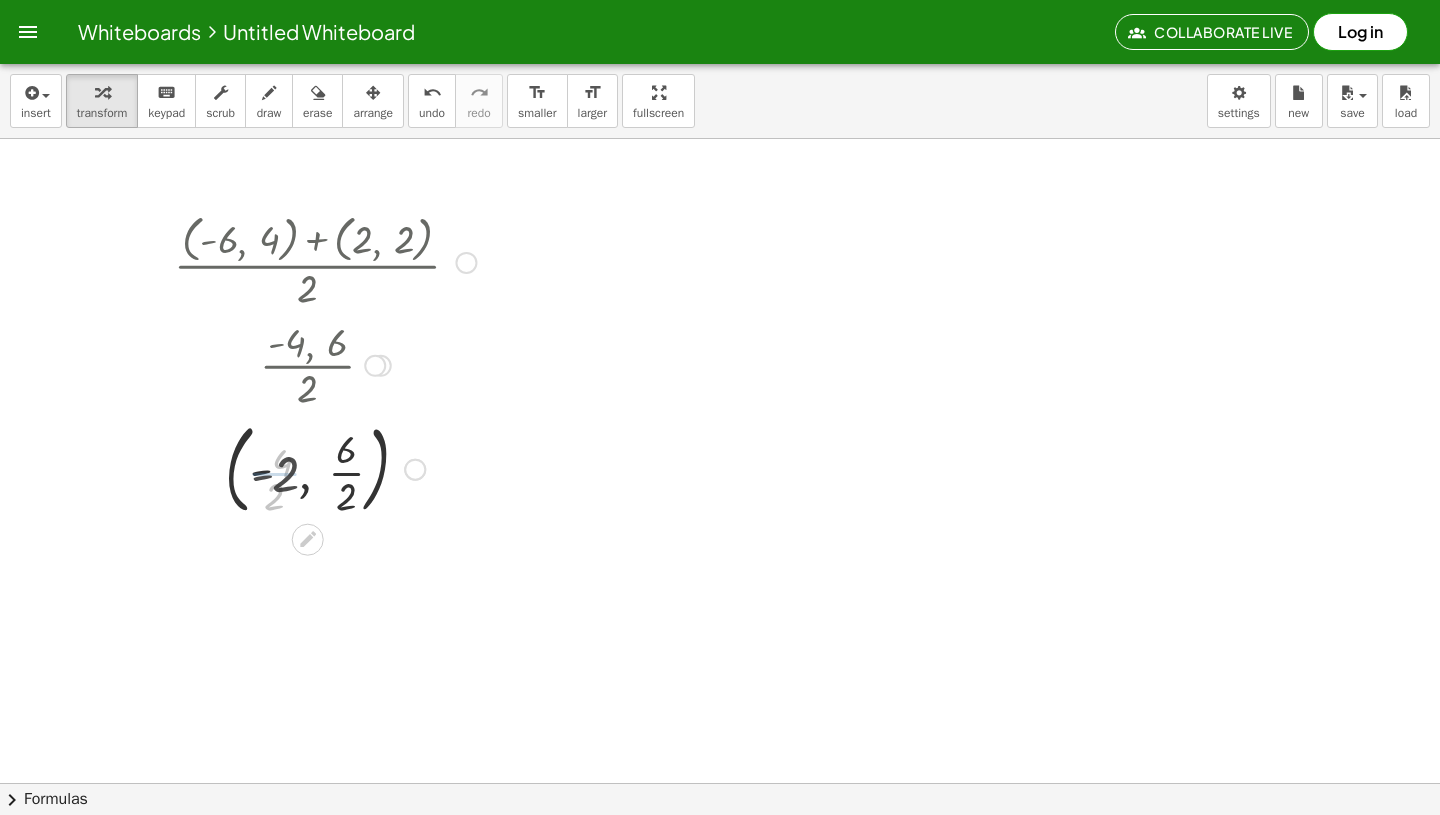 click at bounding box center (325, 468) 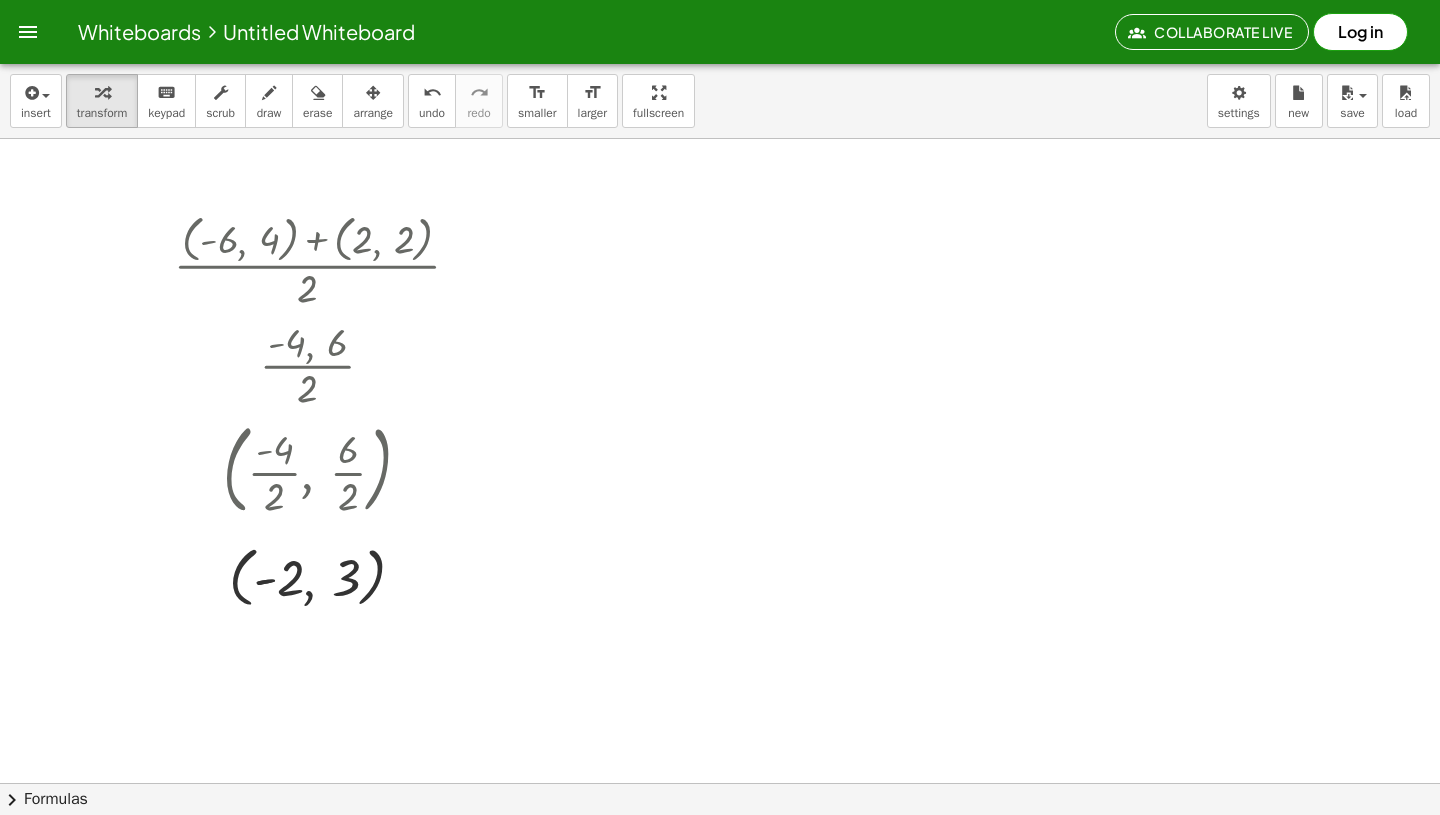 click at bounding box center (720, 847) 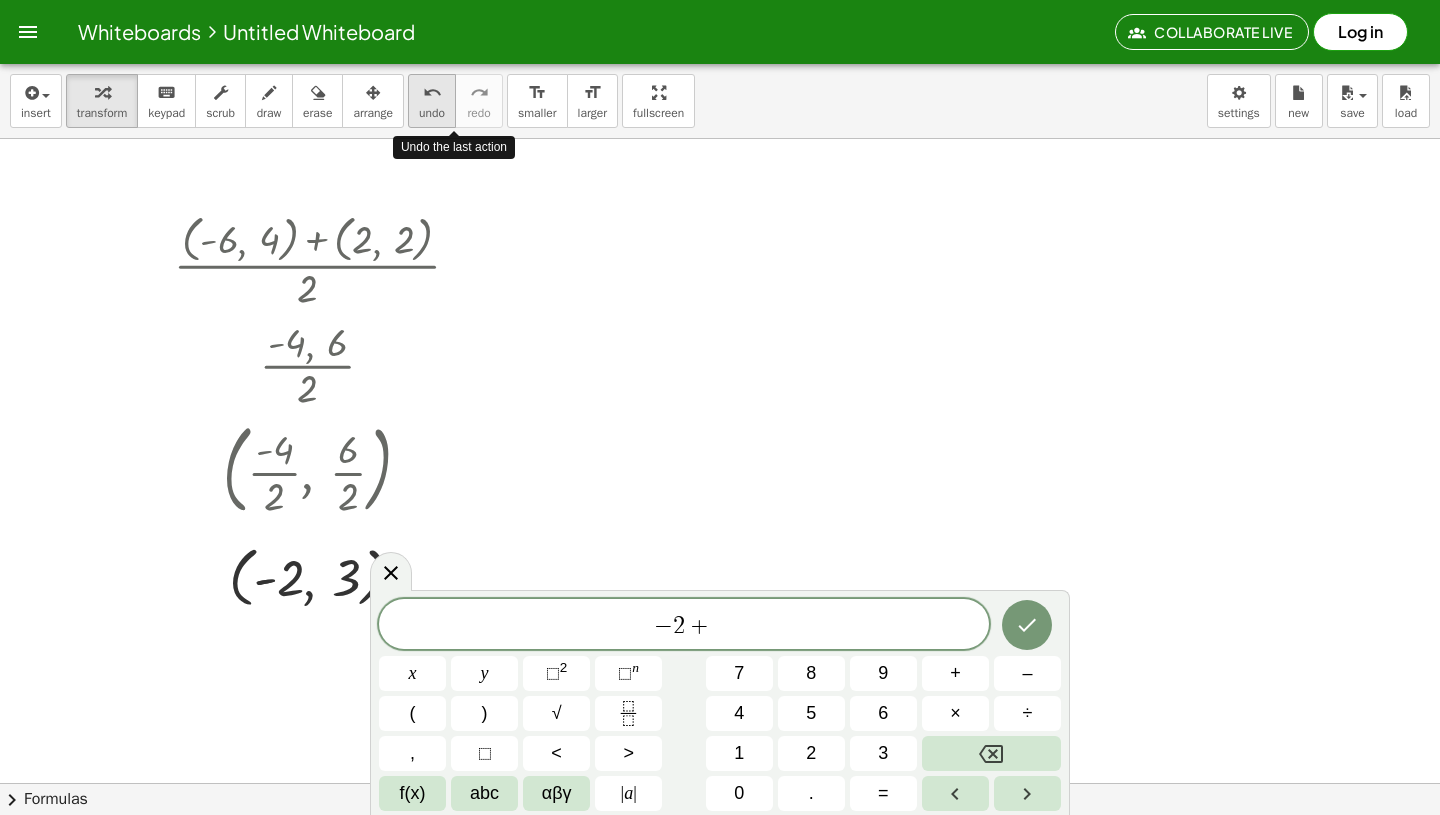 scroll, scrollTop: 7, scrollLeft: 0, axis: vertical 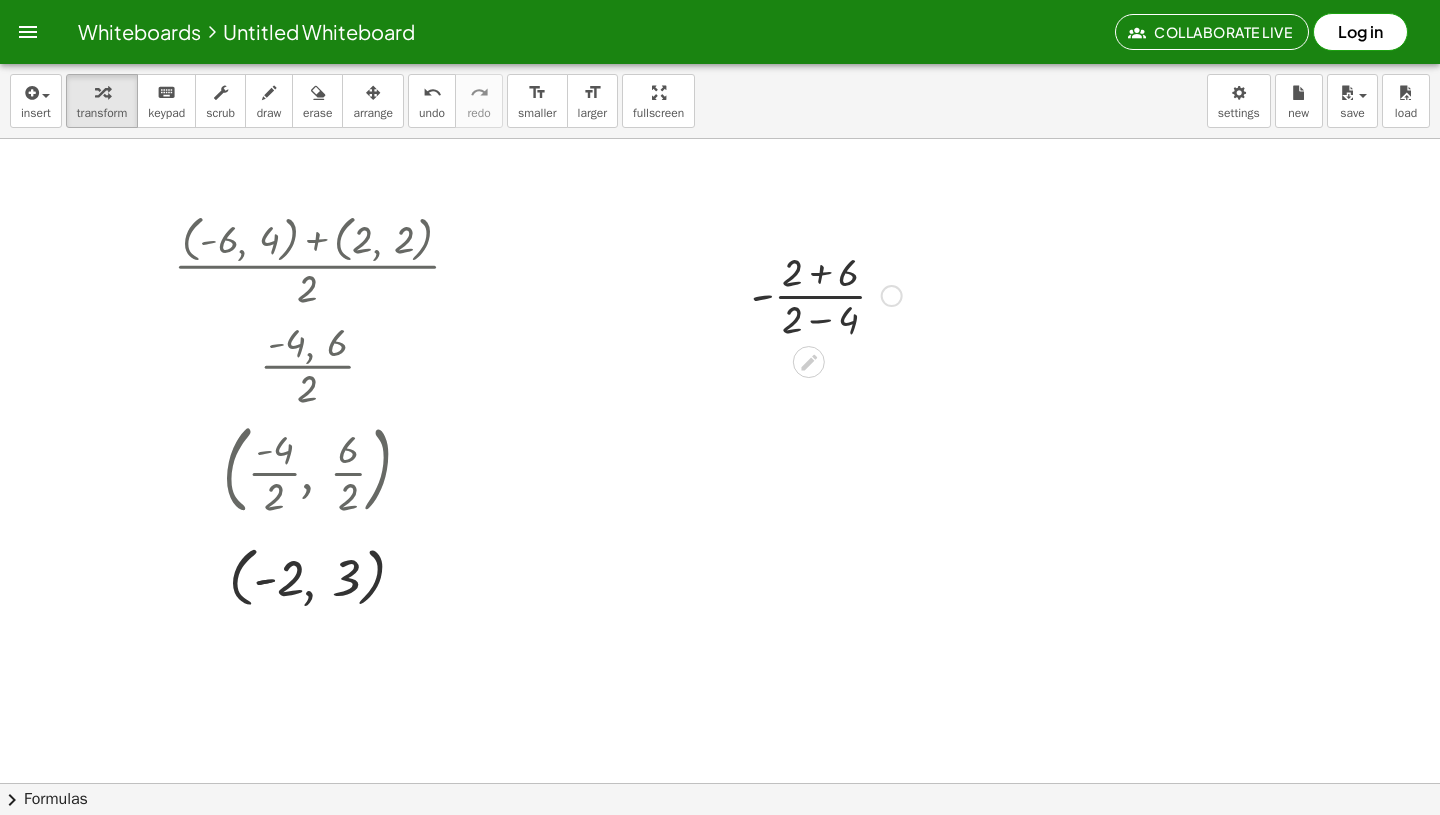 click at bounding box center [826, 294] 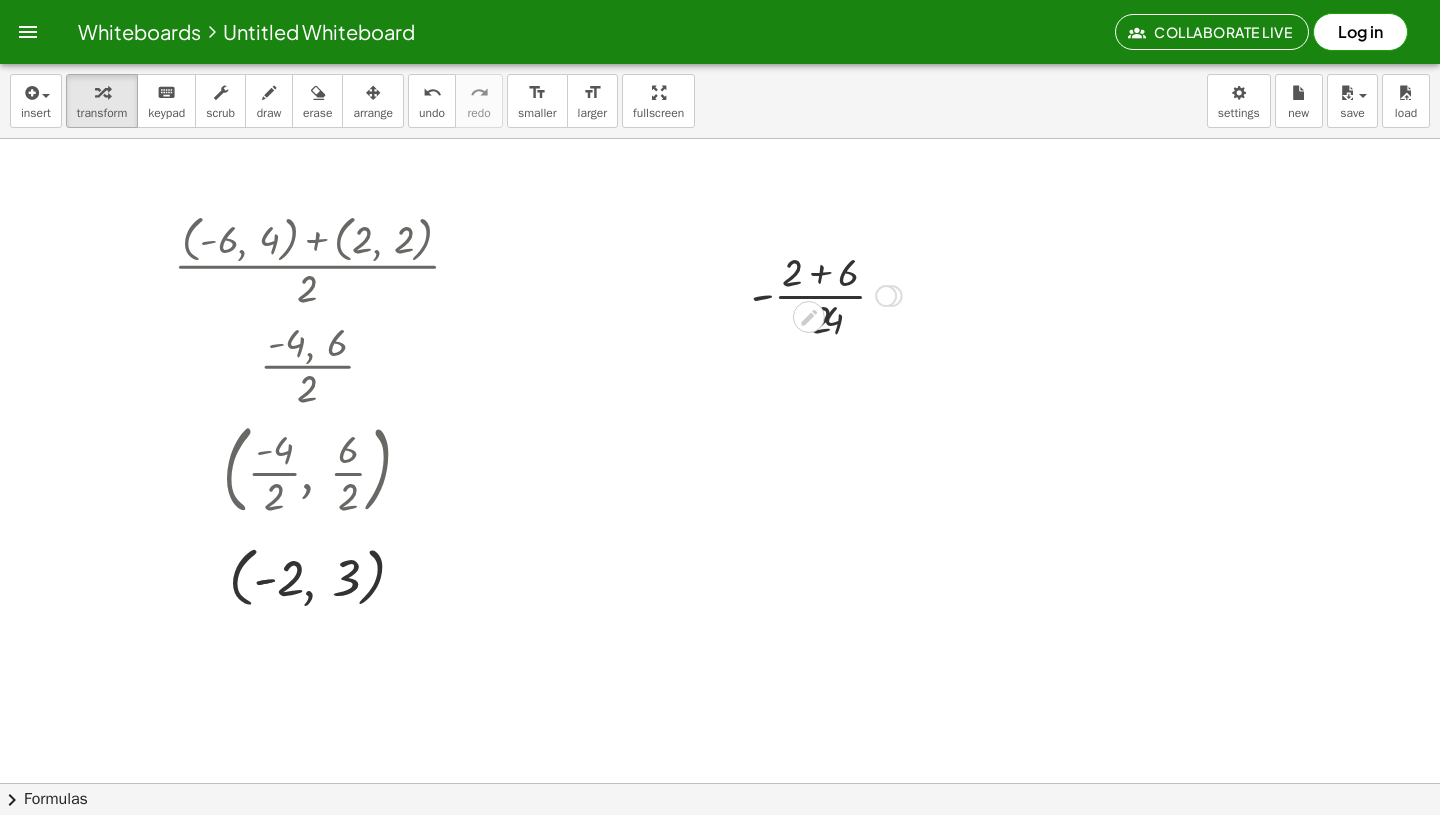 click at bounding box center (826, 294) 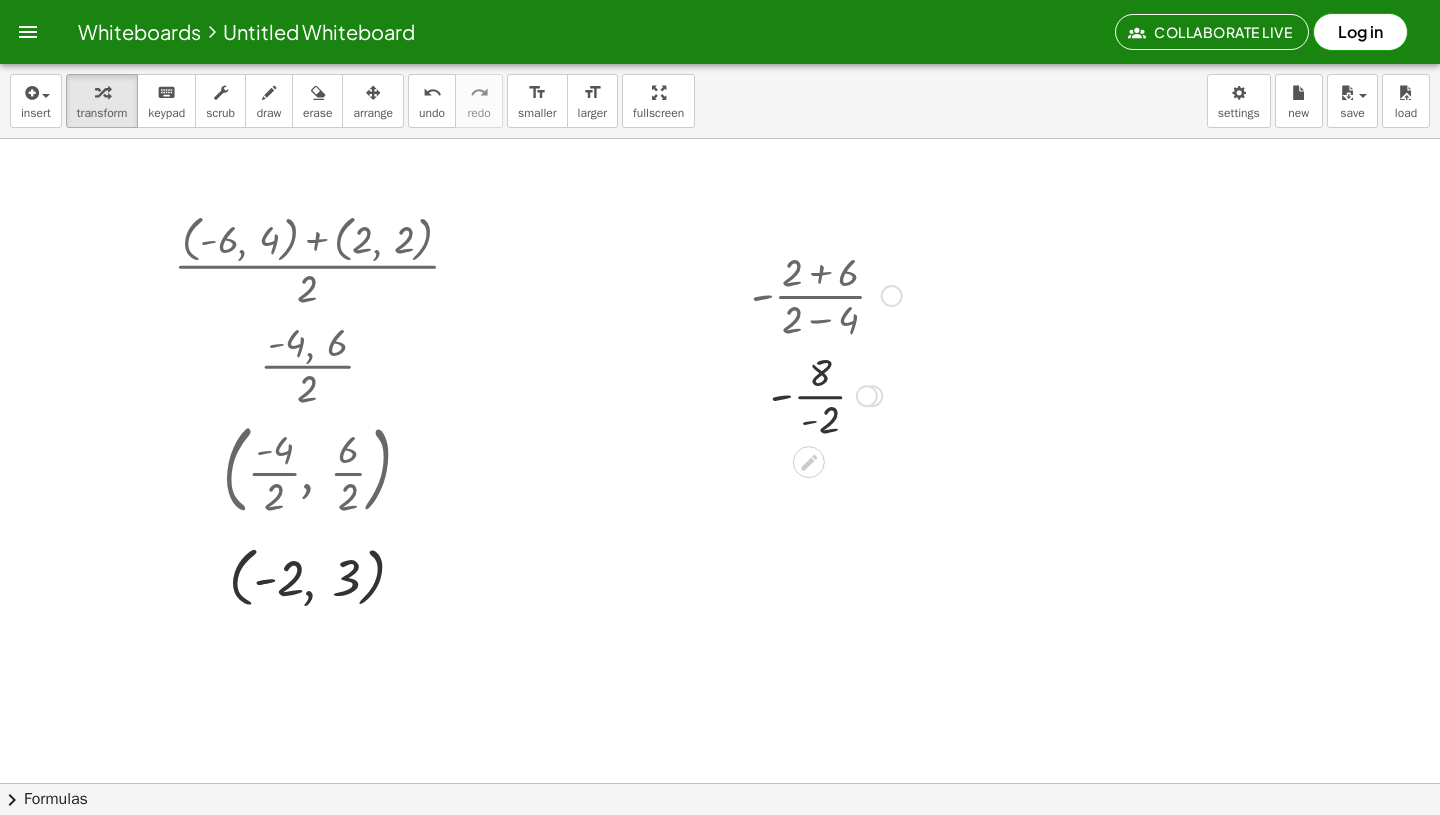 click at bounding box center (826, 394) 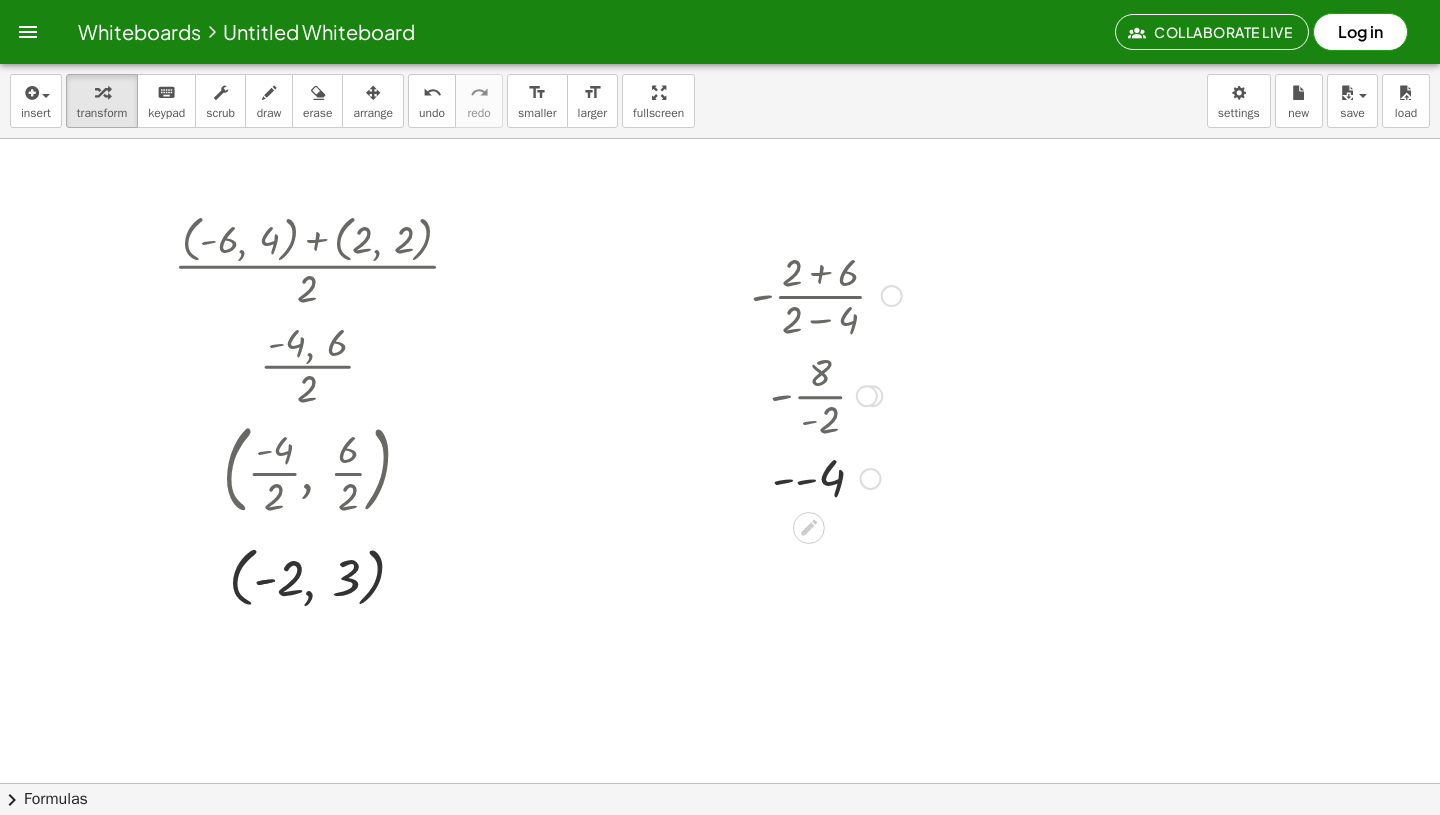 click at bounding box center [826, 477] 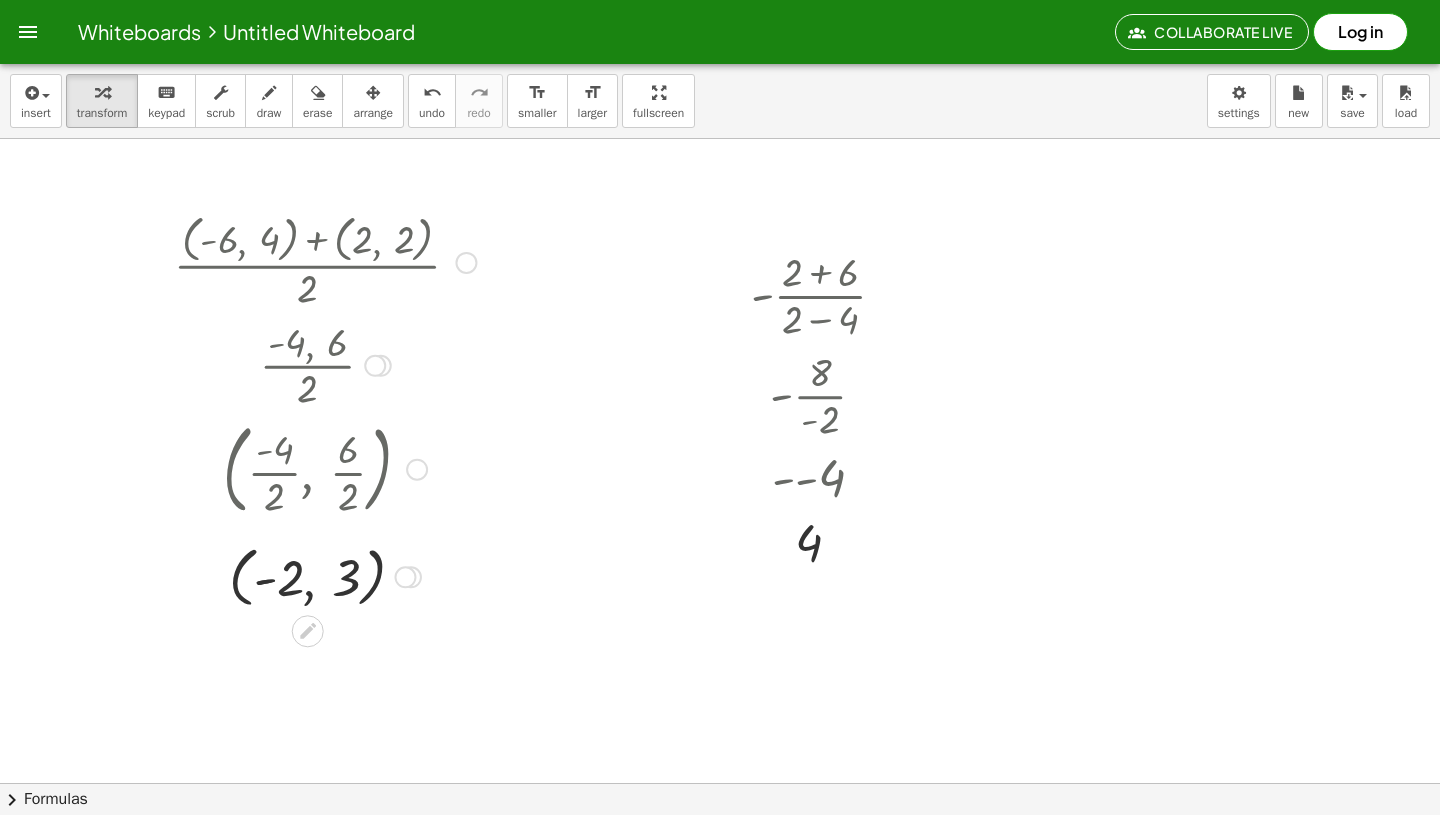 click on "· ( + ( , - 6 , 4 ) + ( , 2 , 2 ) ) · 2 · ( , − 6 + 2 , + 4 + 2 ) · 2 · ( , - 4 , 6 ) · 2 ( , · - 4 · 2 , · 6 · 2 ) ( , - 2 , · 6 · 2 ) ( - ) , , - 2 3" at bounding box center [317, 410] 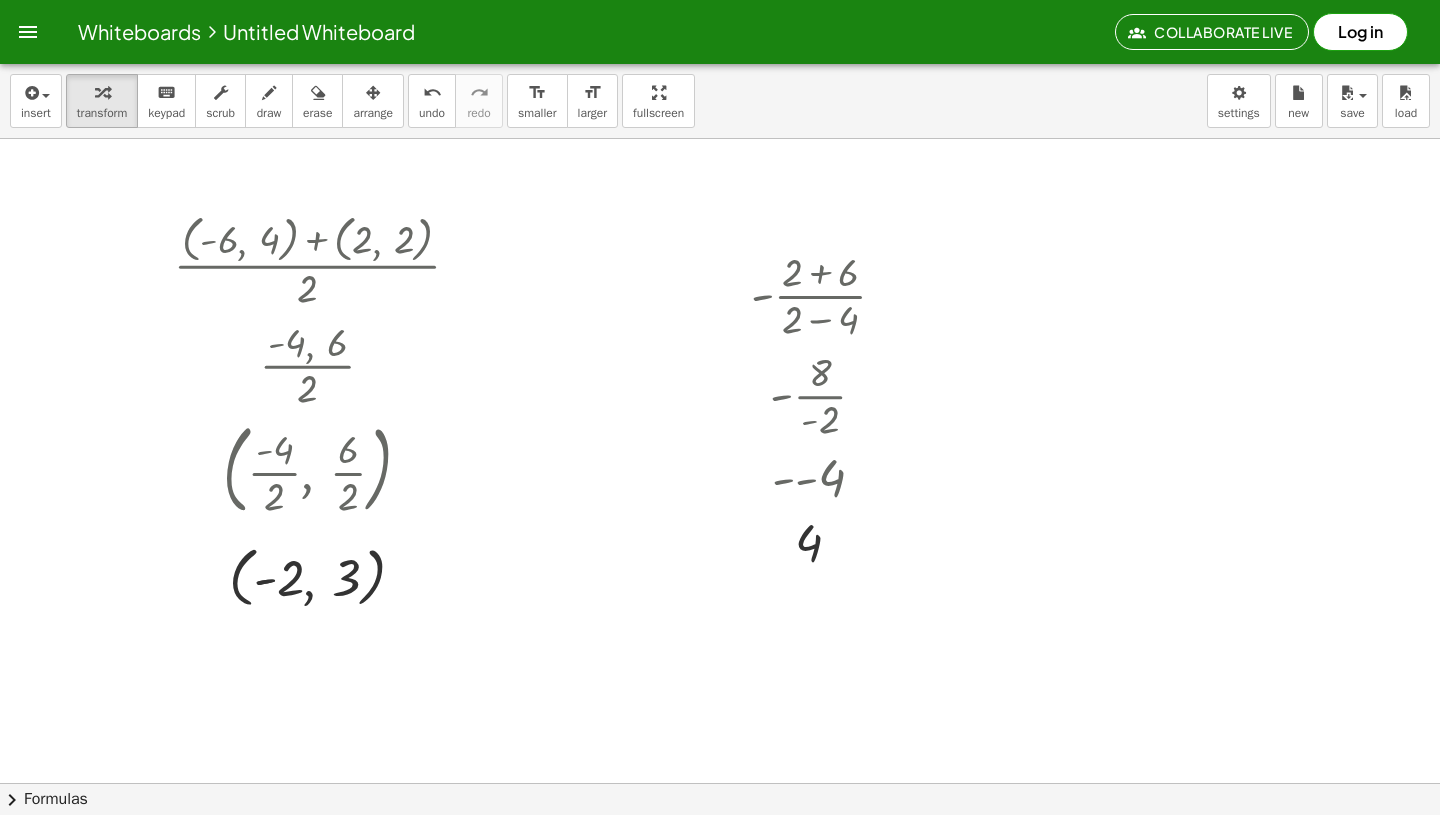 click at bounding box center [720, 847] 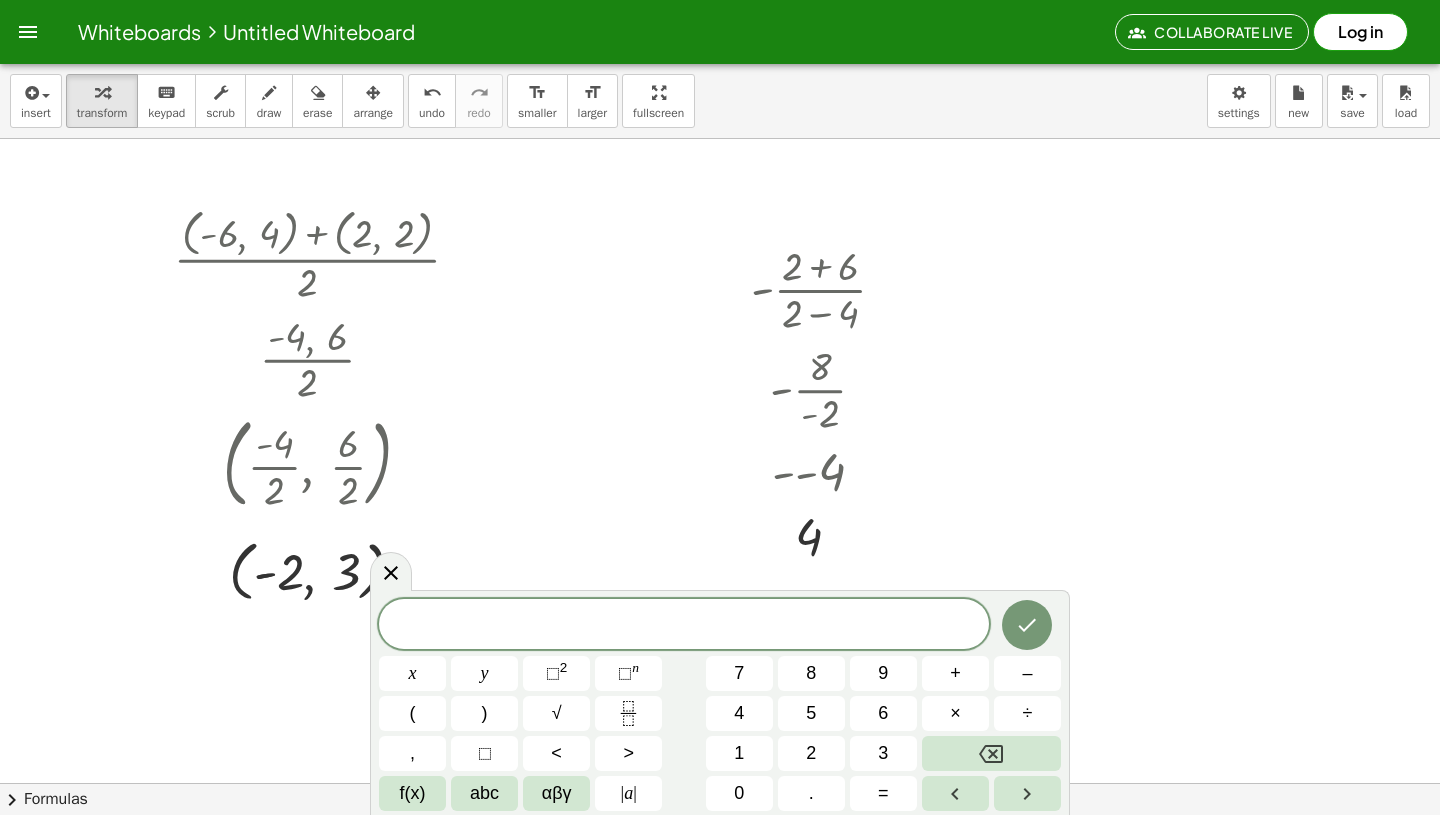 scroll, scrollTop: 0, scrollLeft: 0, axis: both 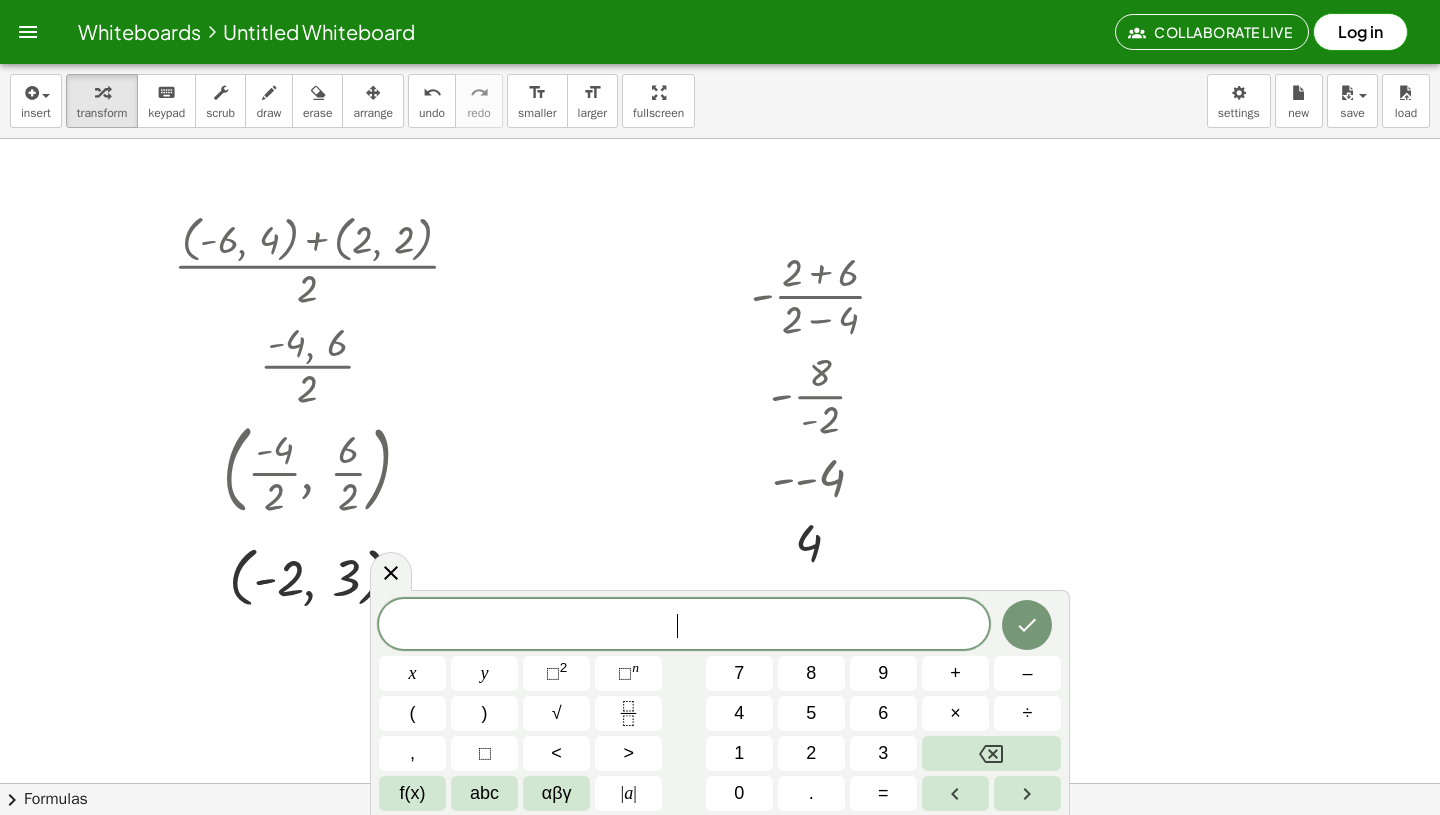 click on "​" 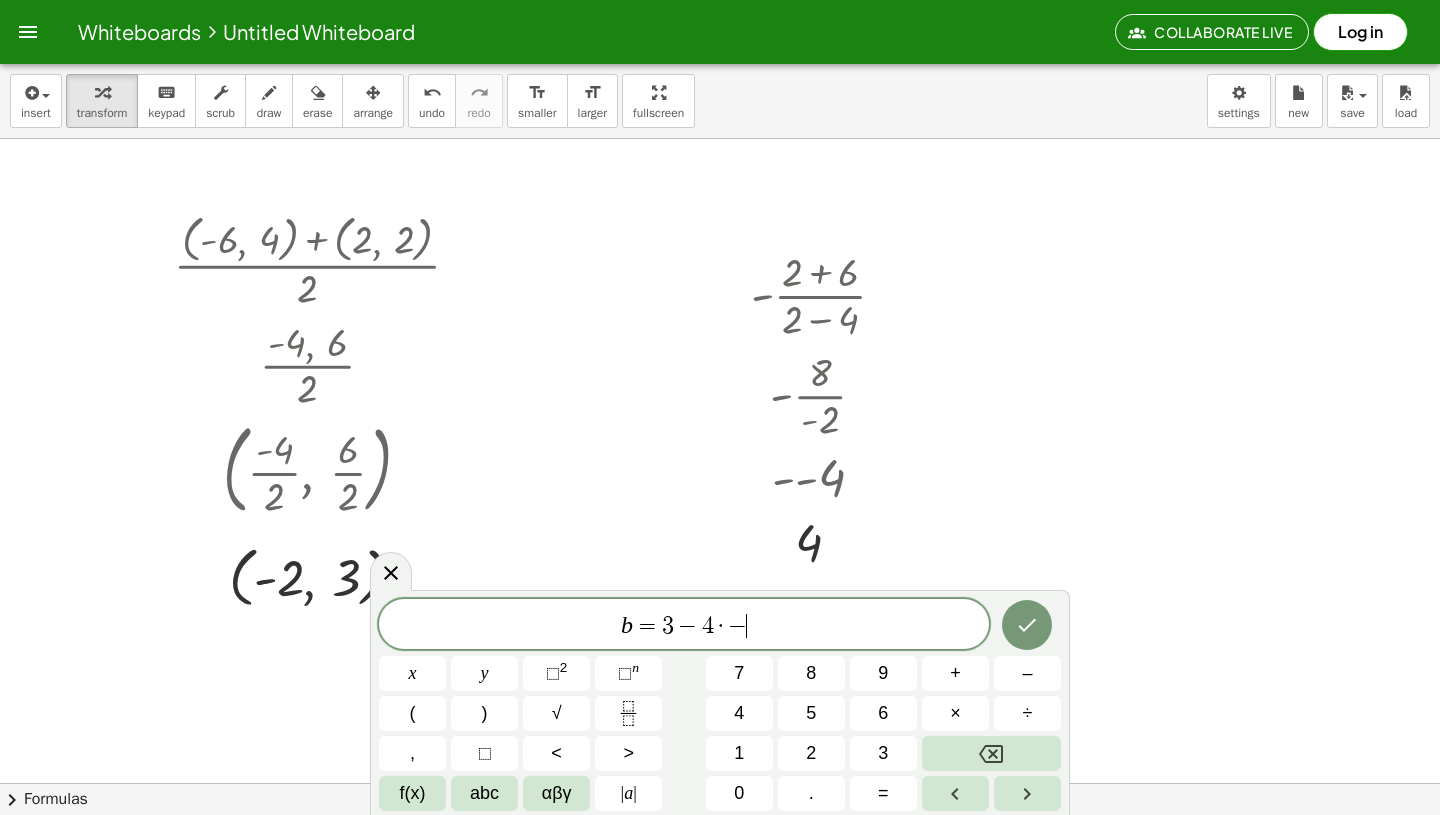 scroll, scrollTop: 18, scrollLeft: 0, axis: vertical 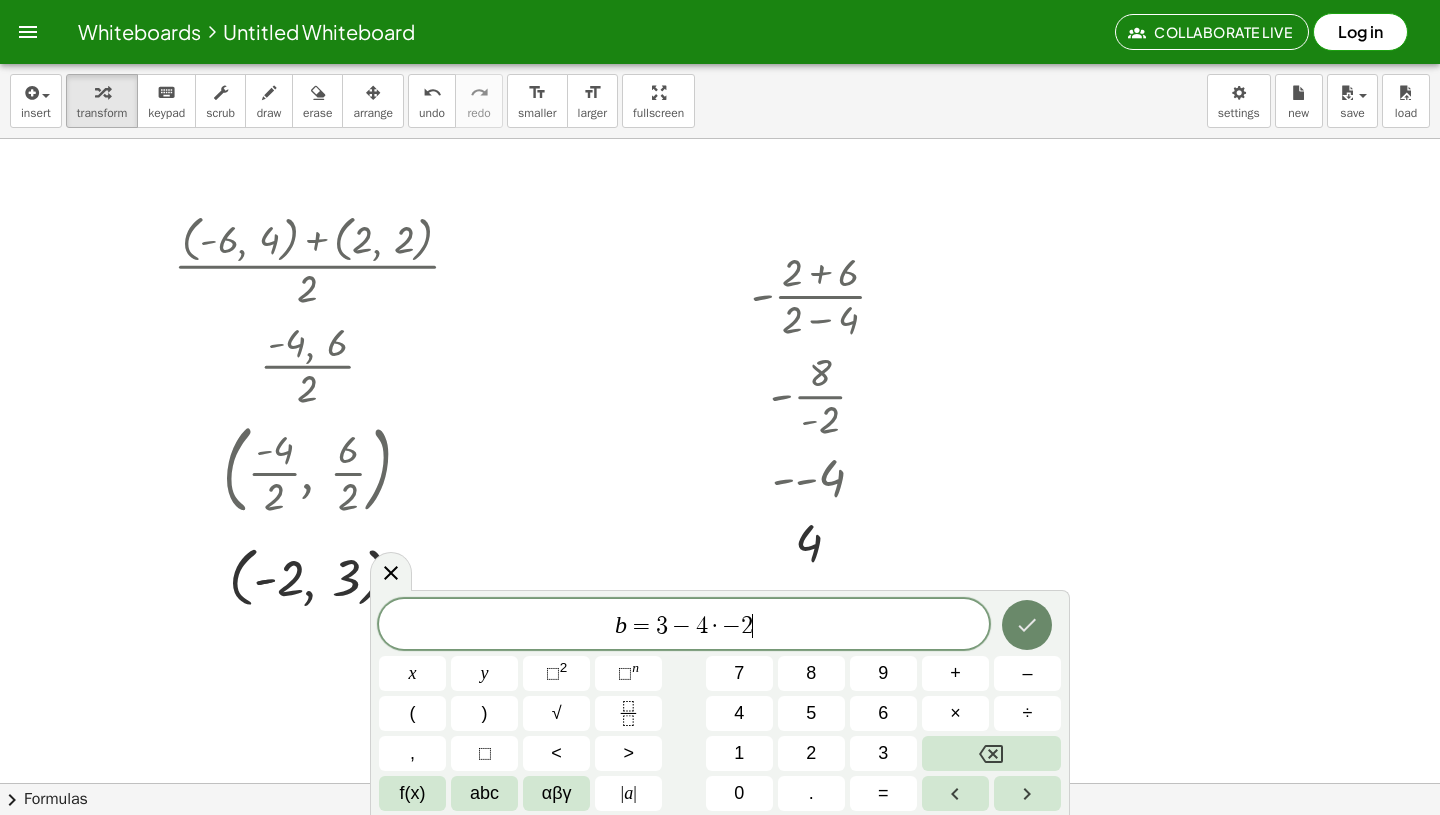click 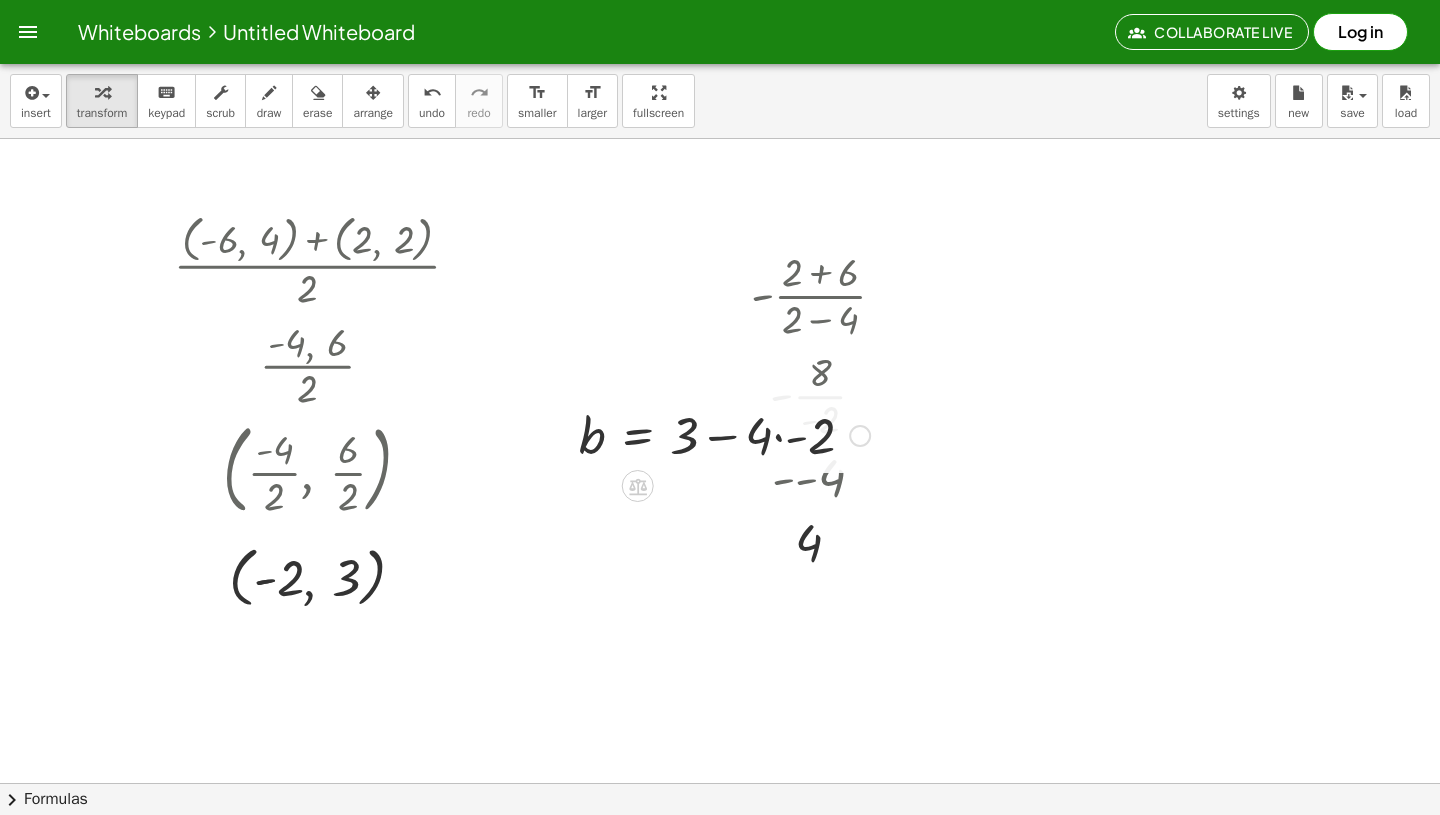 click at bounding box center [724, 434] 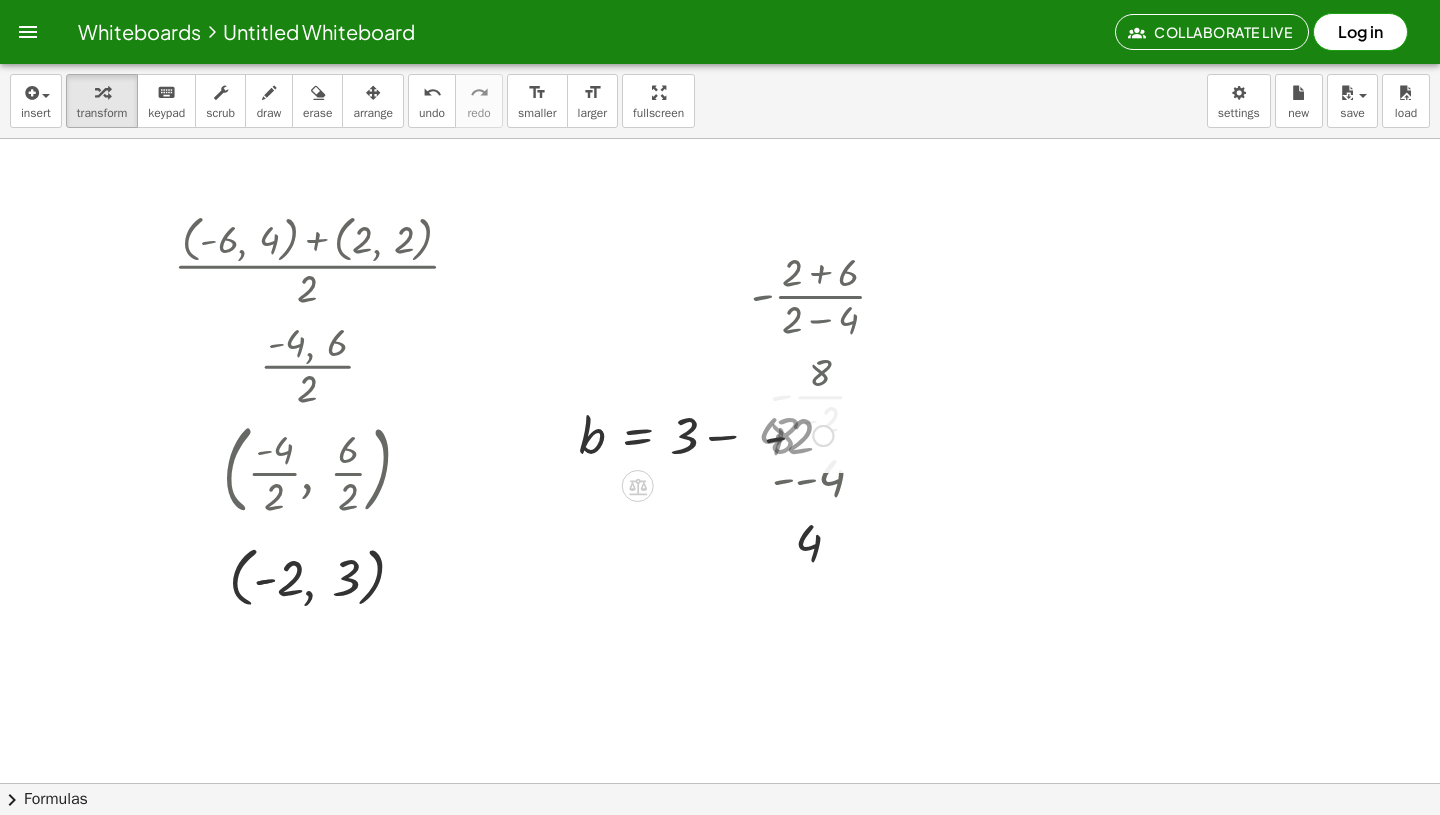 click at bounding box center (706, 434) 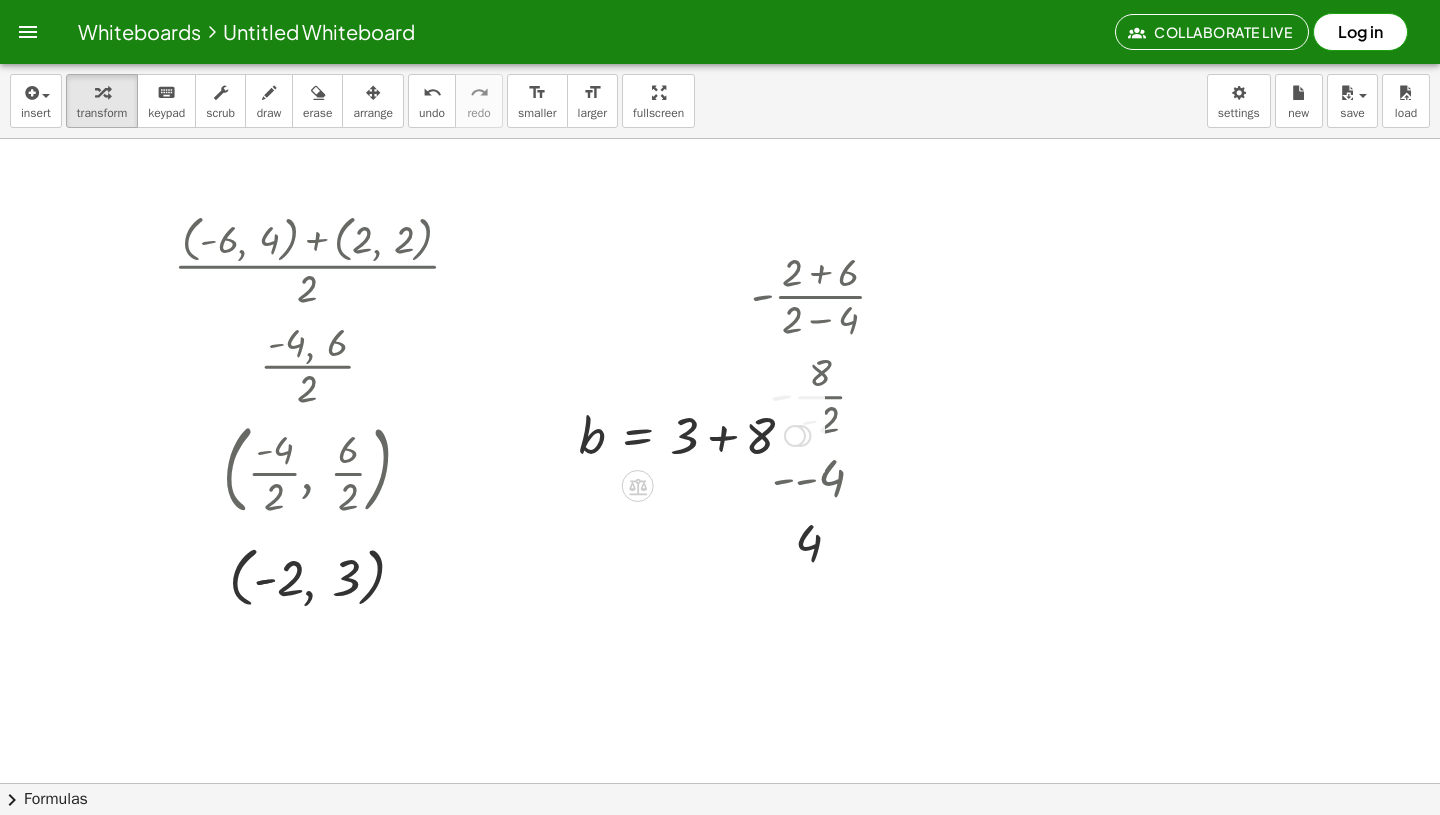 click at bounding box center [694, 434] 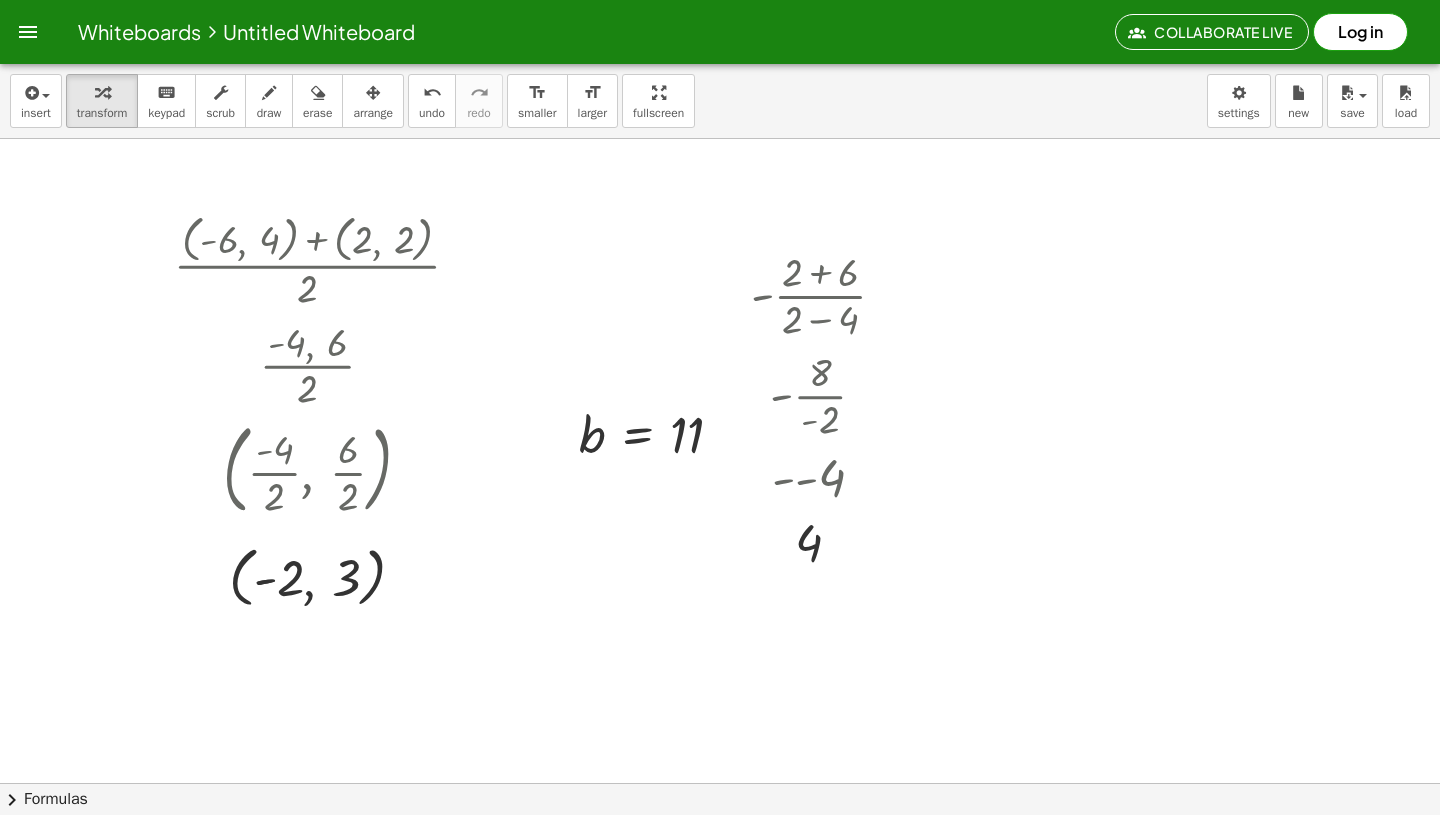 click at bounding box center (720, 847) 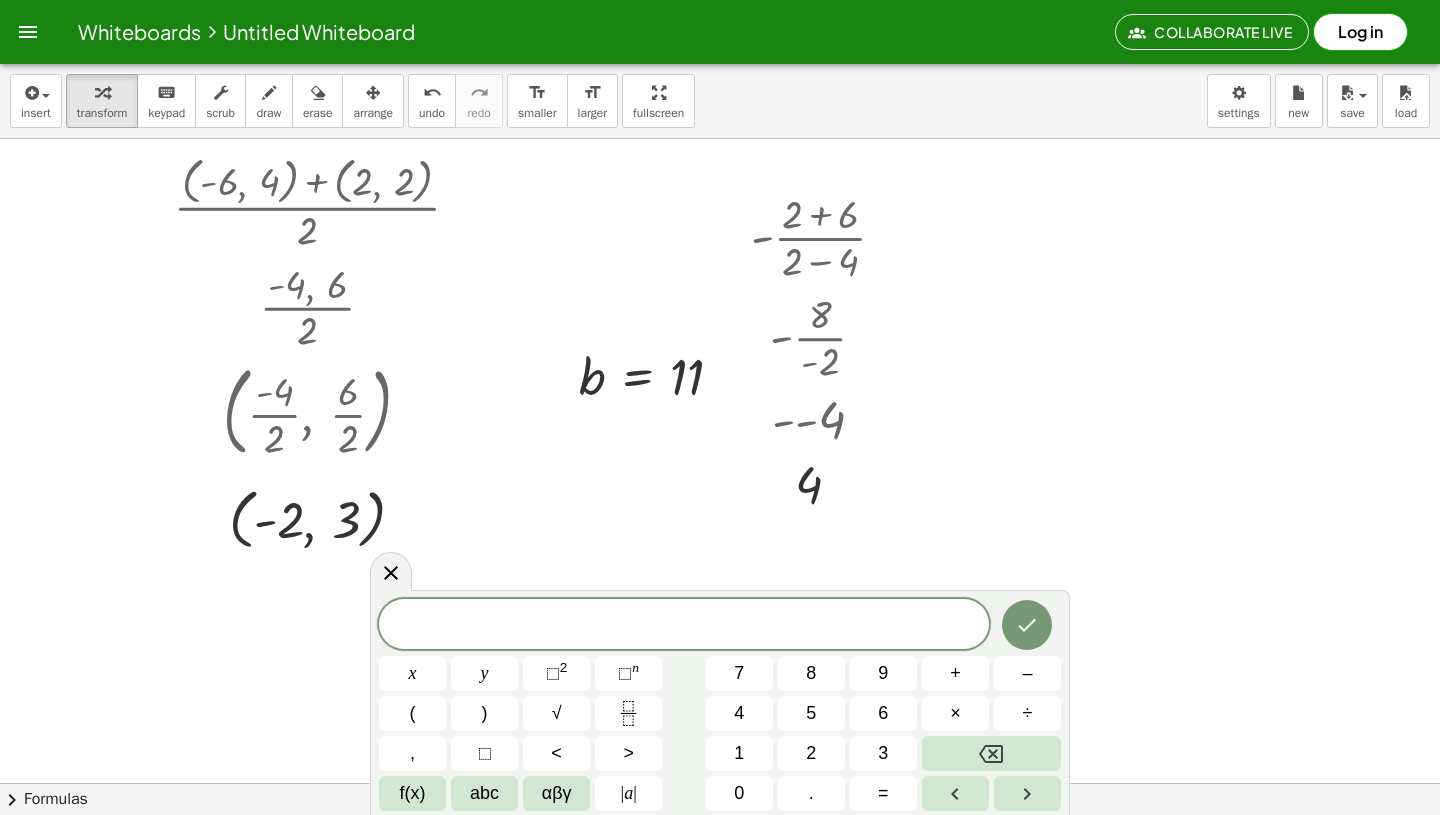 scroll, scrollTop: 56, scrollLeft: 0, axis: vertical 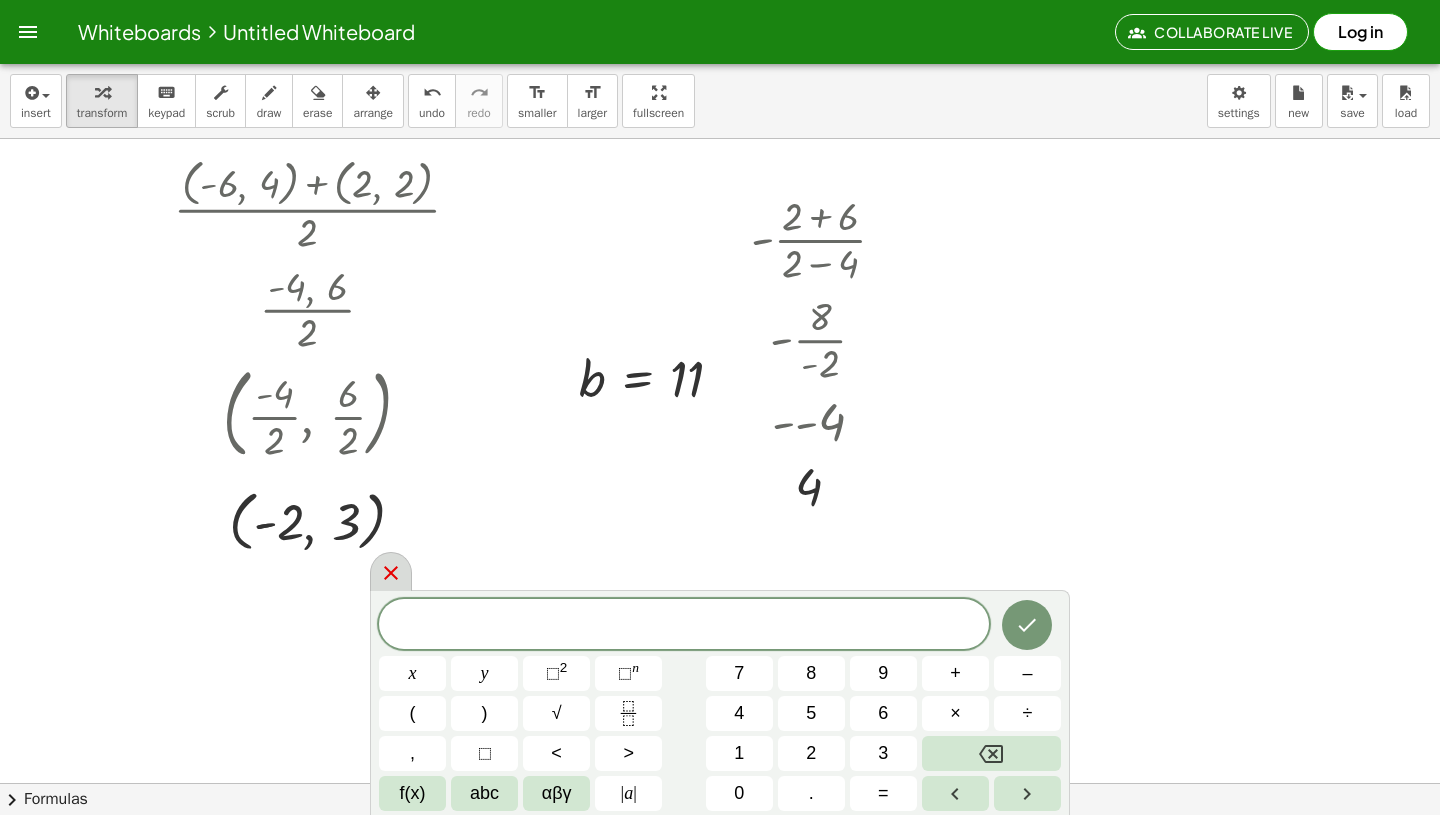 click 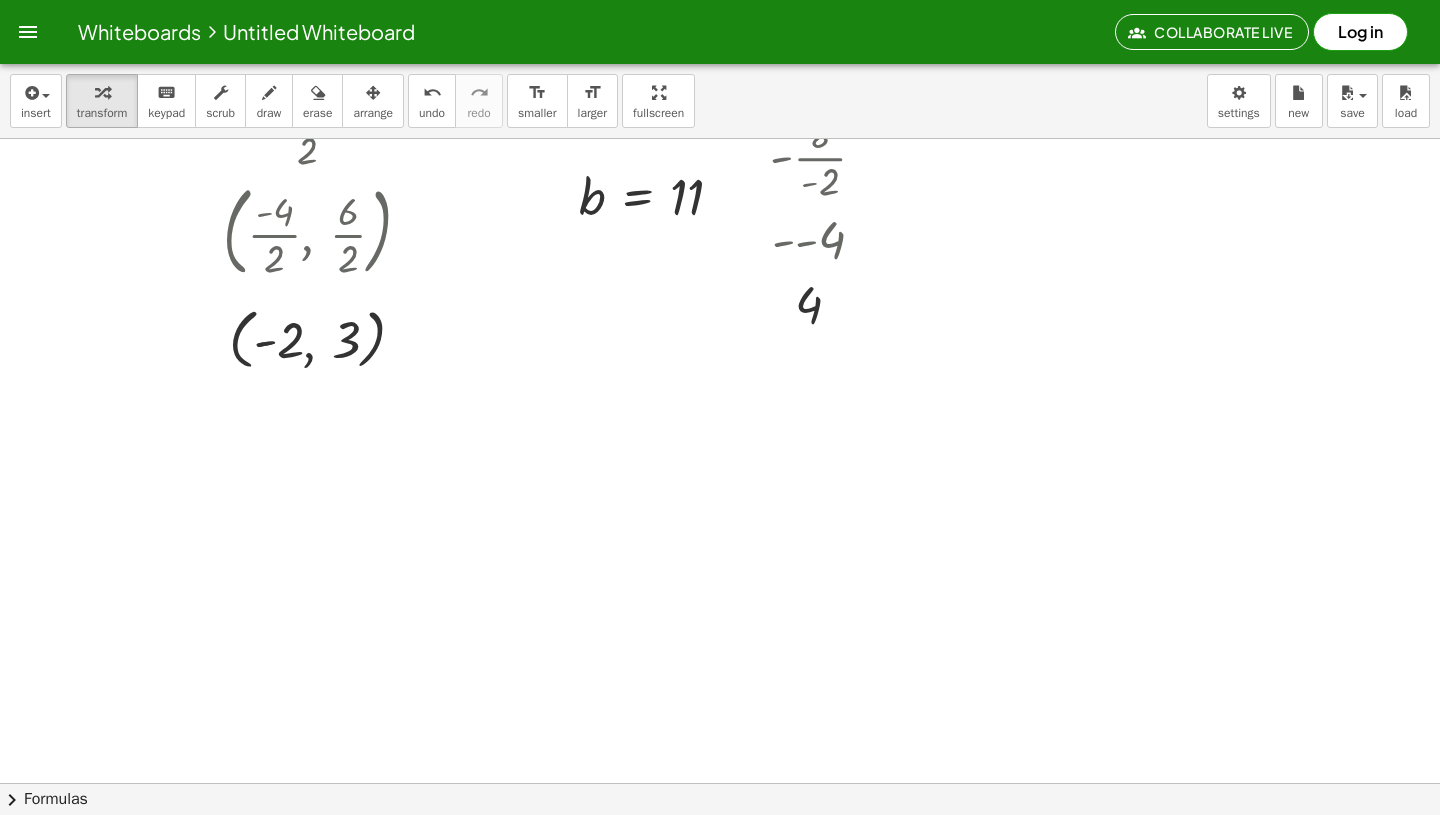 scroll, scrollTop: 85, scrollLeft: 0, axis: vertical 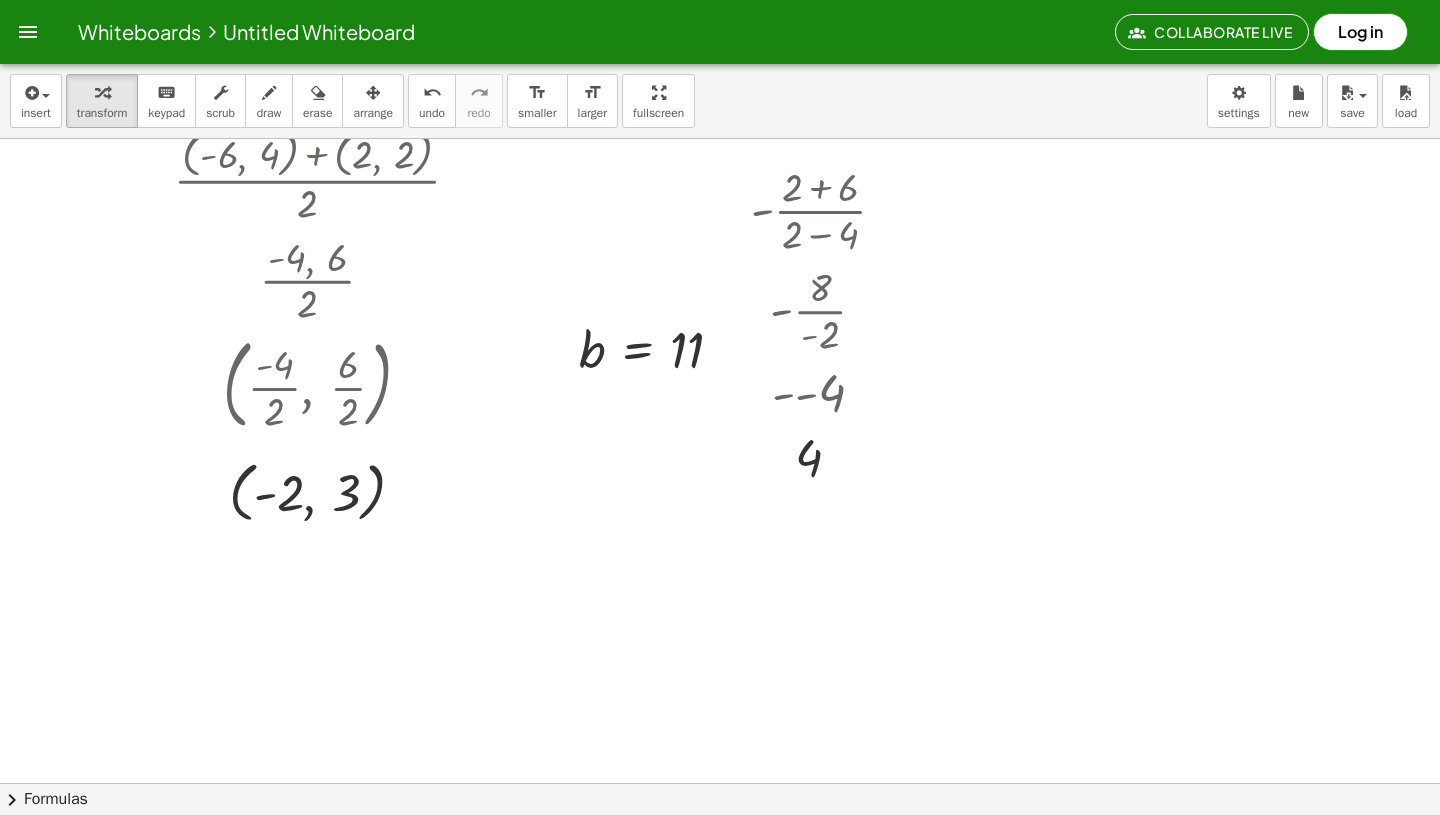 click at bounding box center (720, 762) 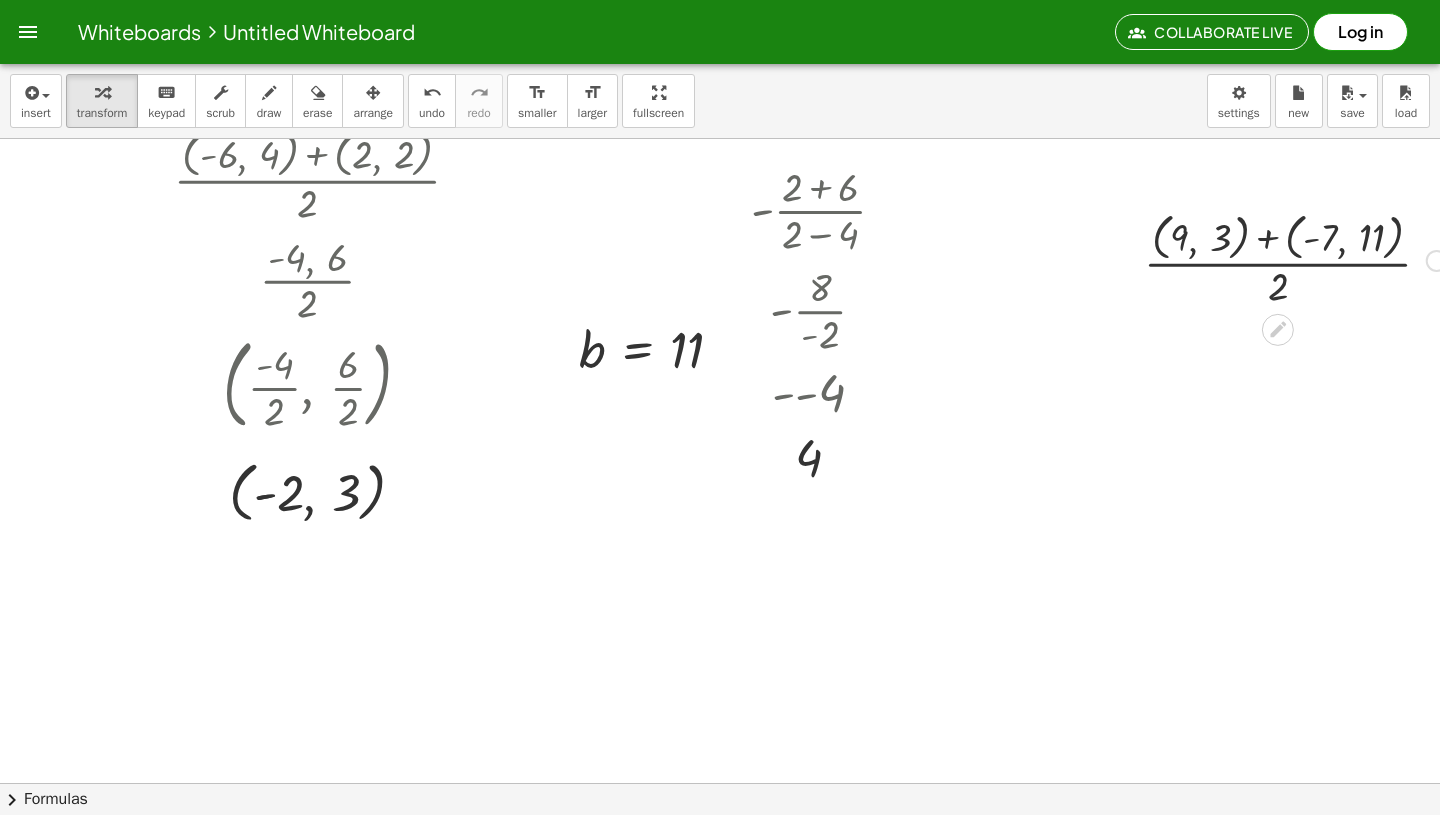 click at bounding box center [1295, 259] 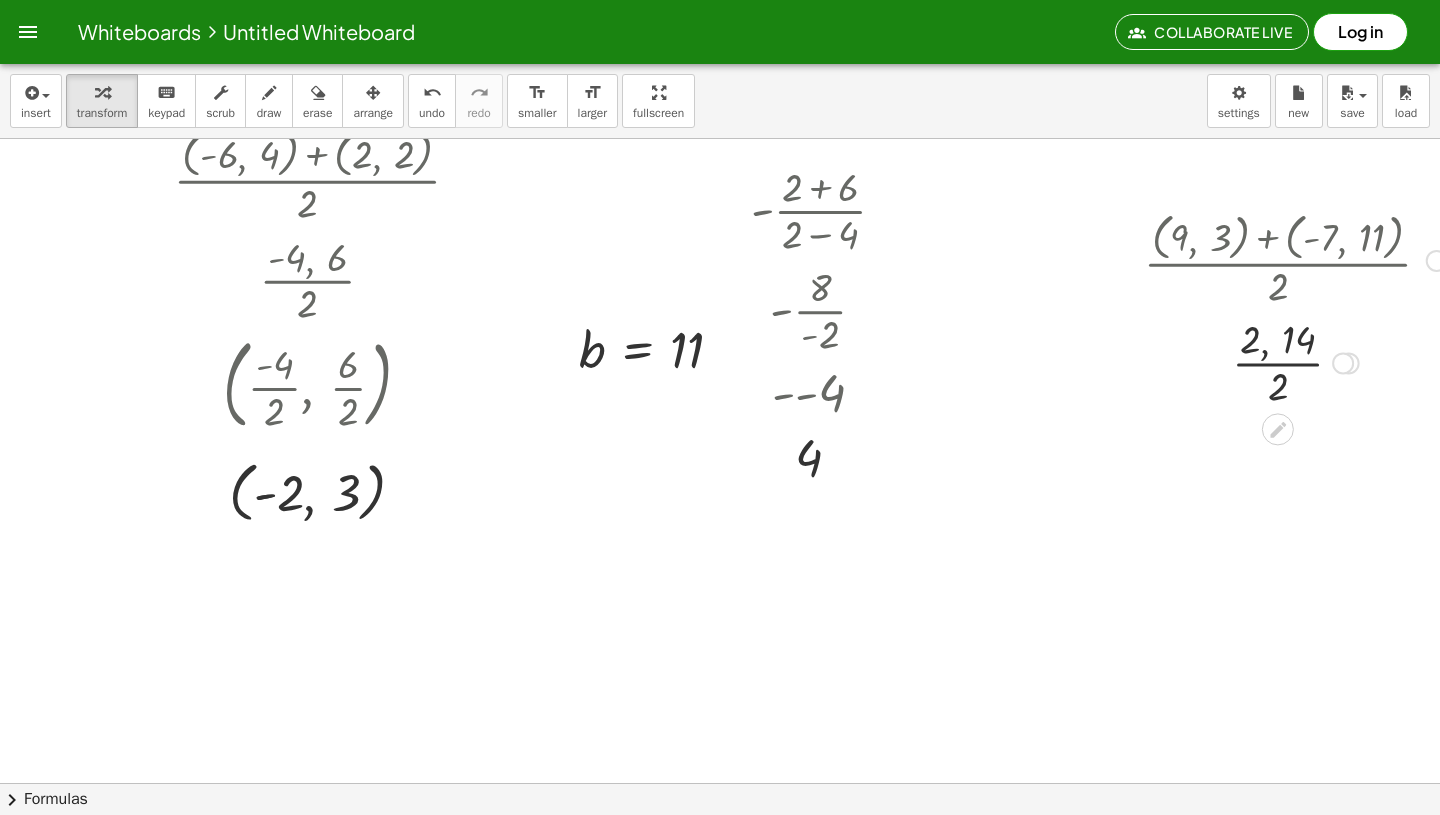 click at bounding box center [1295, 259] 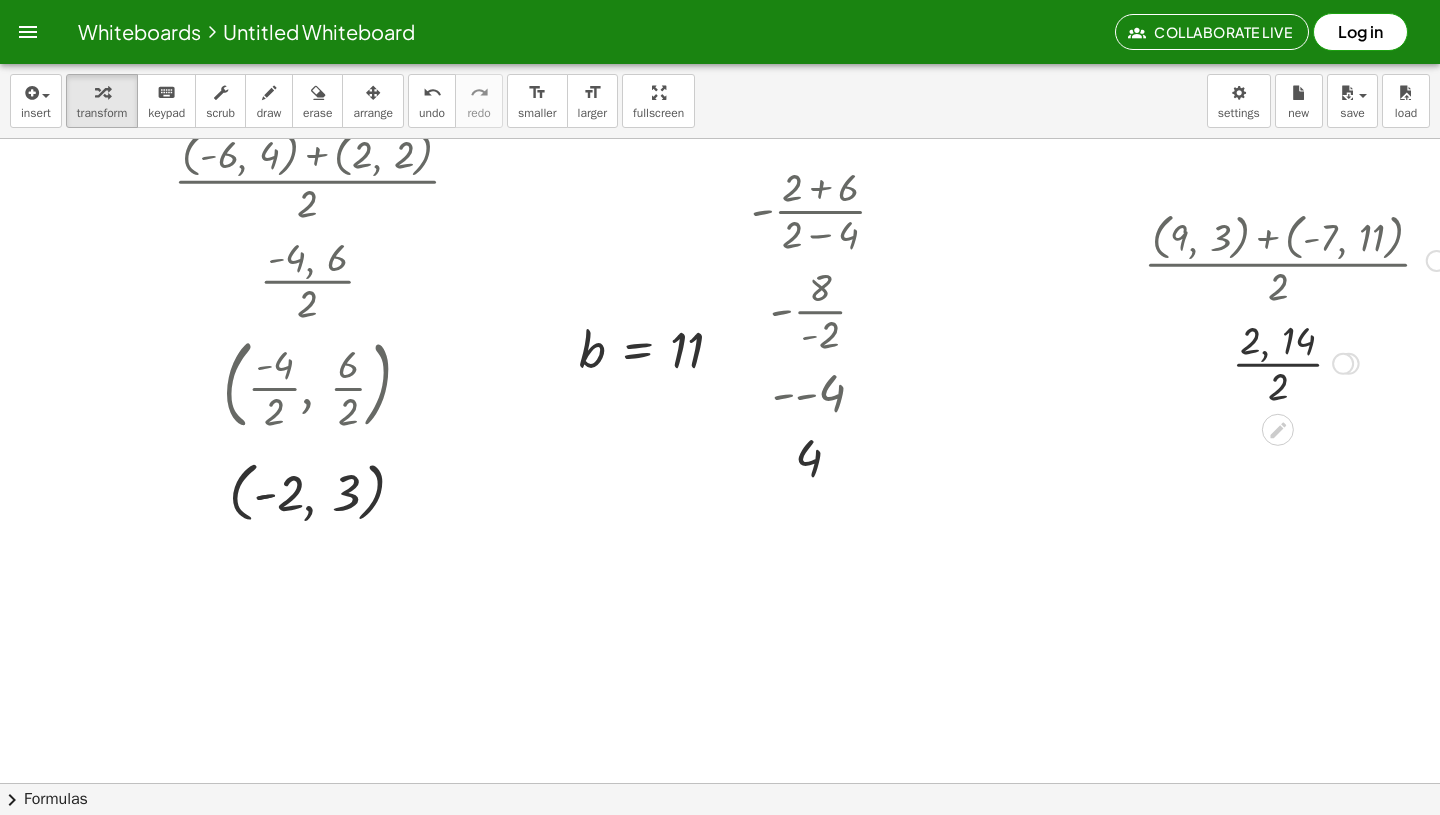 click at bounding box center (1295, 362) 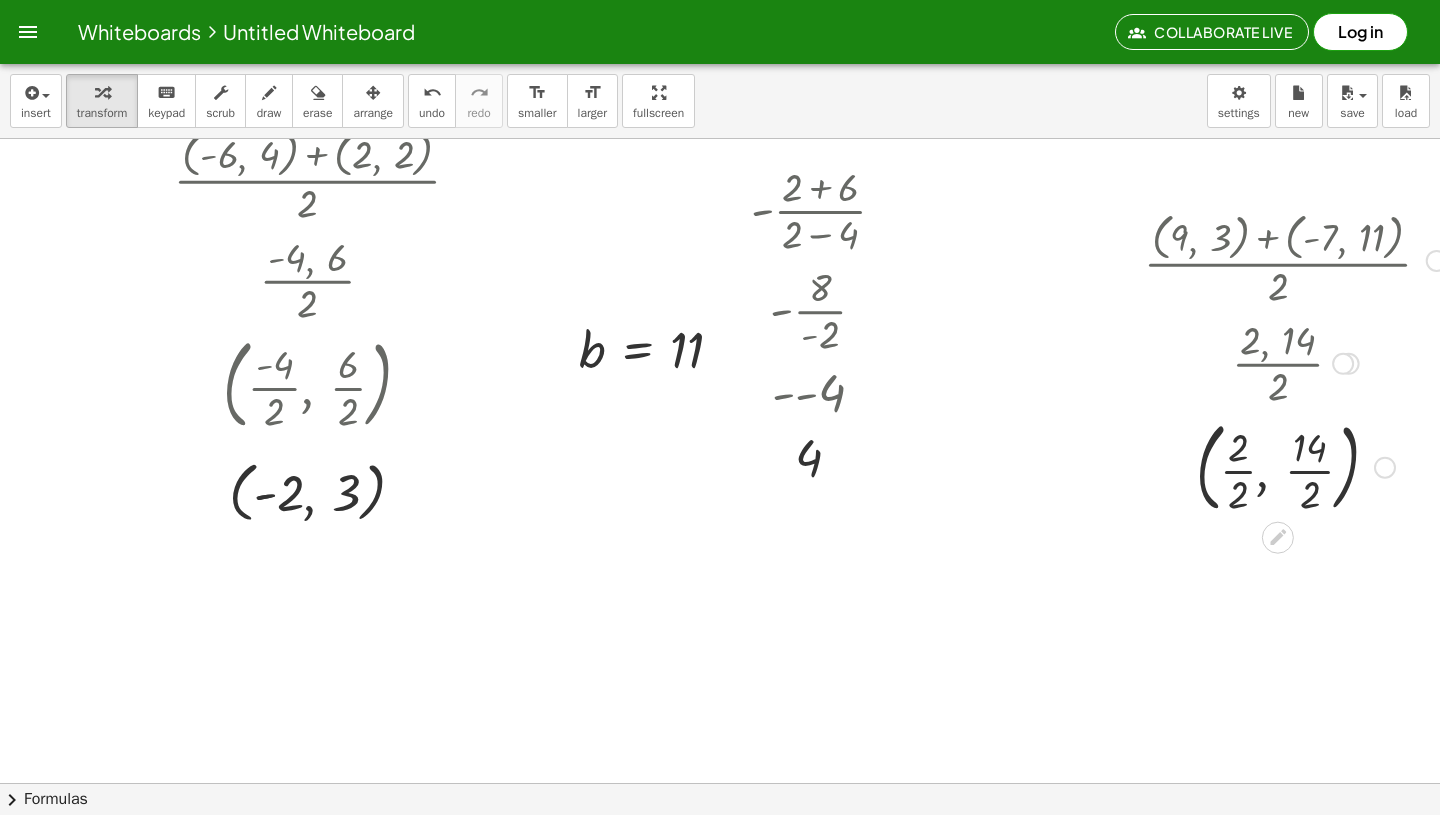 click at bounding box center [1295, 466] 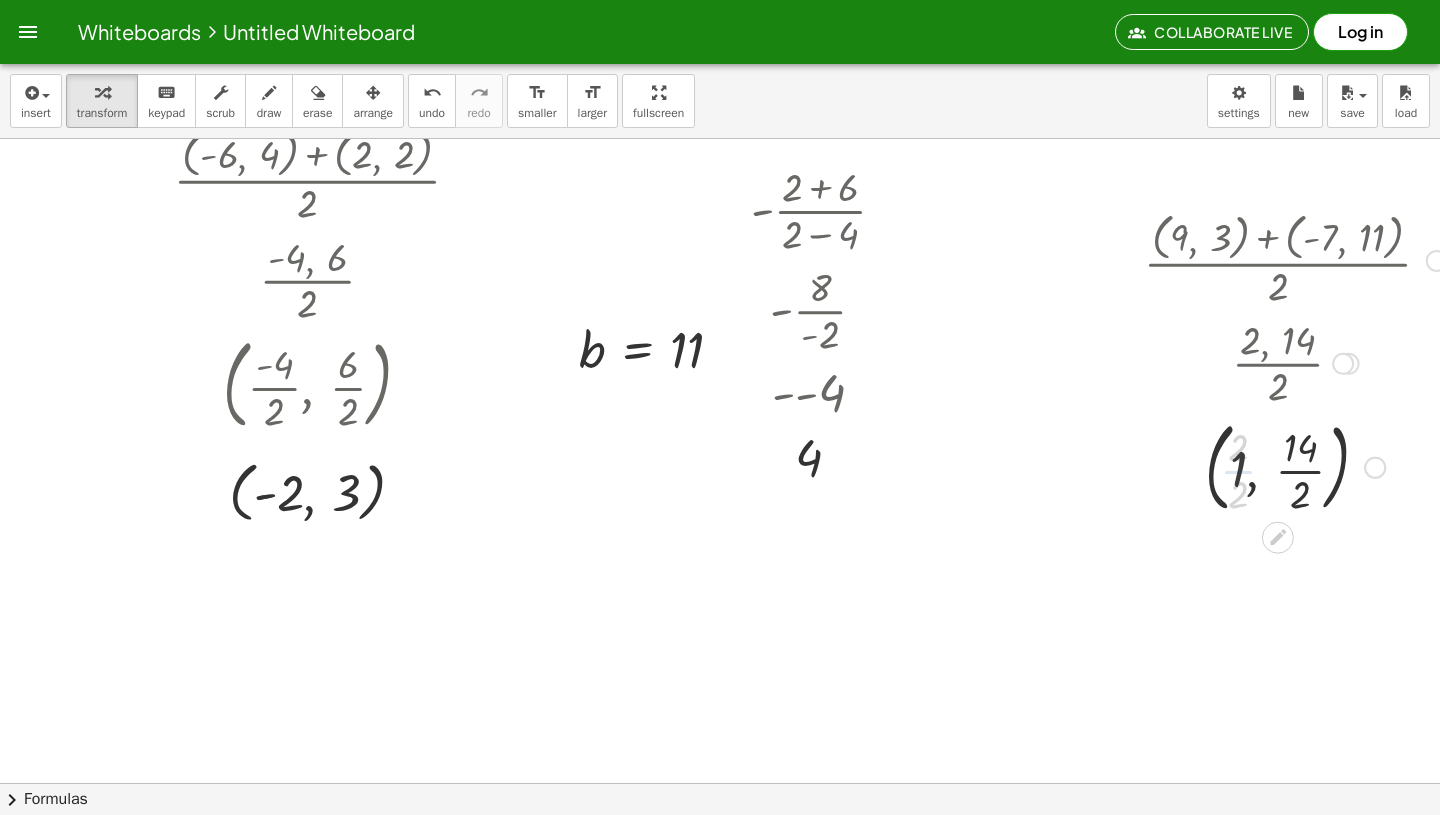 click at bounding box center [1295, 466] 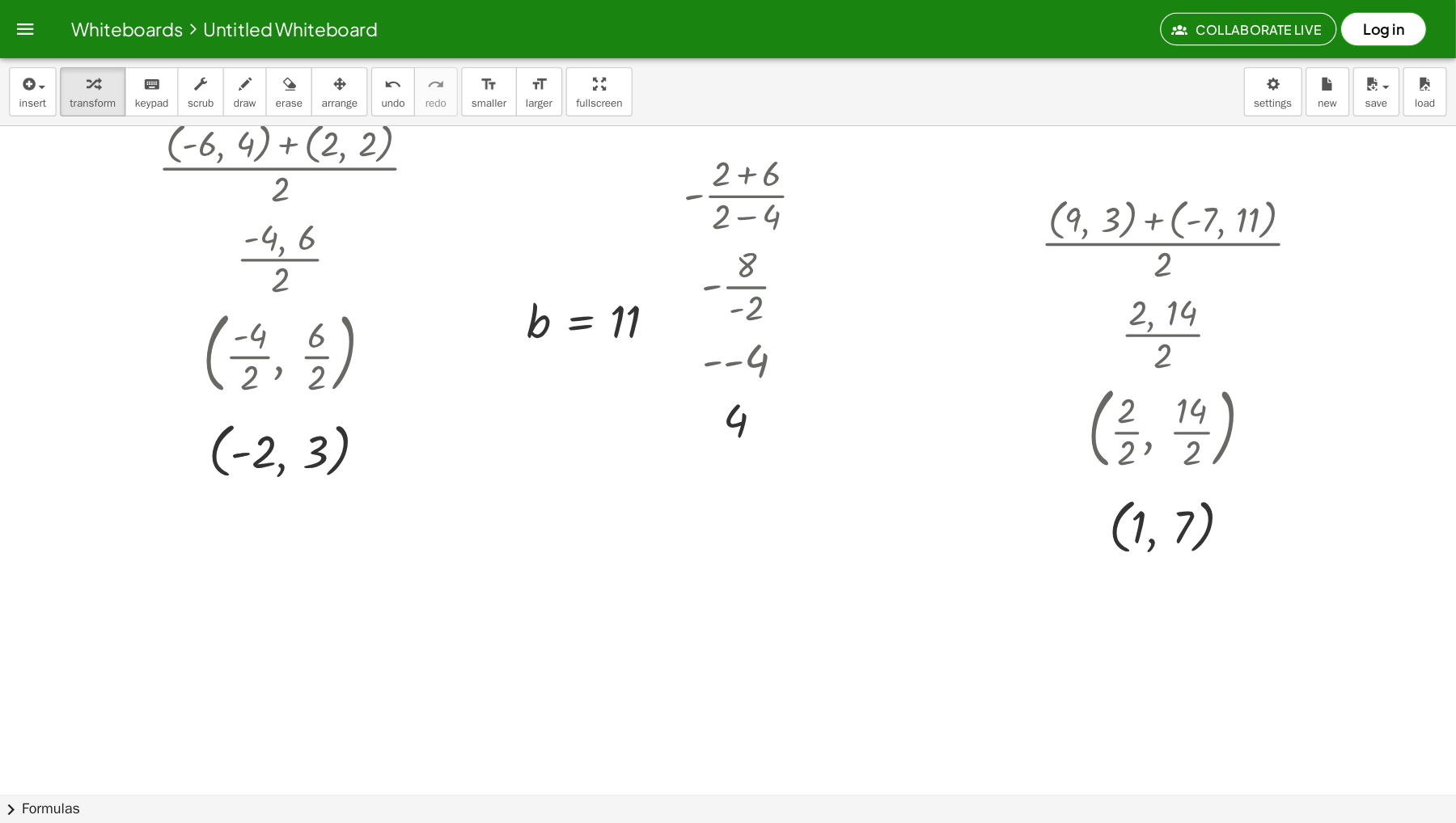 scroll, scrollTop: 65, scrollLeft: 0, axis: vertical 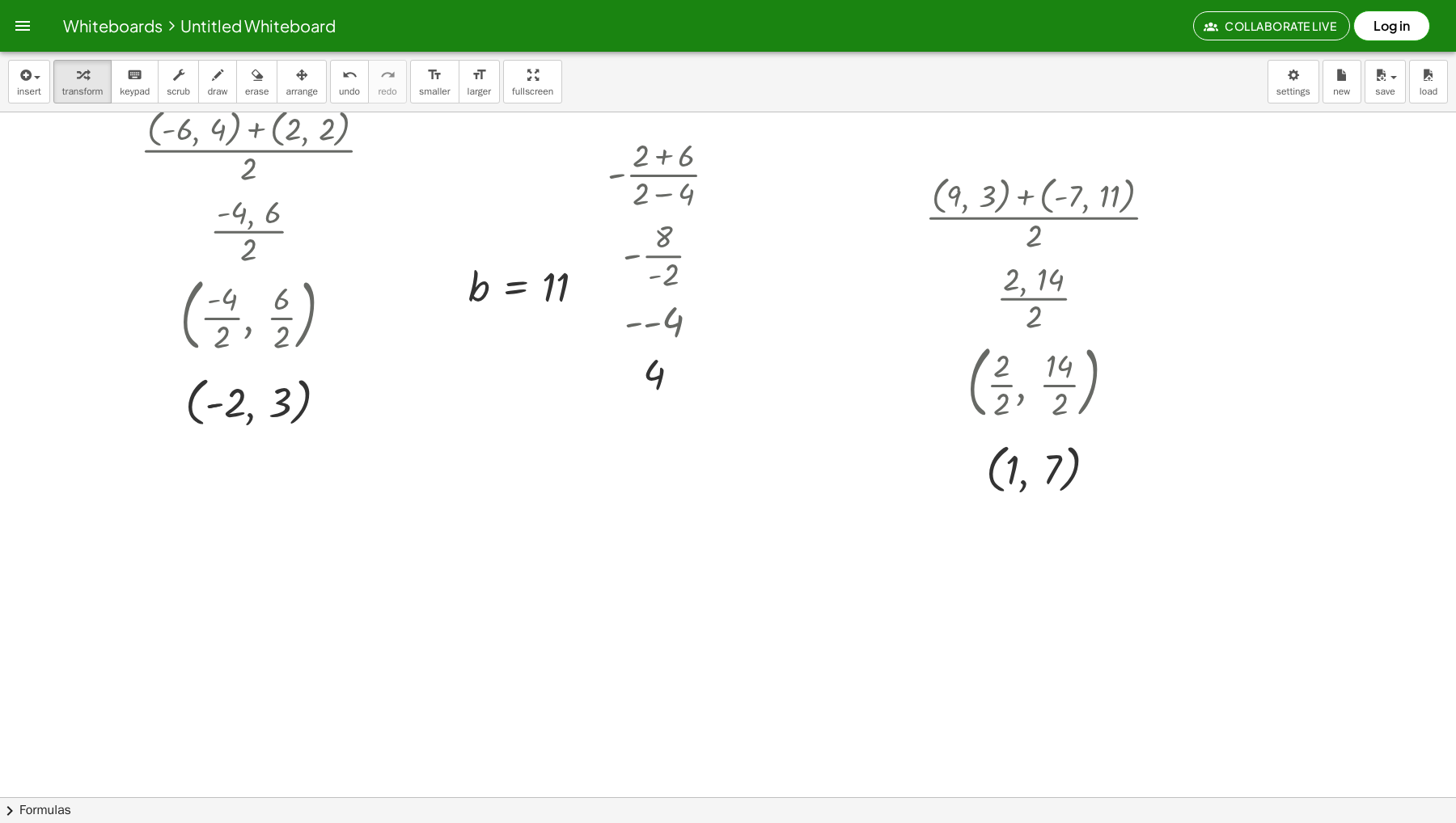 click at bounding box center [728, 732] 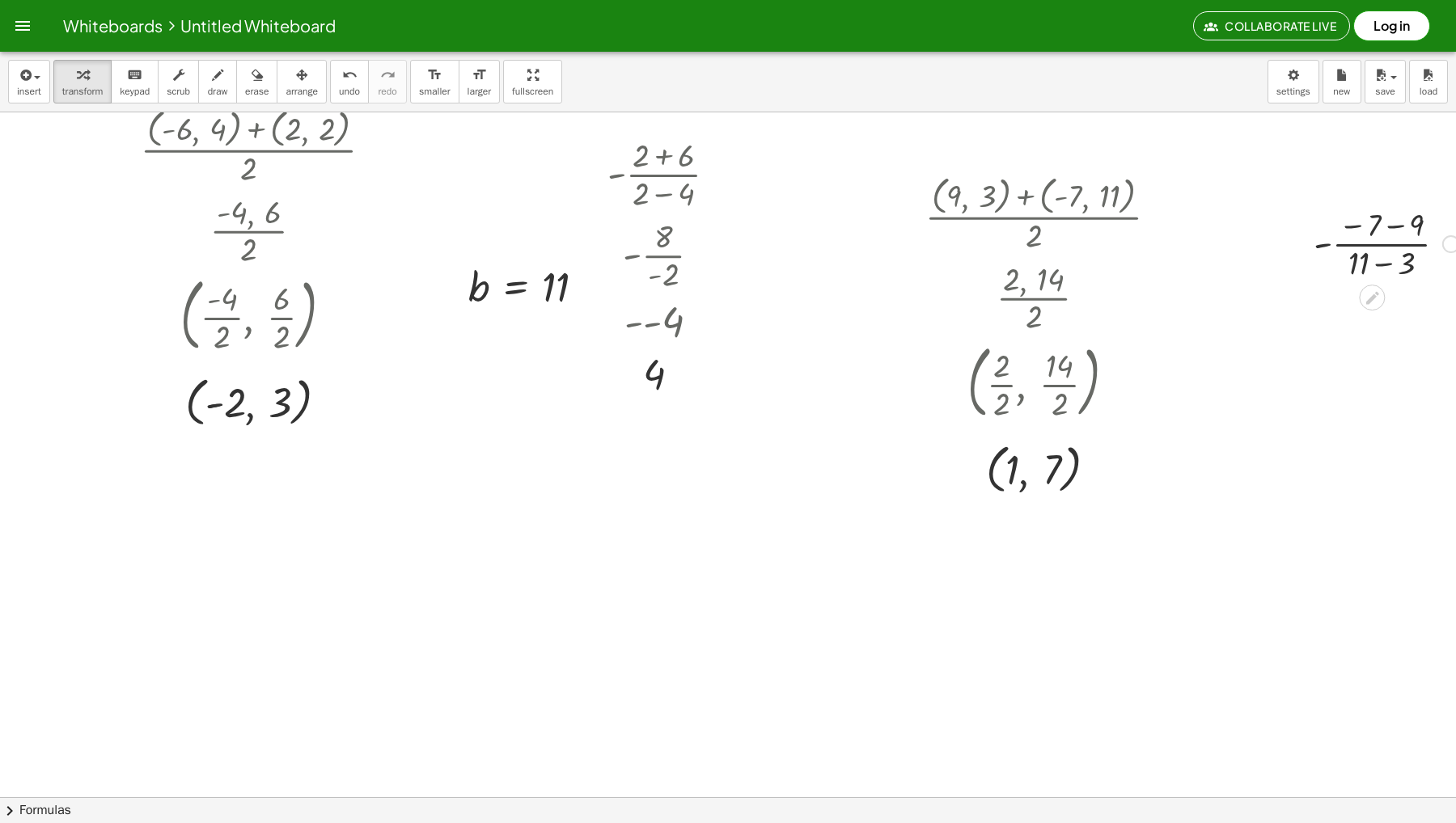 click at bounding box center (1386, 243) 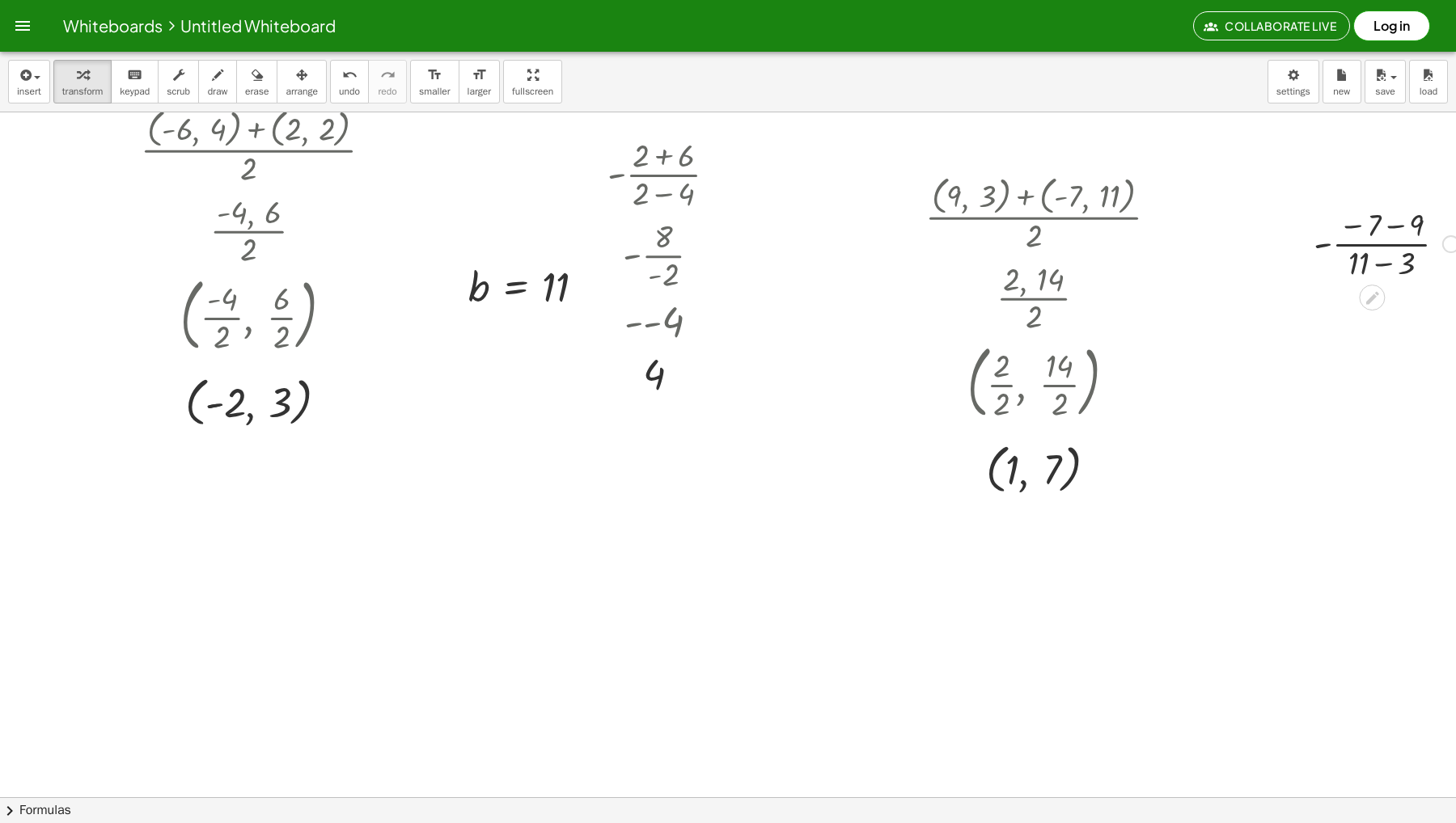 click at bounding box center (1386, 243) 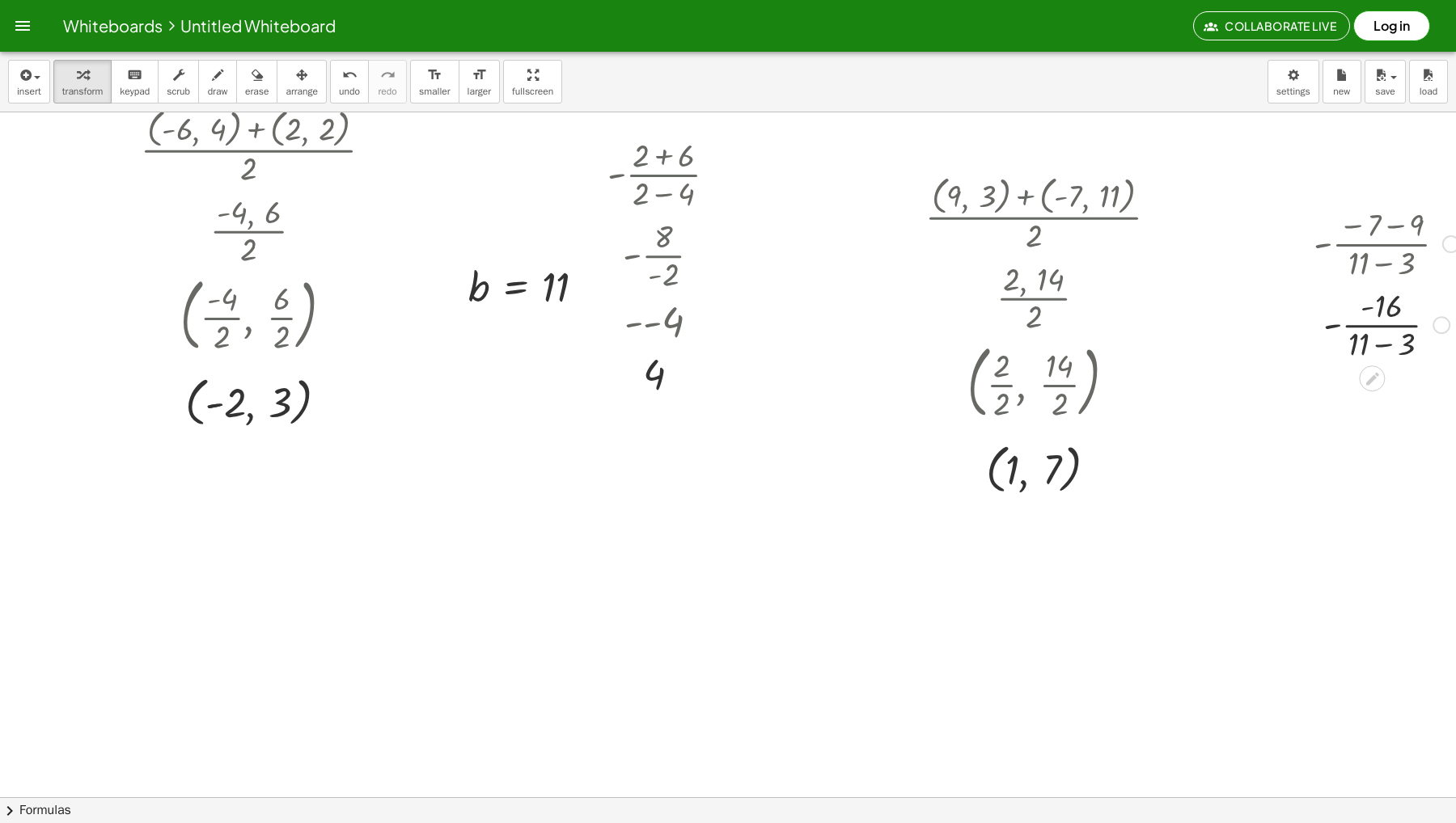 click at bounding box center (1386, 323) 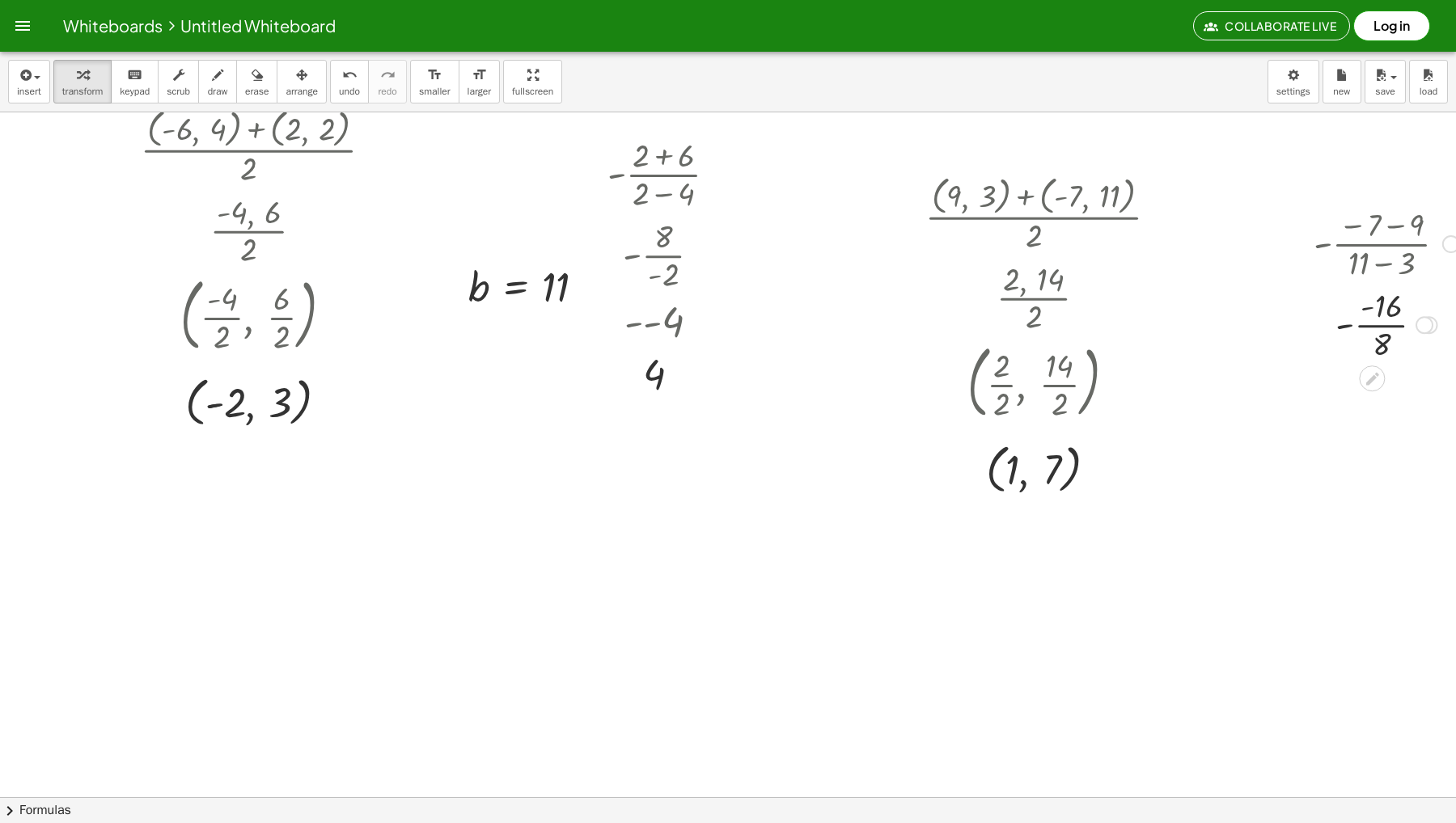 click at bounding box center [1386, 323] 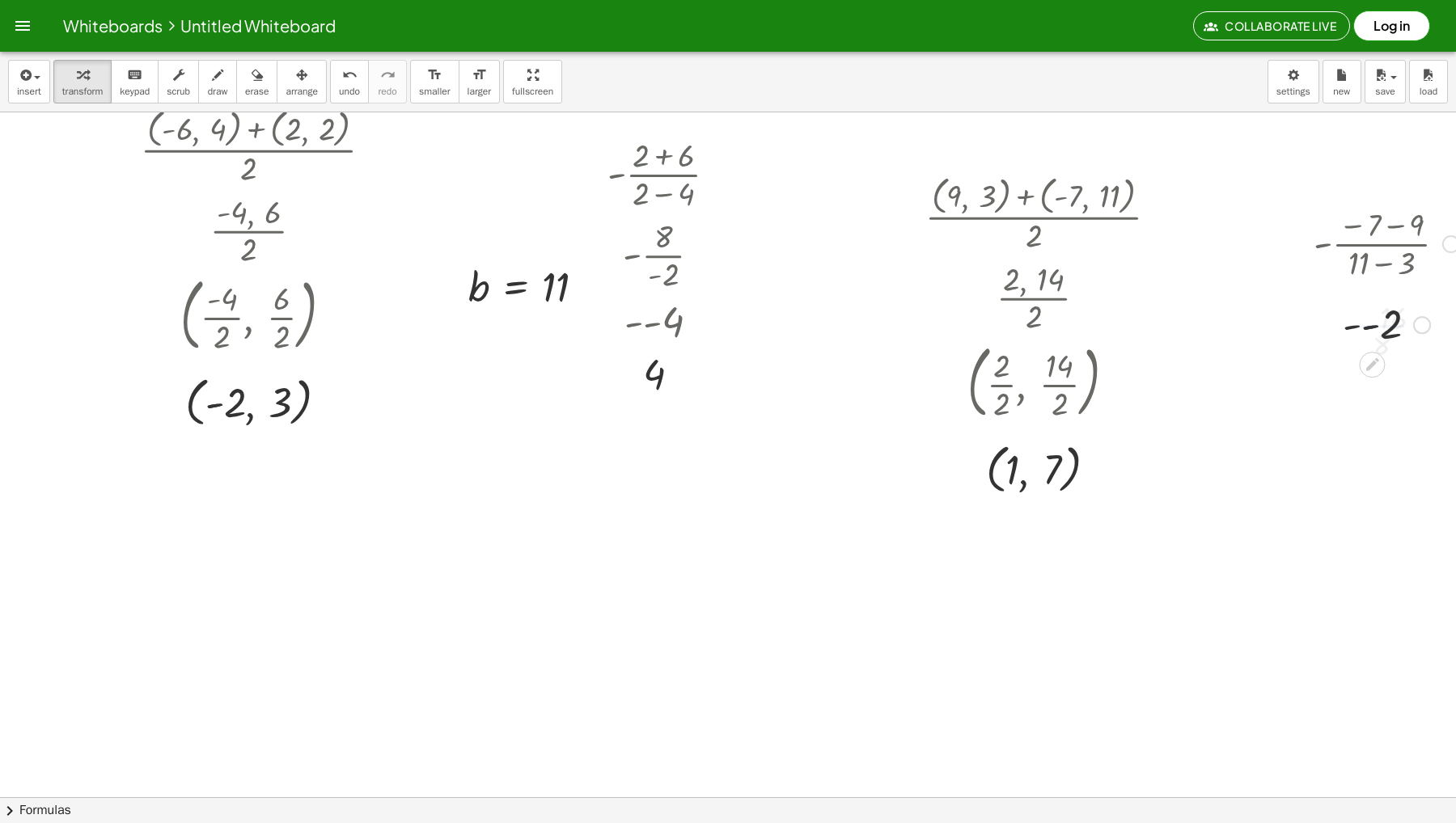 click at bounding box center (1386, 323) 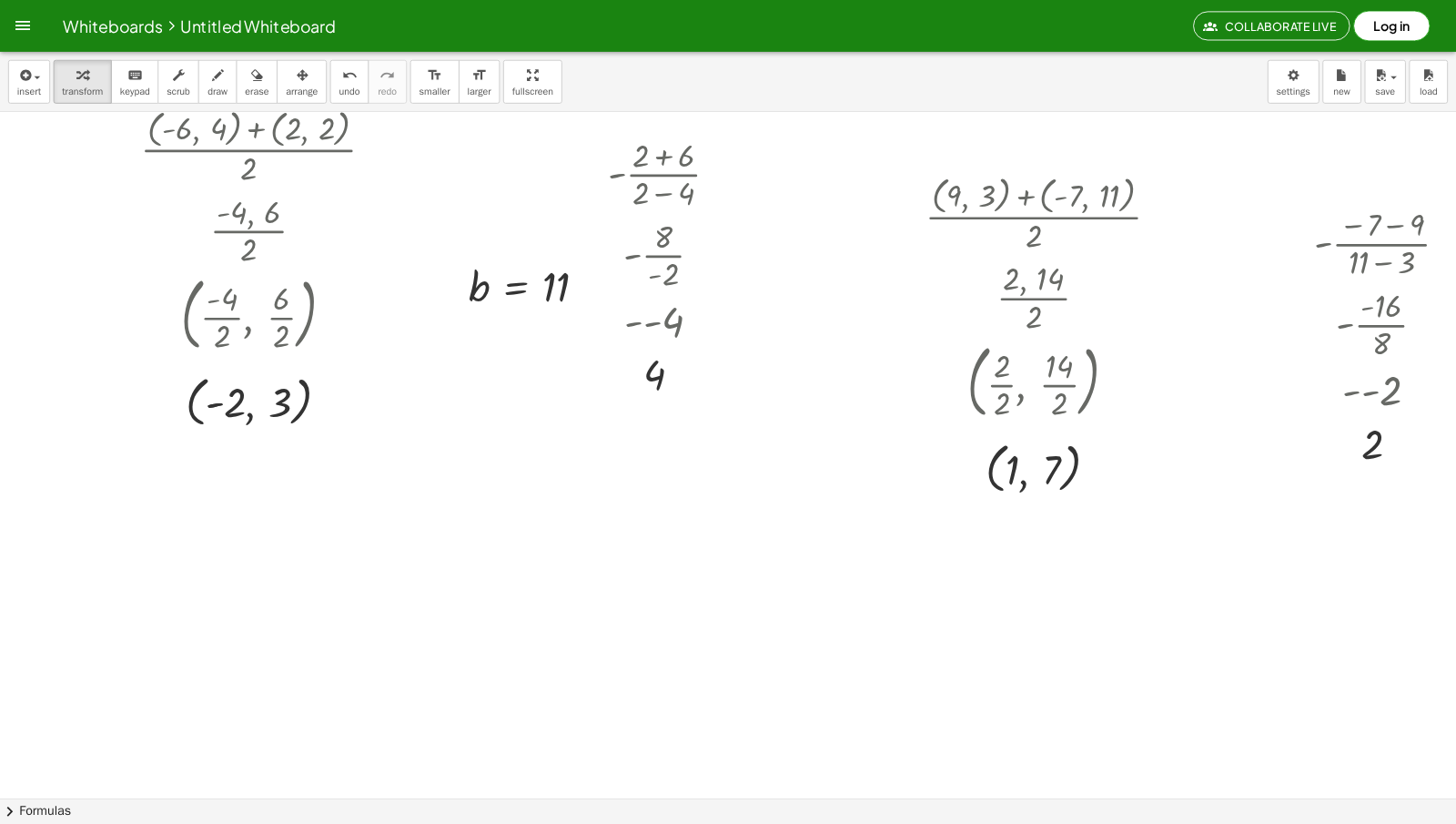 scroll, scrollTop: 74, scrollLeft: 0, axis: vertical 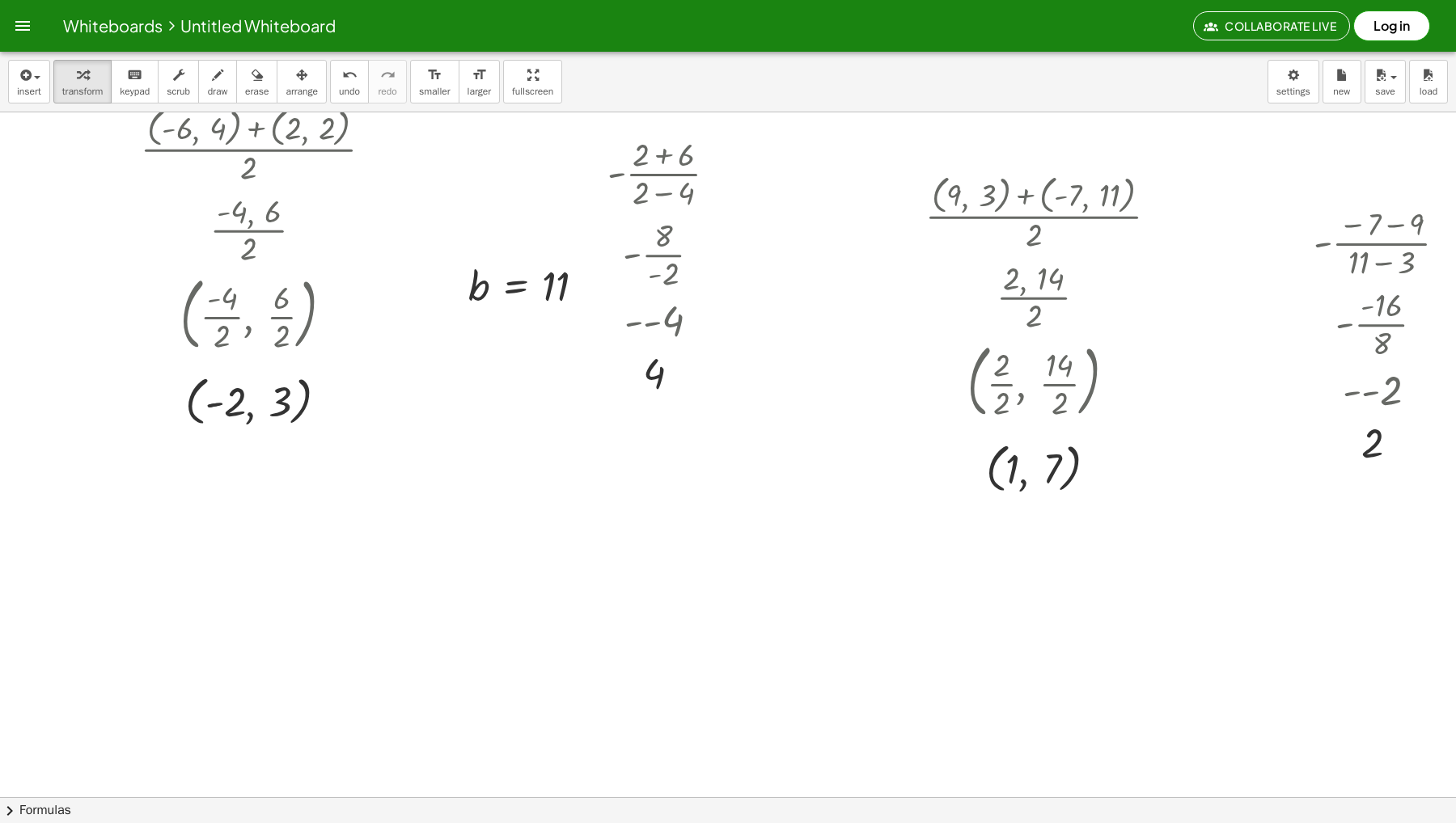 click at bounding box center (738, 732) 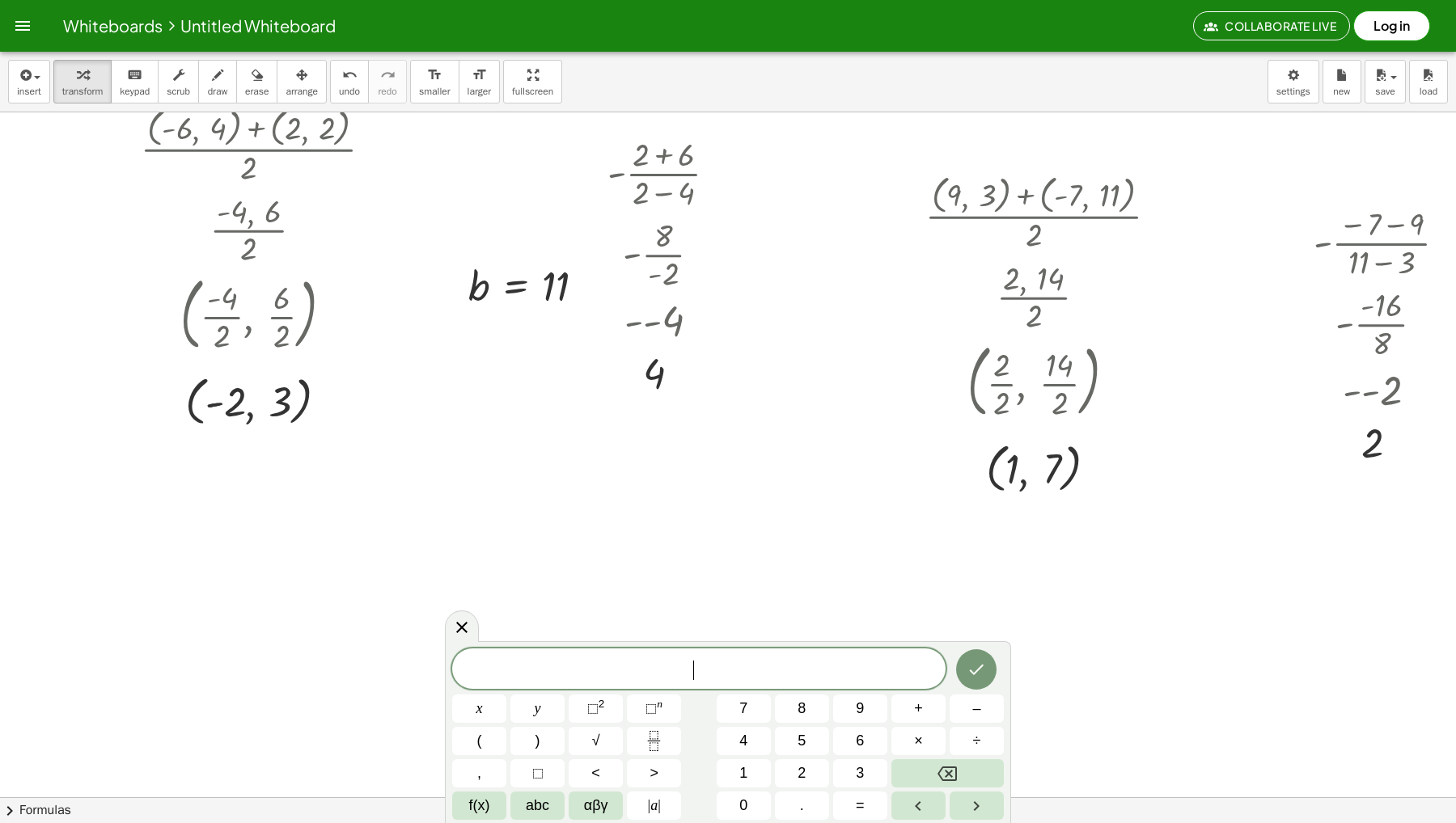 click 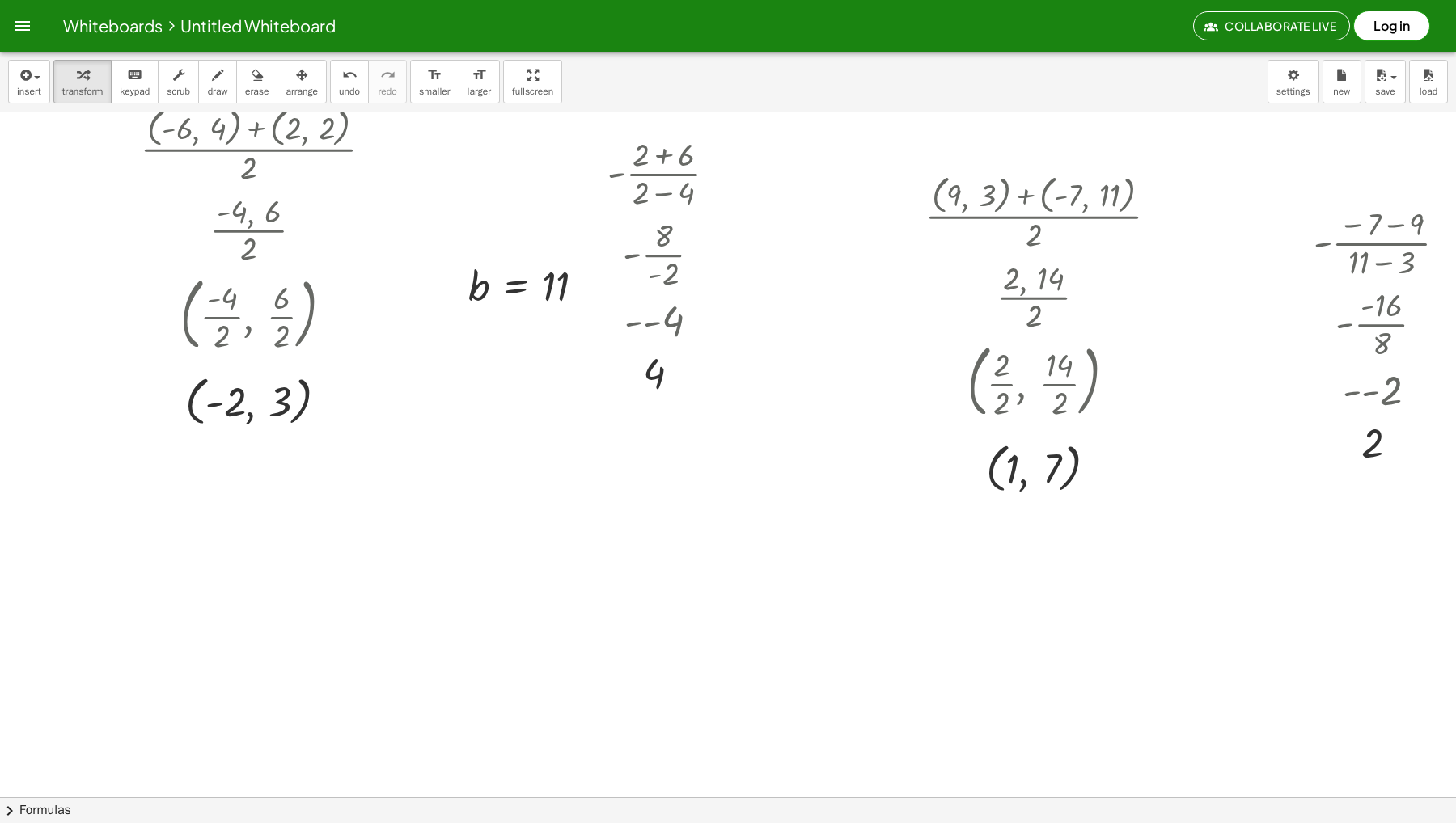 click at bounding box center [738, 732] 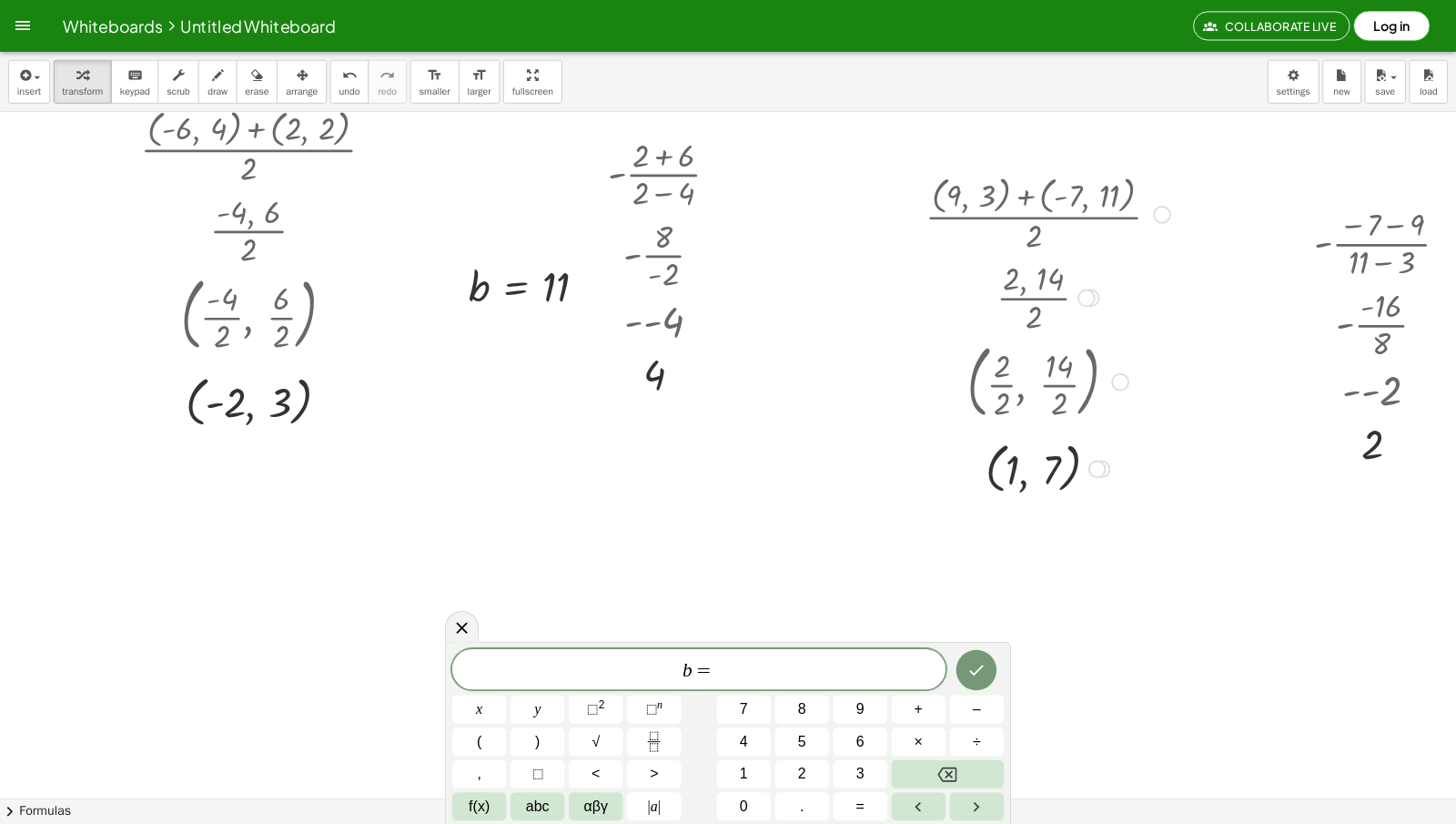 scroll, scrollTop: 74, scrollLeft: 0, axis: vertical 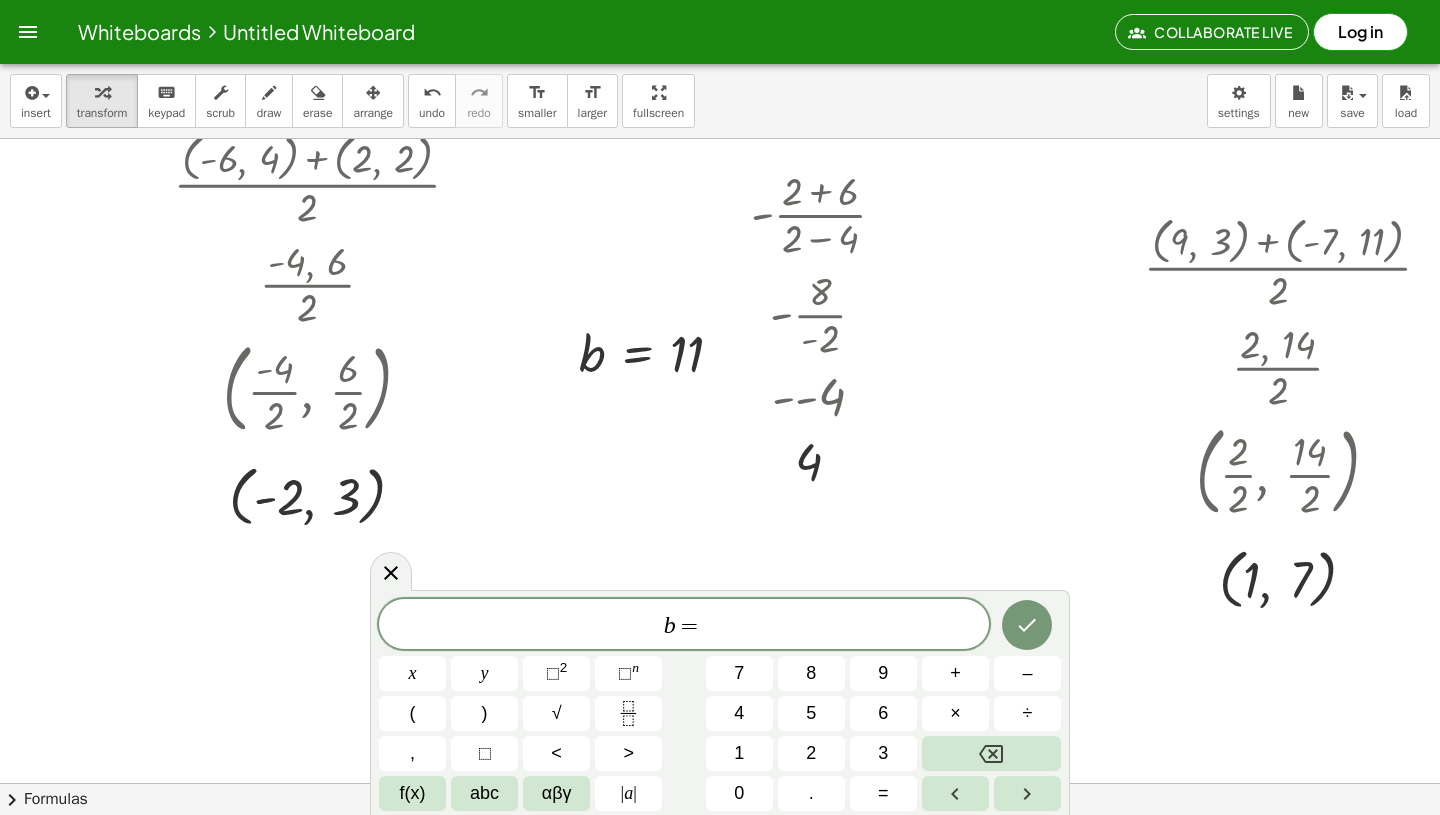 click at bounding box center [912, 766] 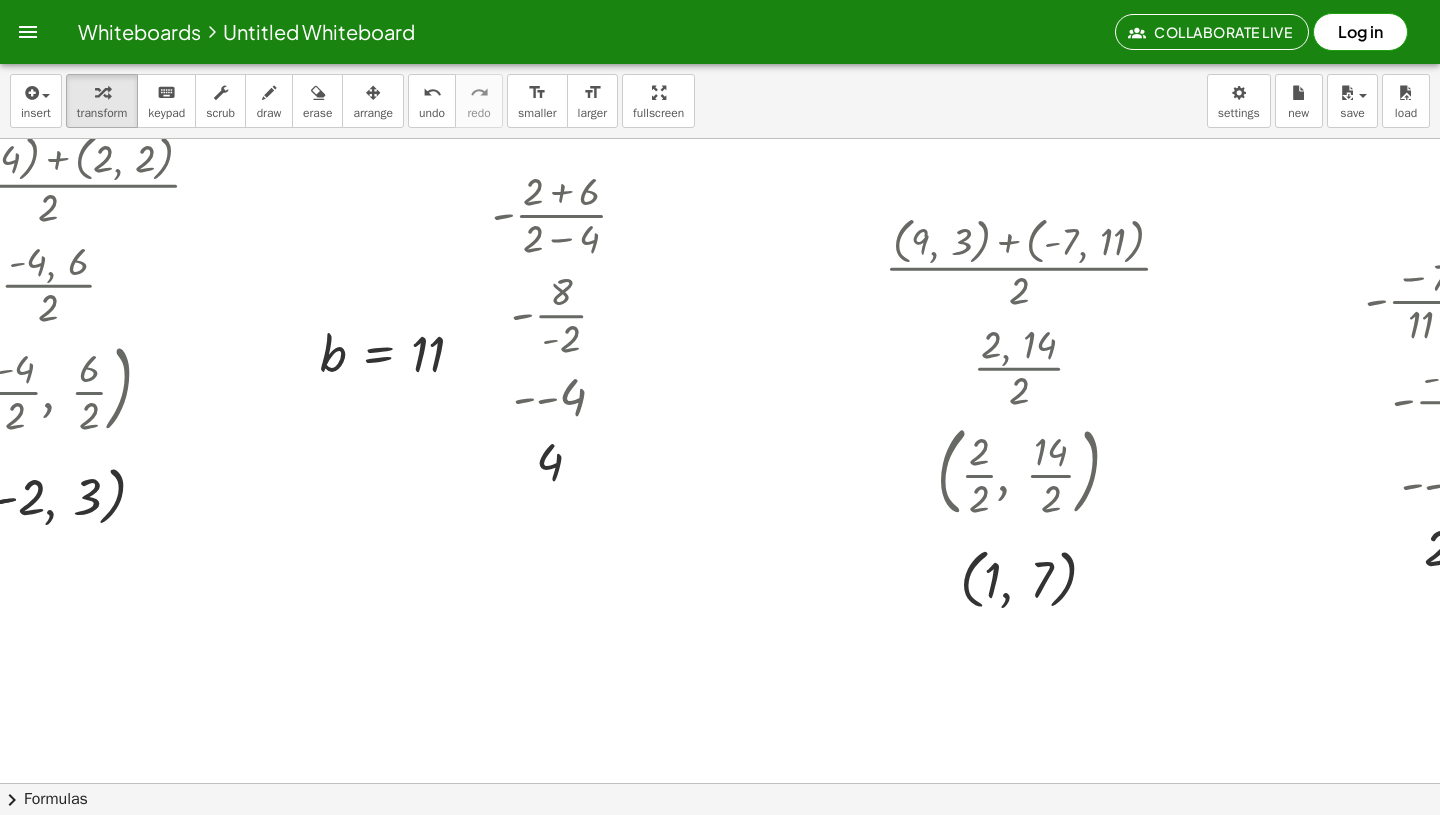scroll, scrollTop: 81, scrollLeft: 397, axis: both 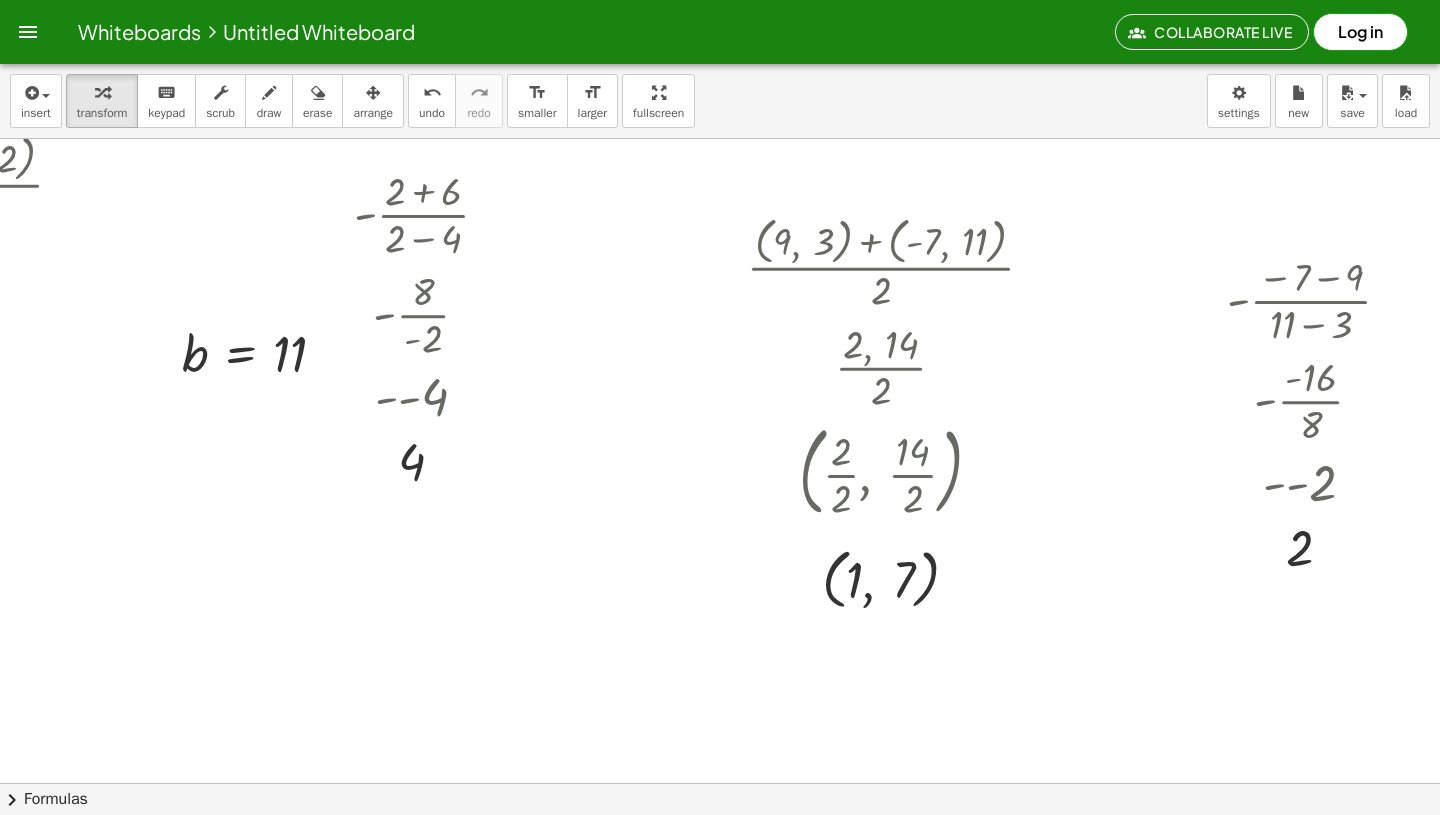 click at bounding box center (515, 766) 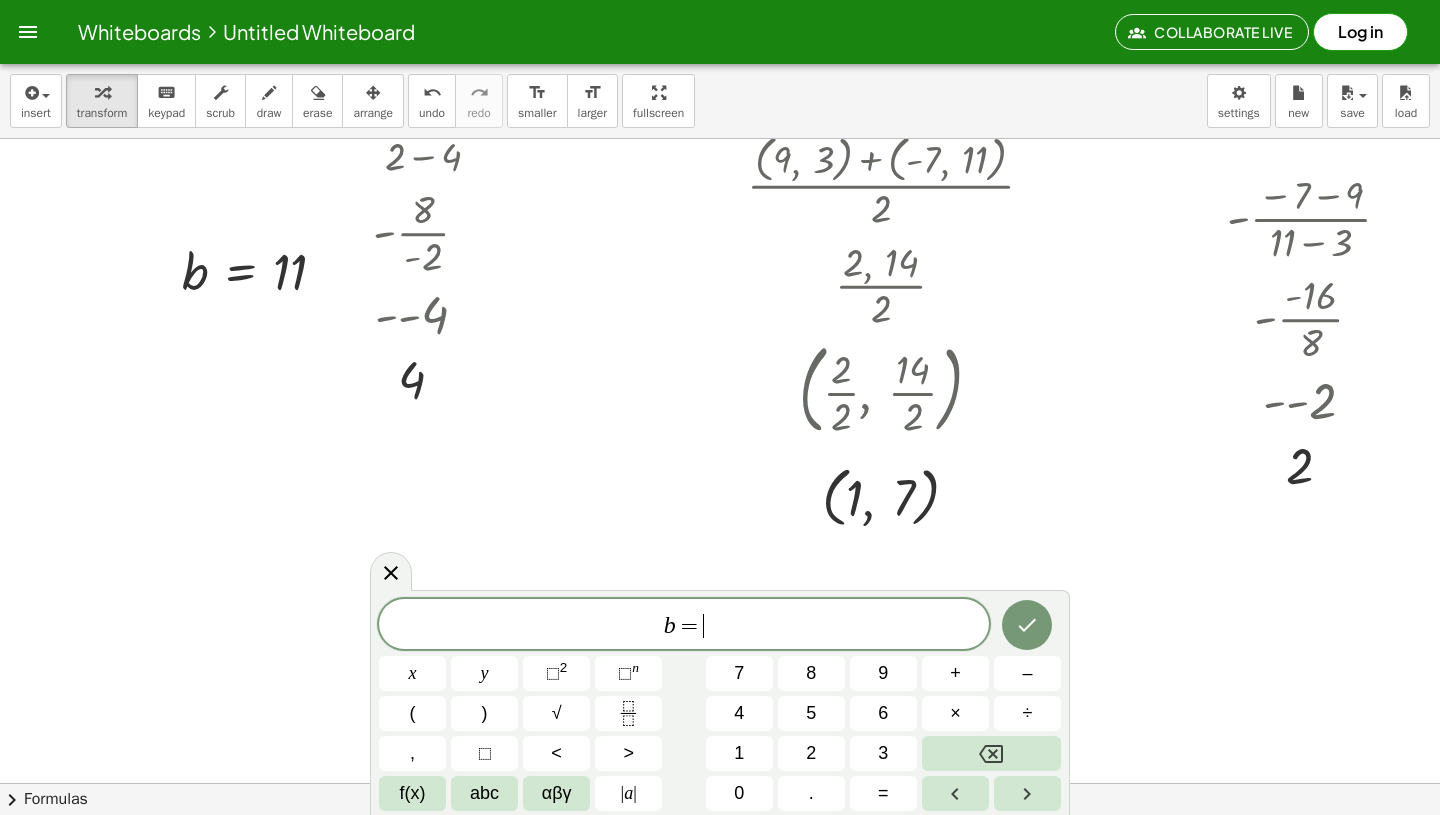scroll, scrollTop: 146, scrollLeft: 397, axis: both 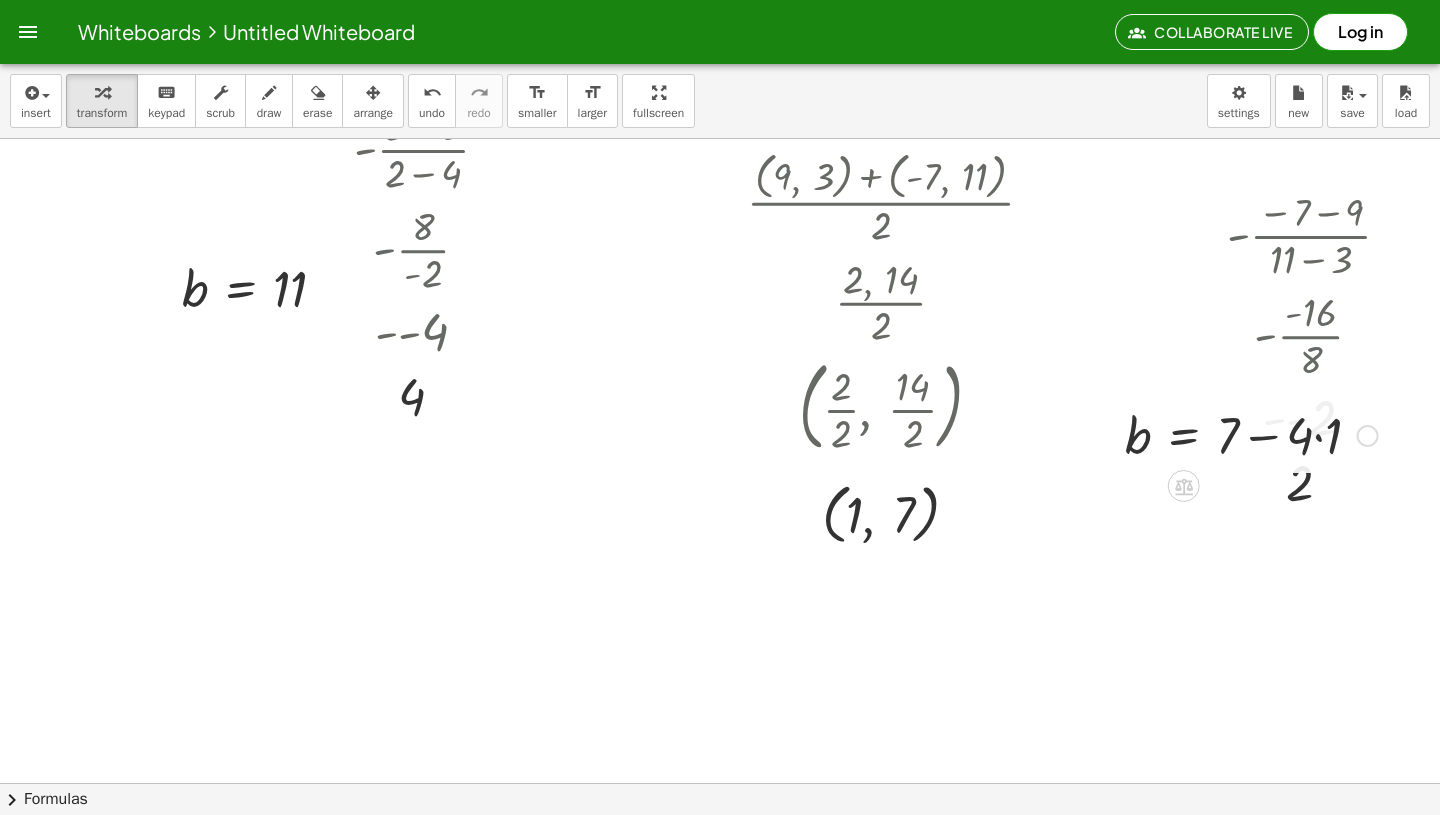 click at bounding box center [1251, 434] 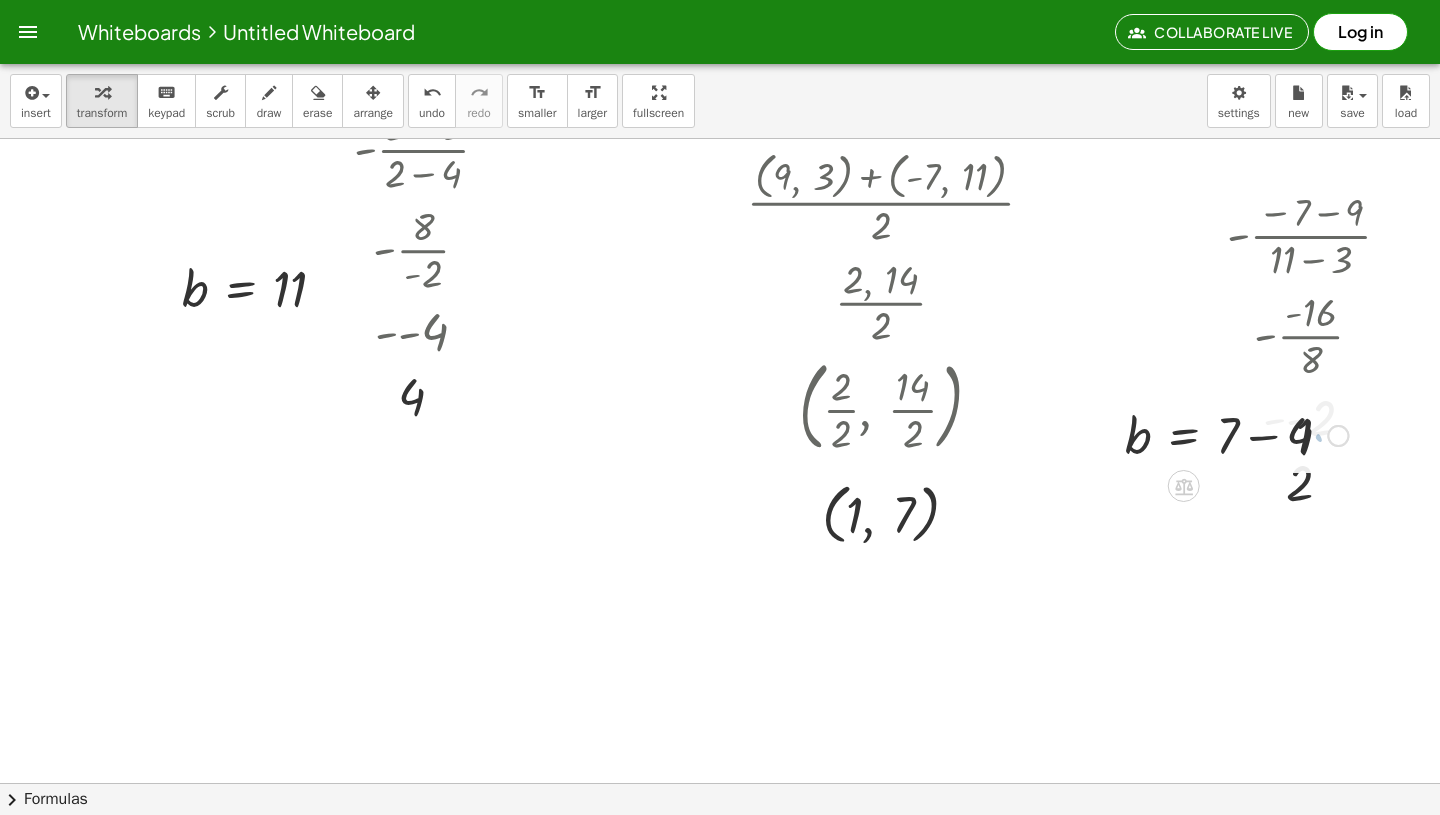 click at bounding box center [1236, 434] 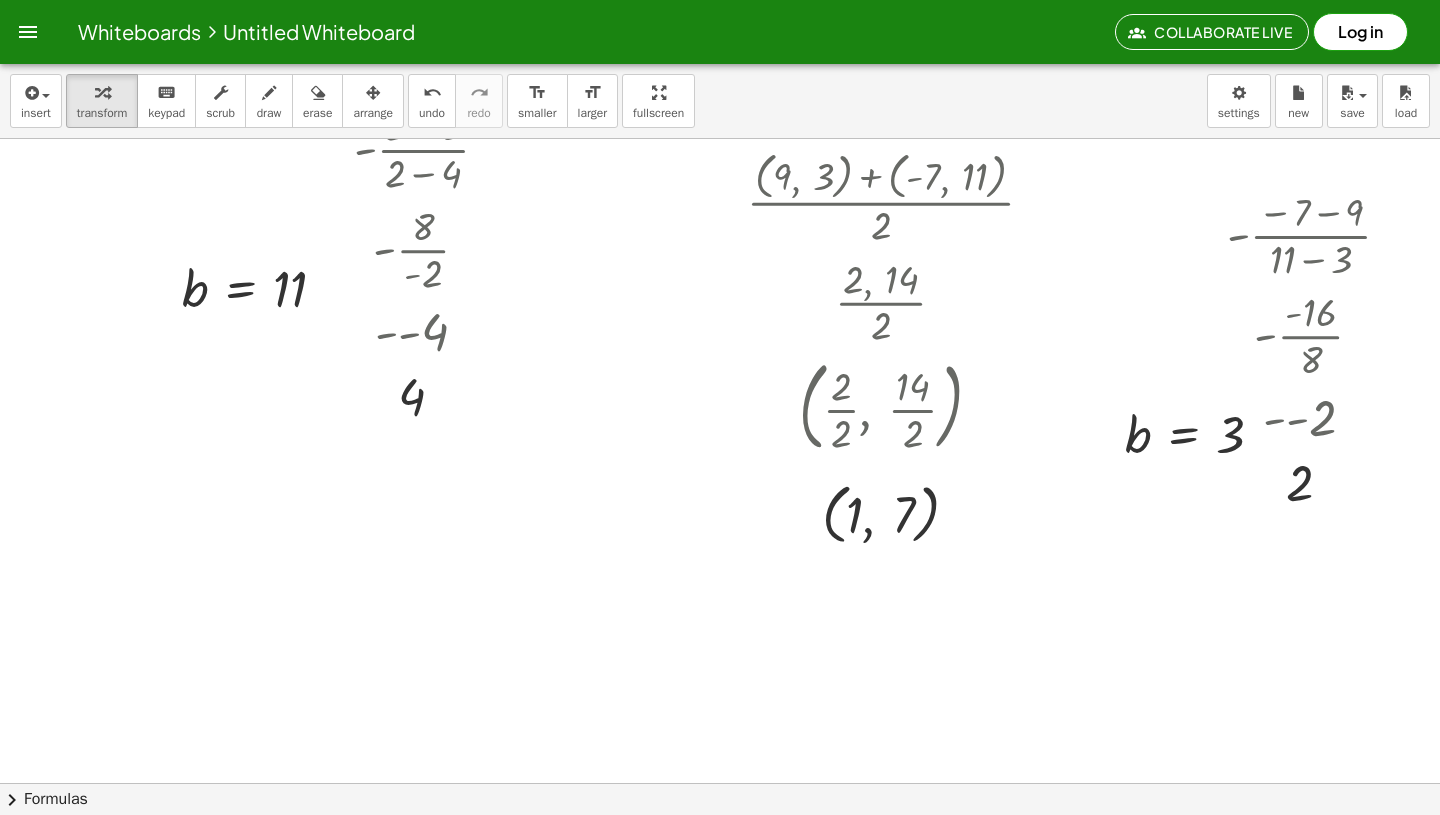 click at bounding box center (515, 701) 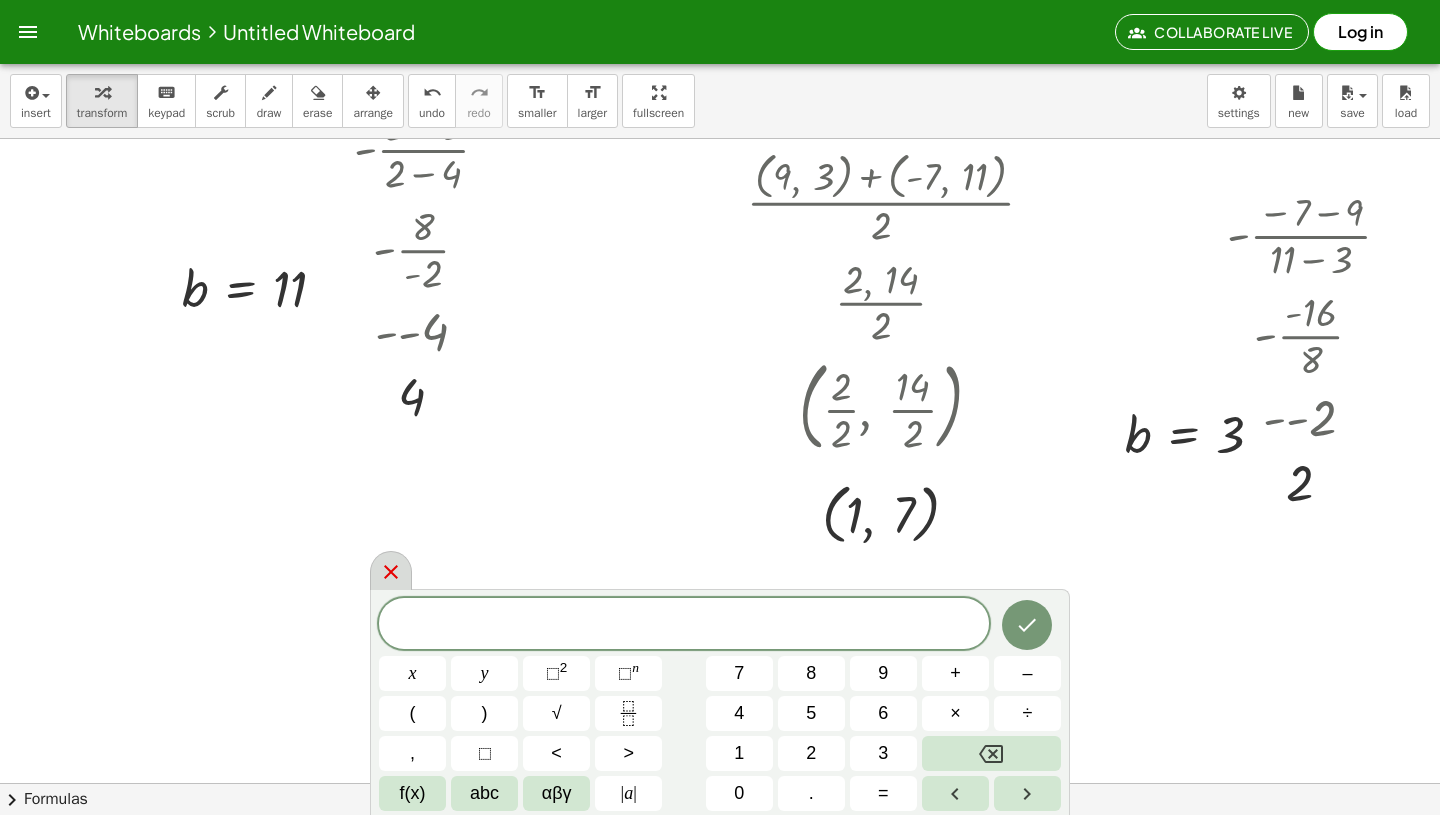 click at bounding box center [391, 570] 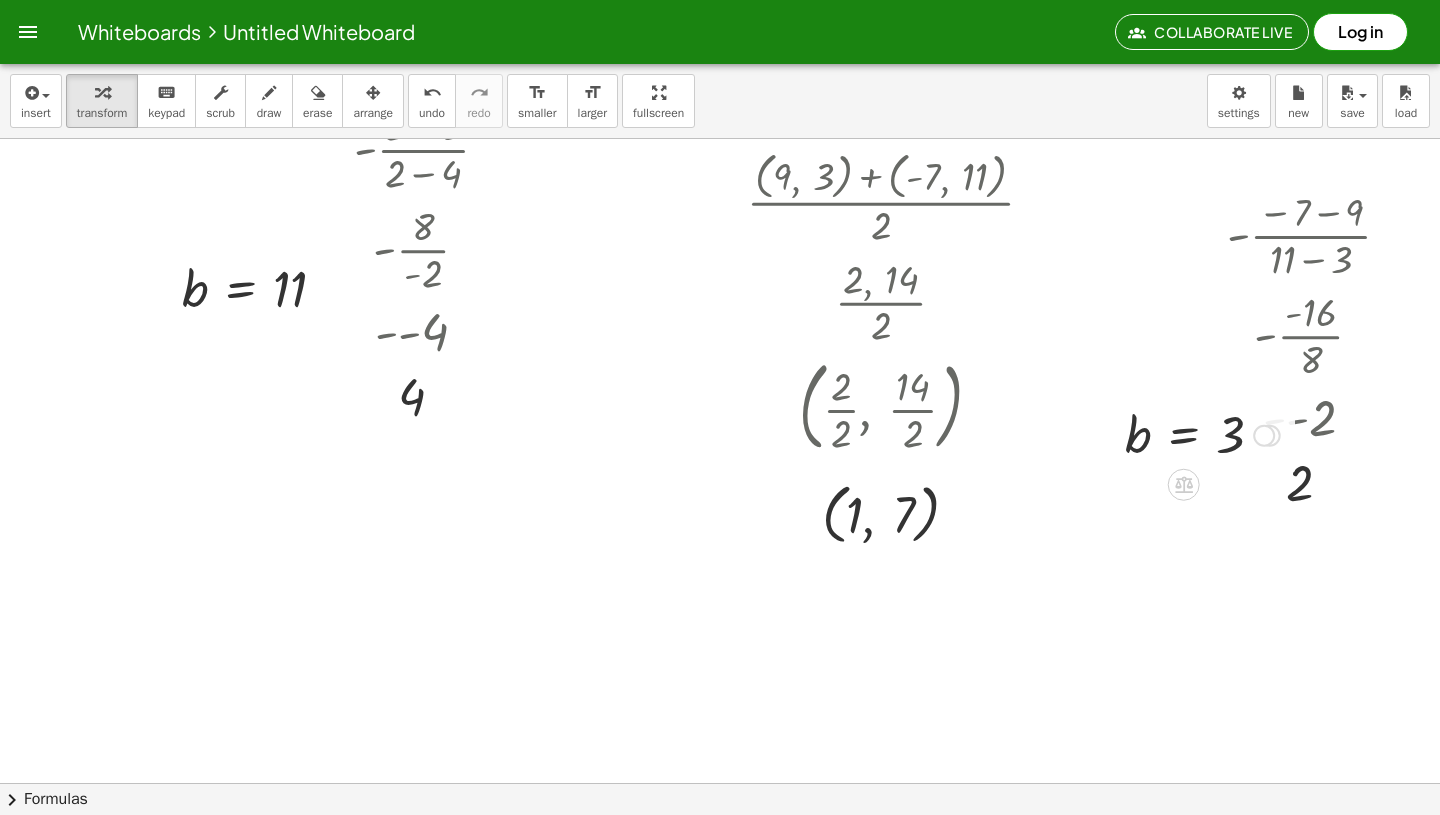click at bounding box center [1264, 436] 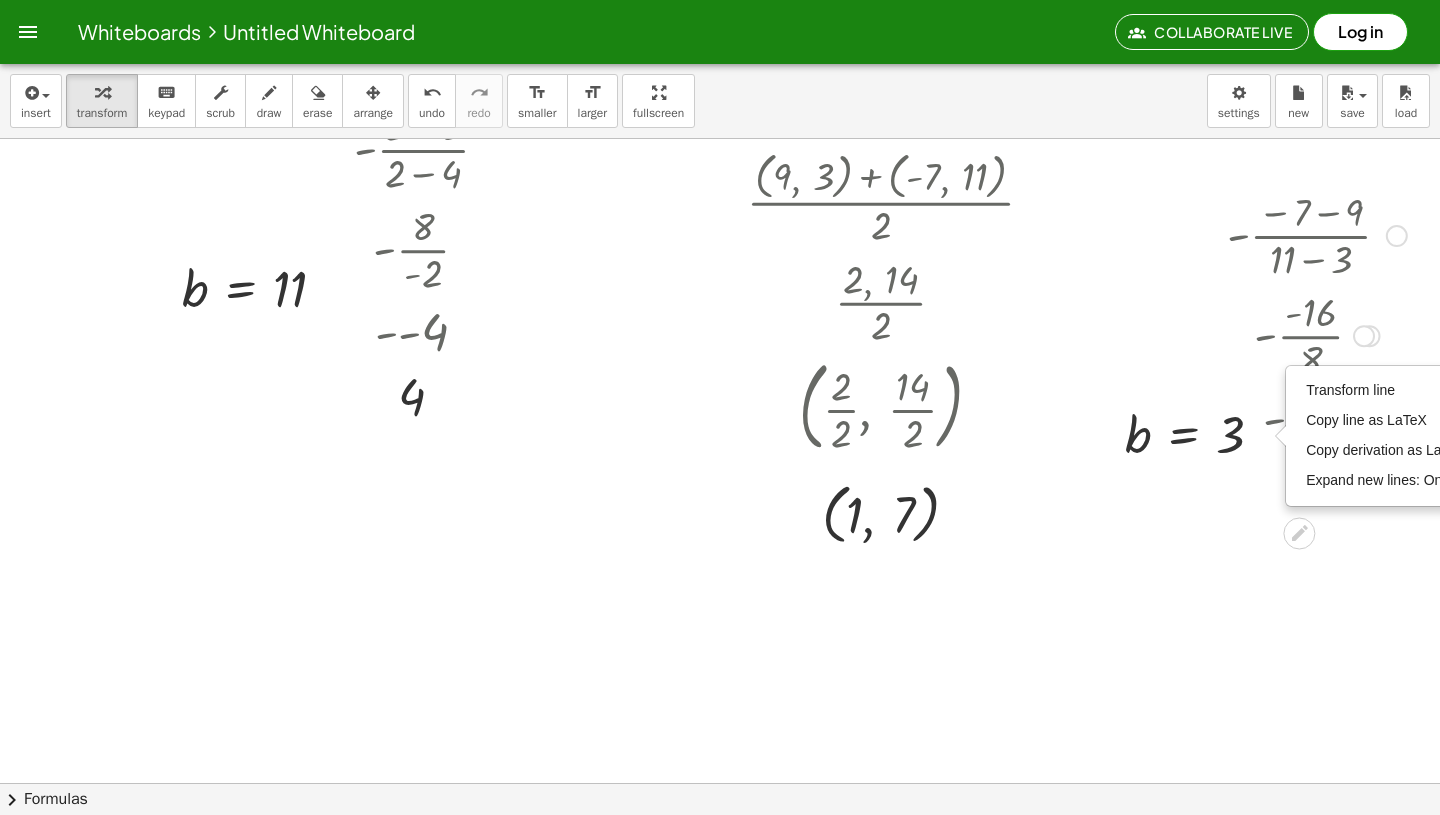 click at bounding box center (515, 701) 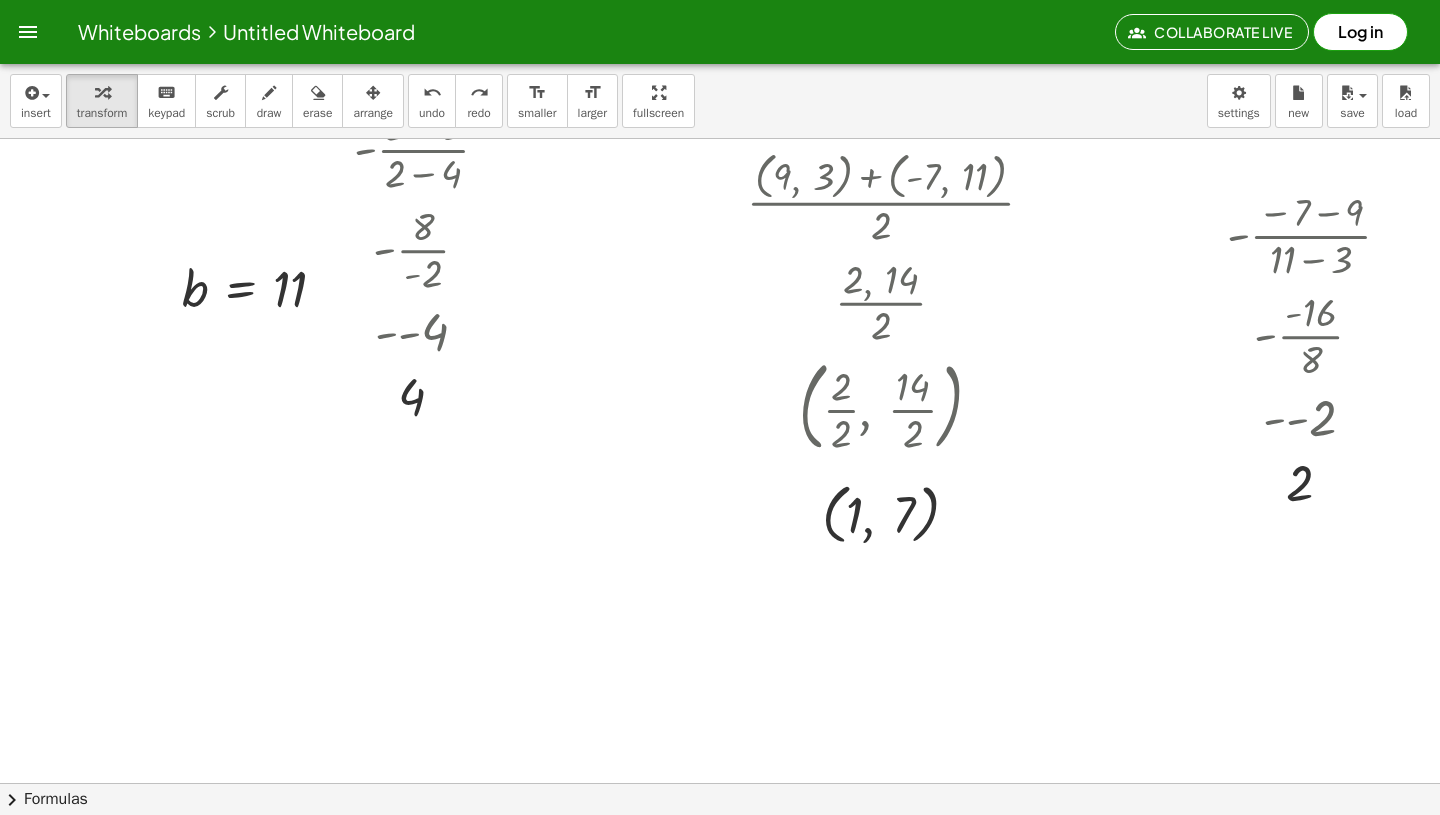 click at bounding box center (515, 701) 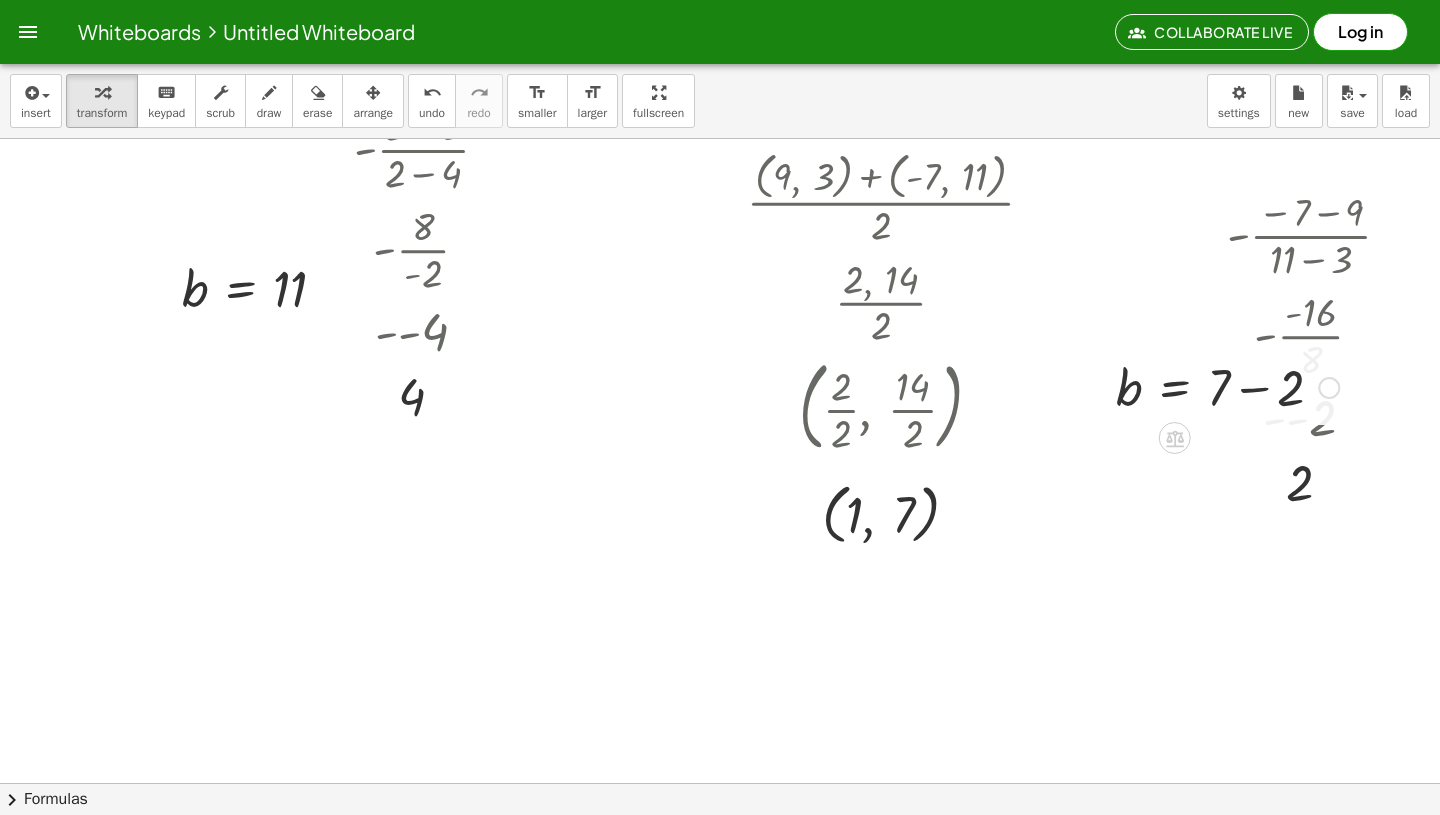 click at bounding box center (1227, 386) 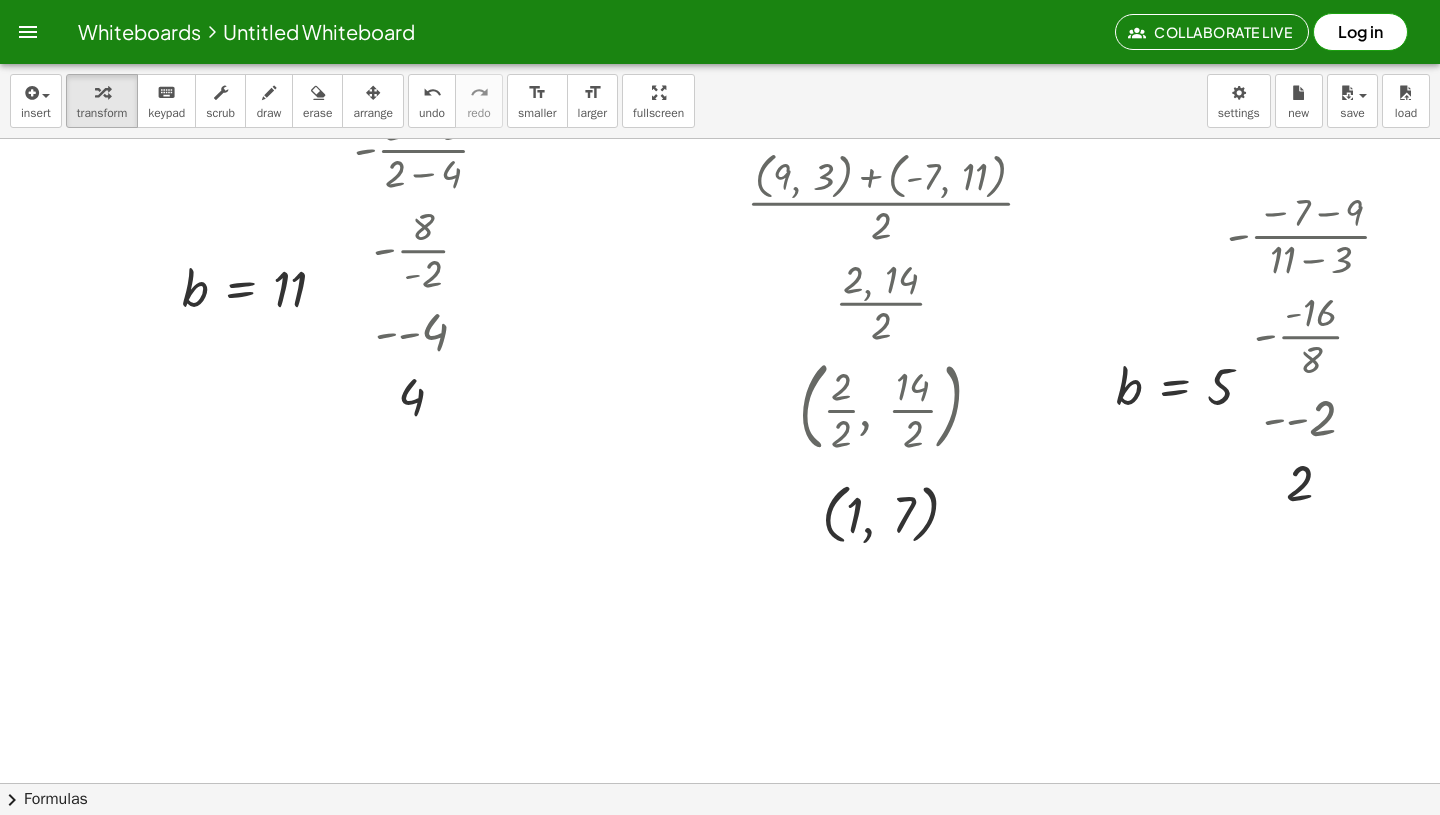 click at bounding box center [515, 701] 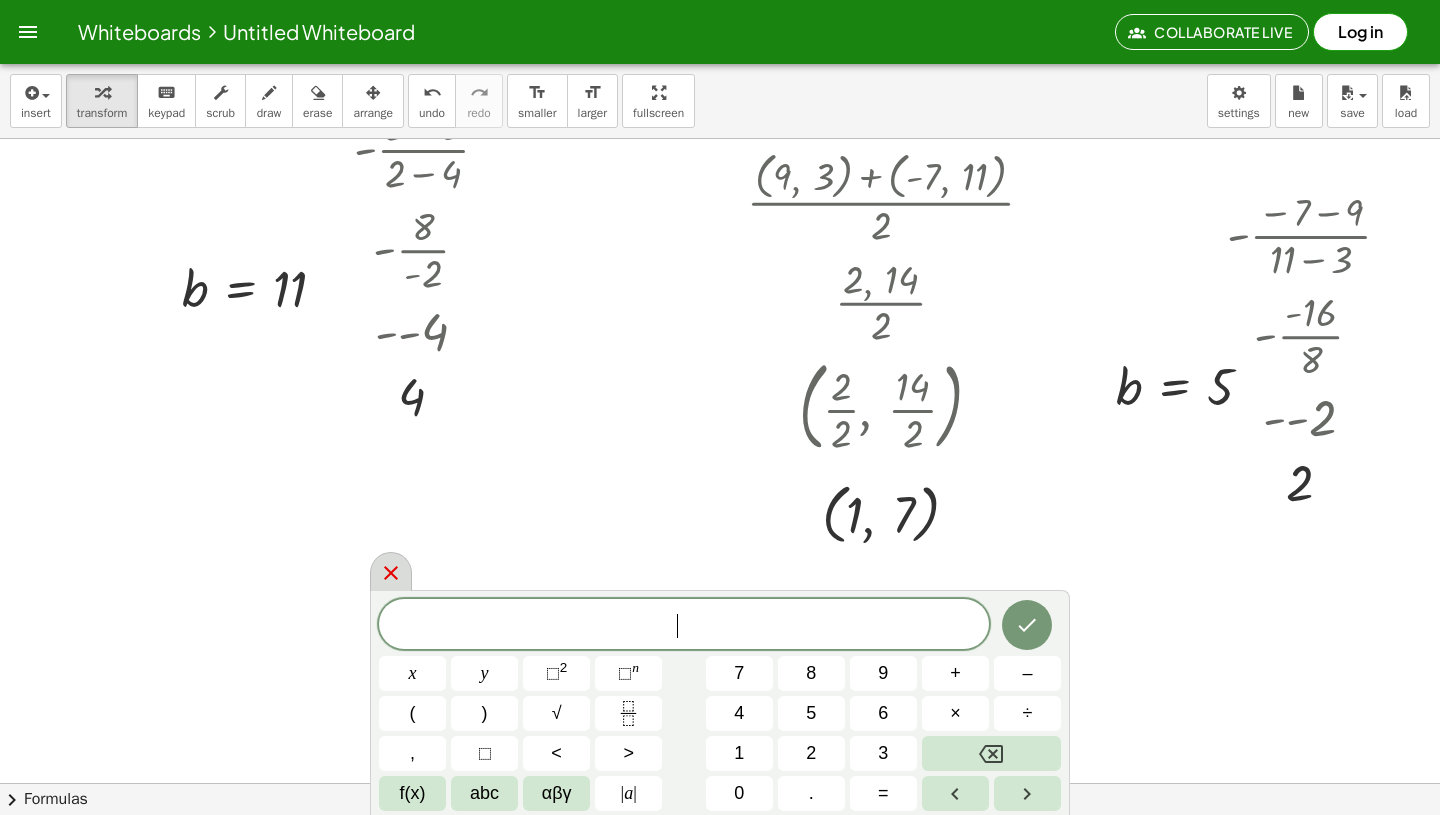 click 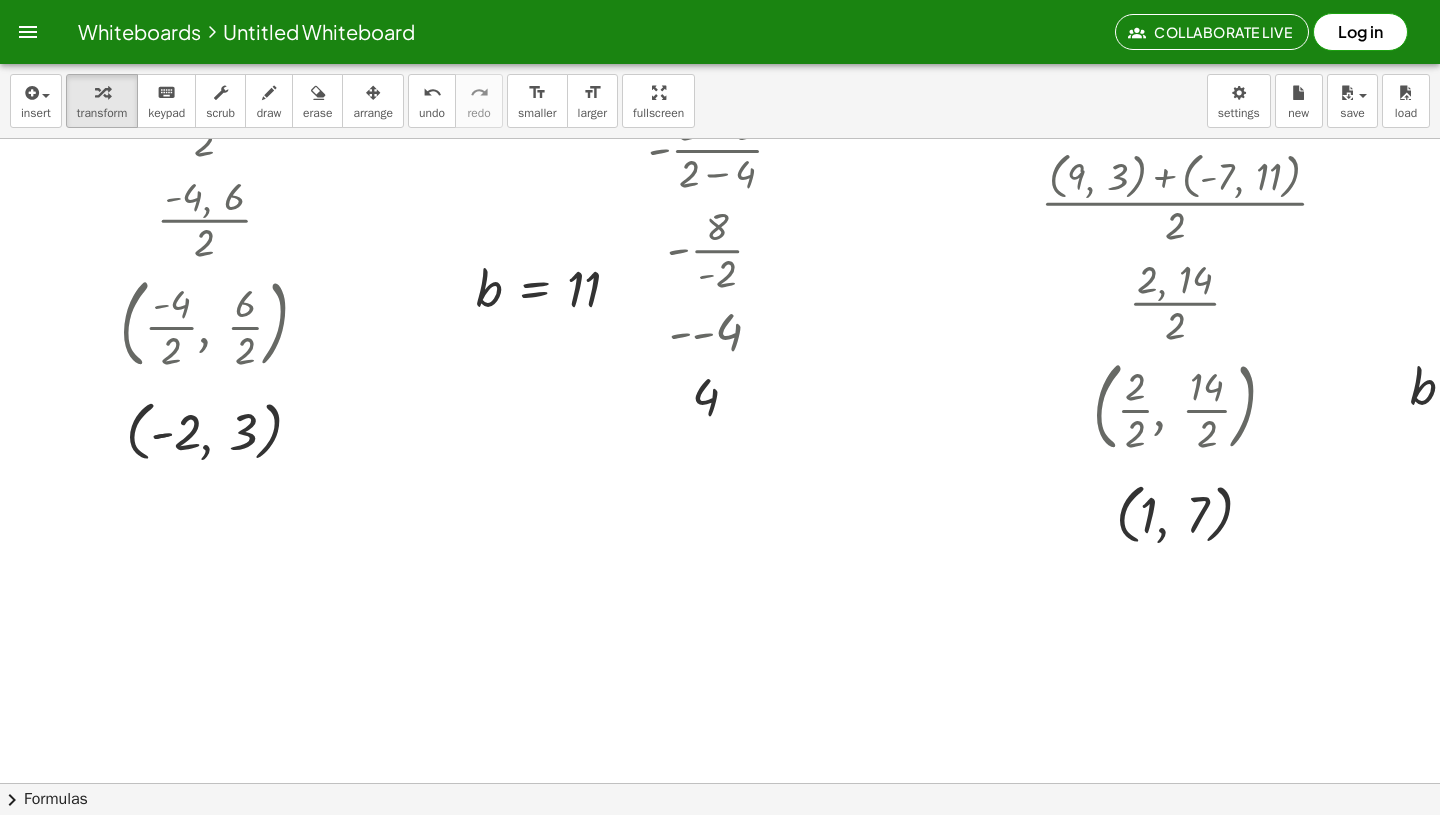 scroll, scrollTop: 146, scrollLeft: 0, axis: vertical 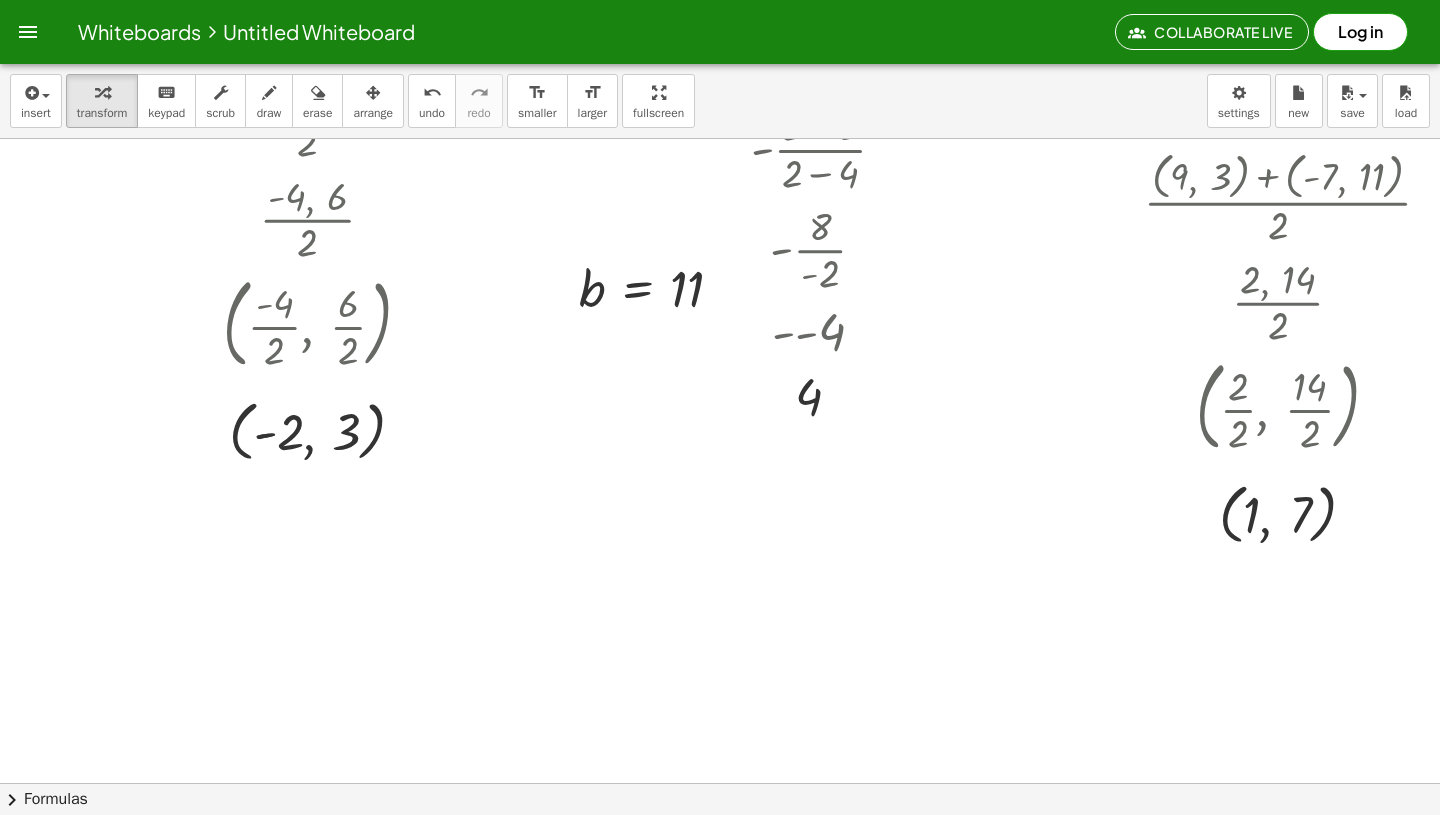 click at bounding box center (912, 701) 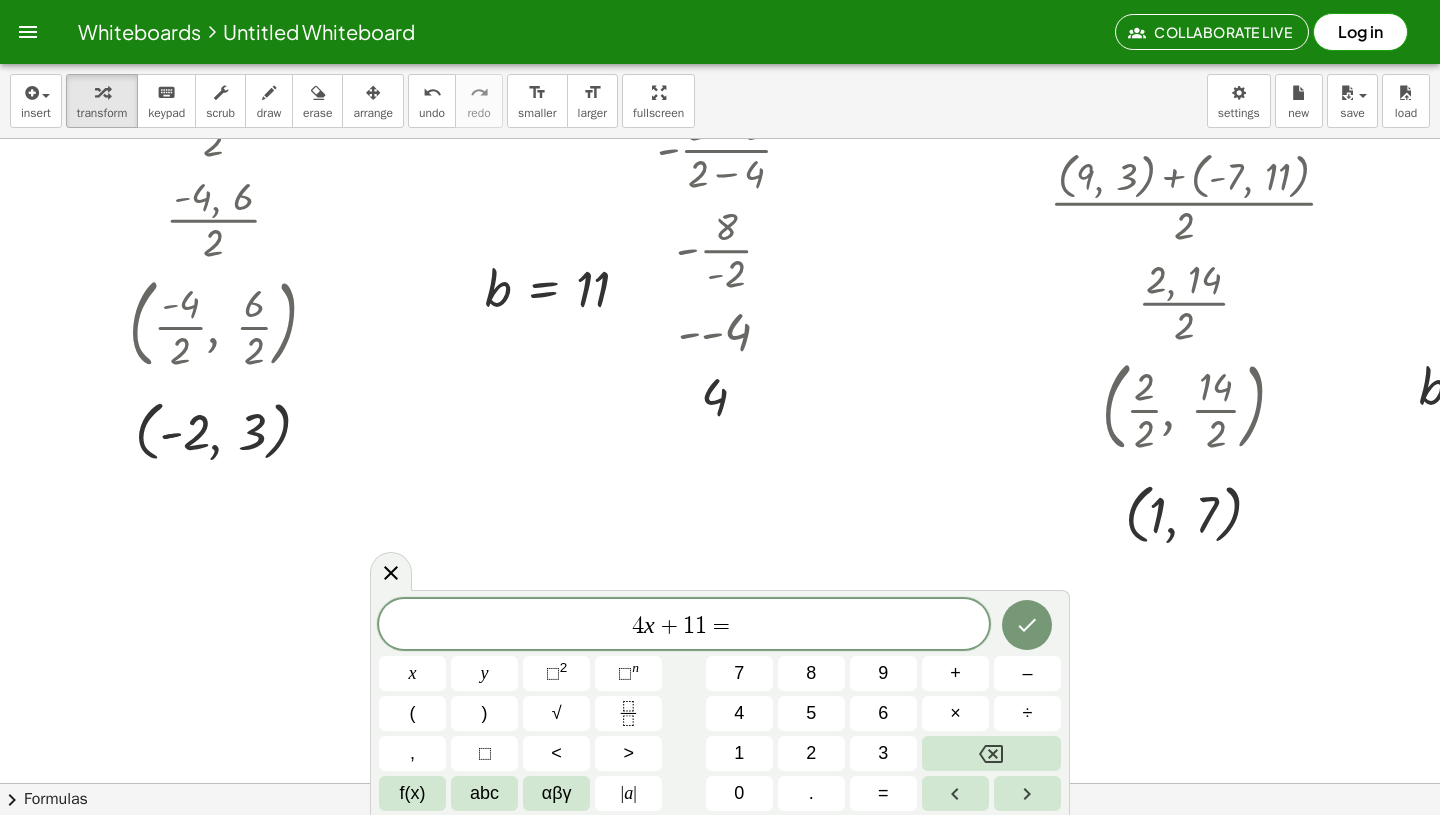 scroll, scrollTop: 146, scrollLeft: 397, axis: both 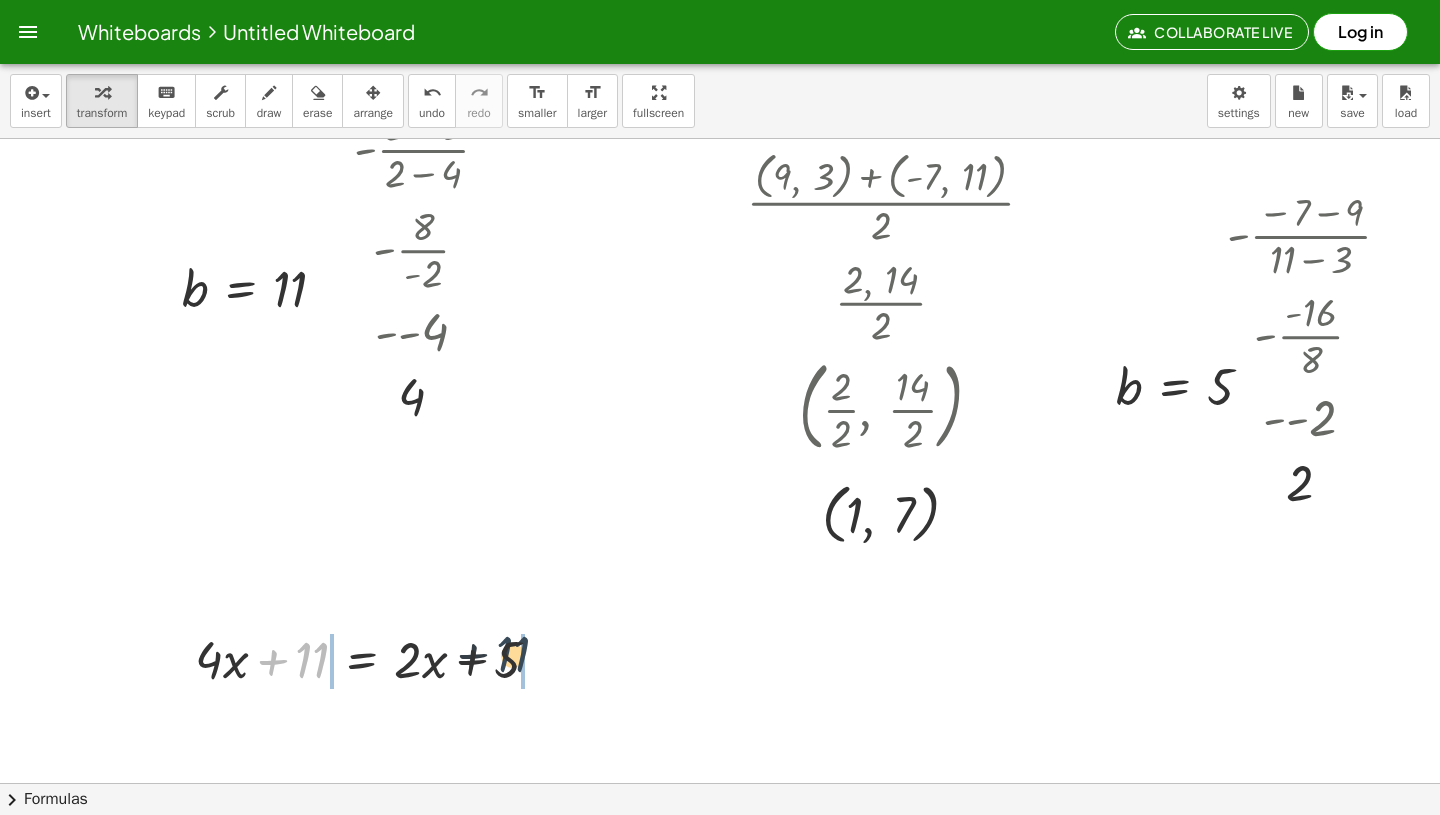 drag, startPoint x: 306, startPoint y: 669, endPoint x: 541, endPoint y: 659, distance: 235.21268 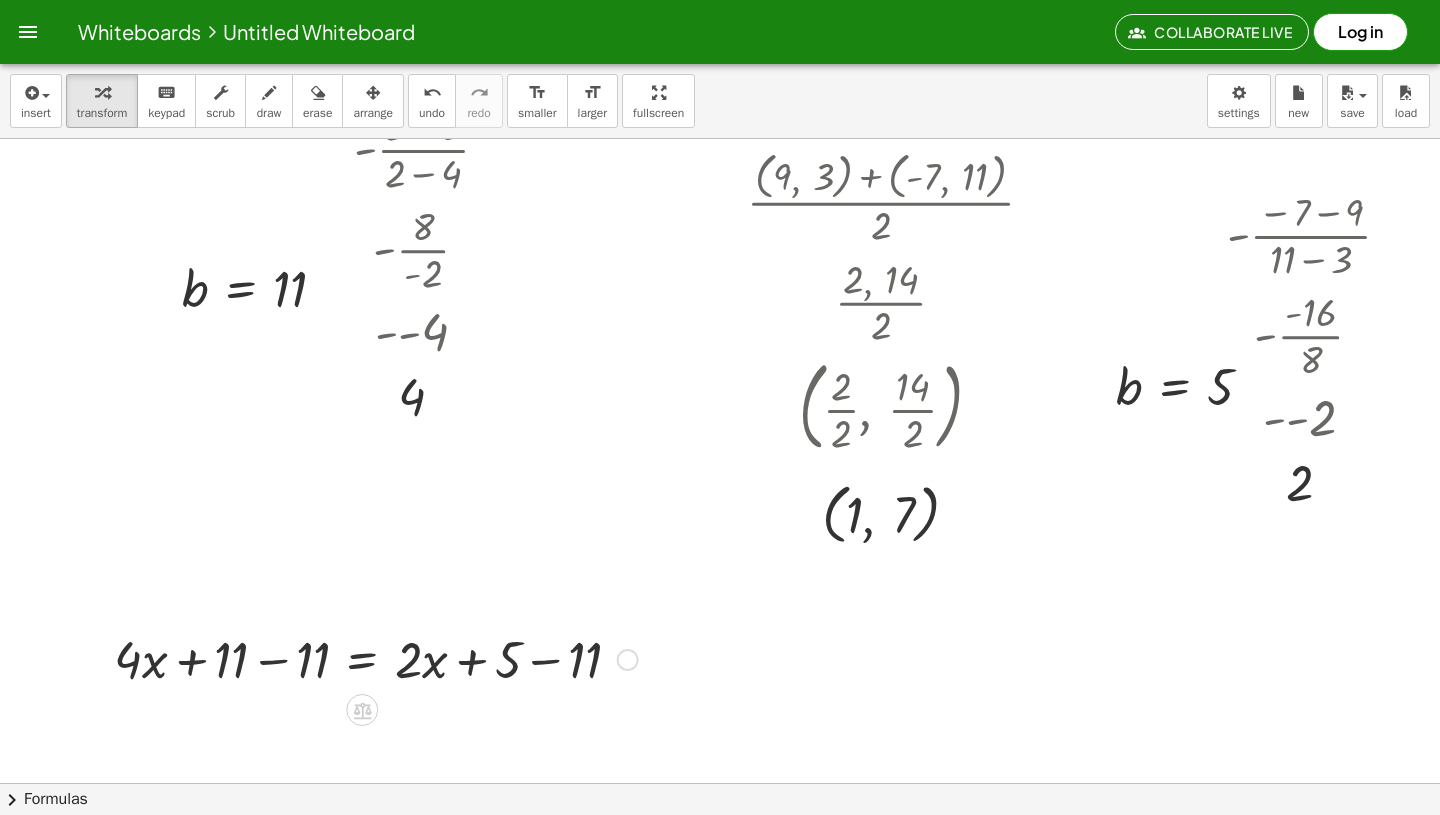 click at bounding box center (376, 658) 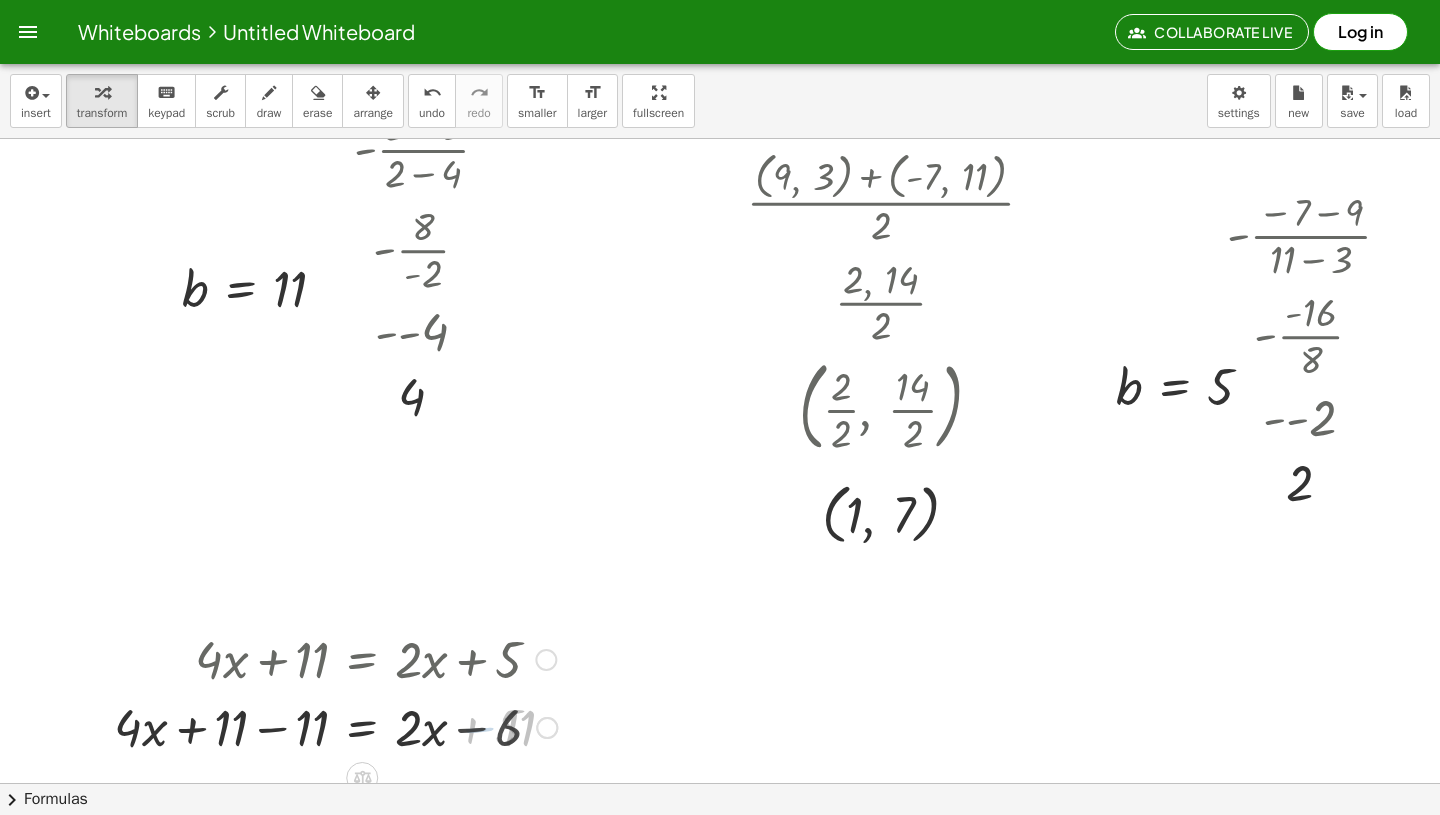 click at bounding box center (335, 726) 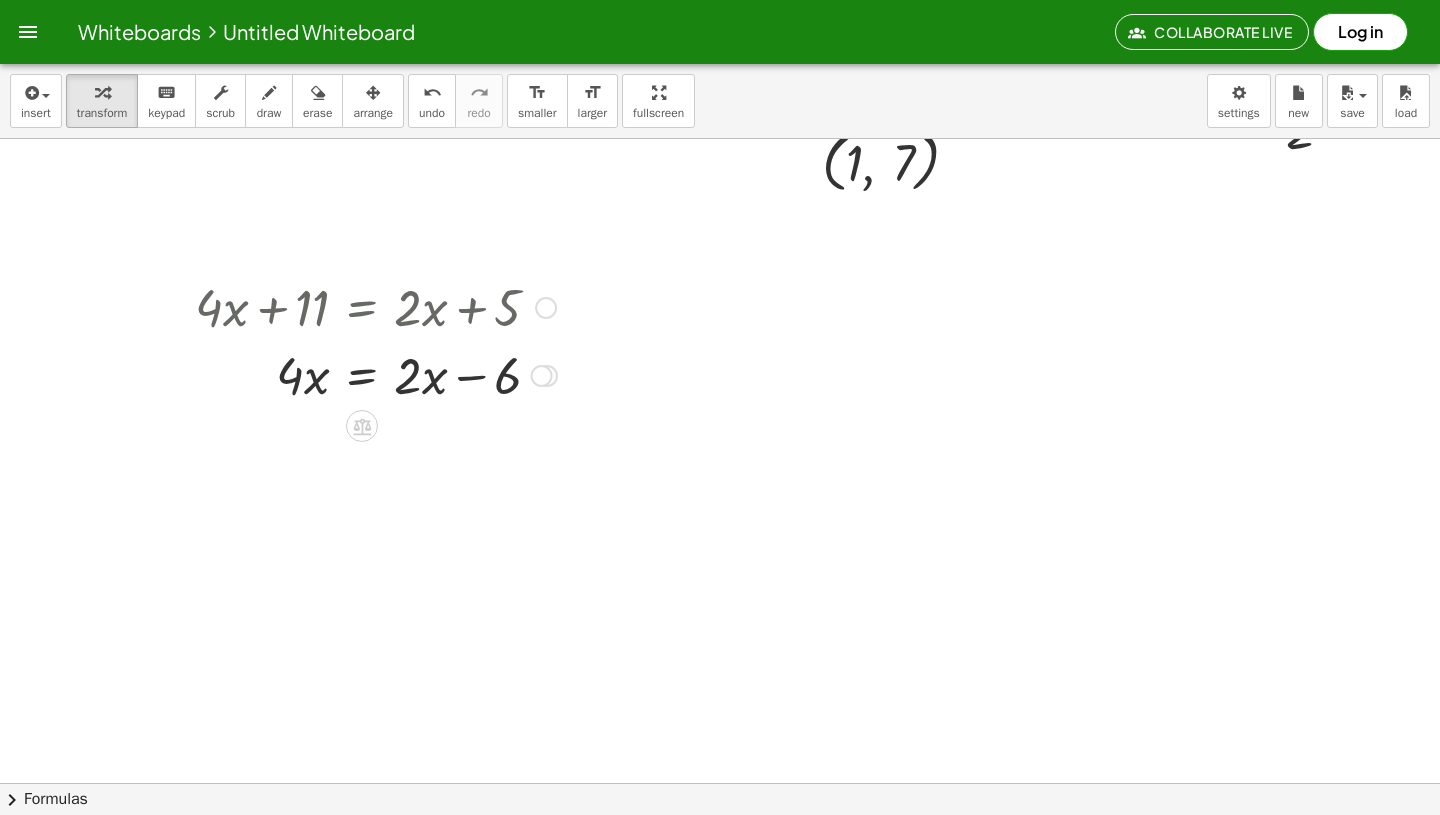 scroll, scrollTop: 505, scrollLeft: 397, axis: both 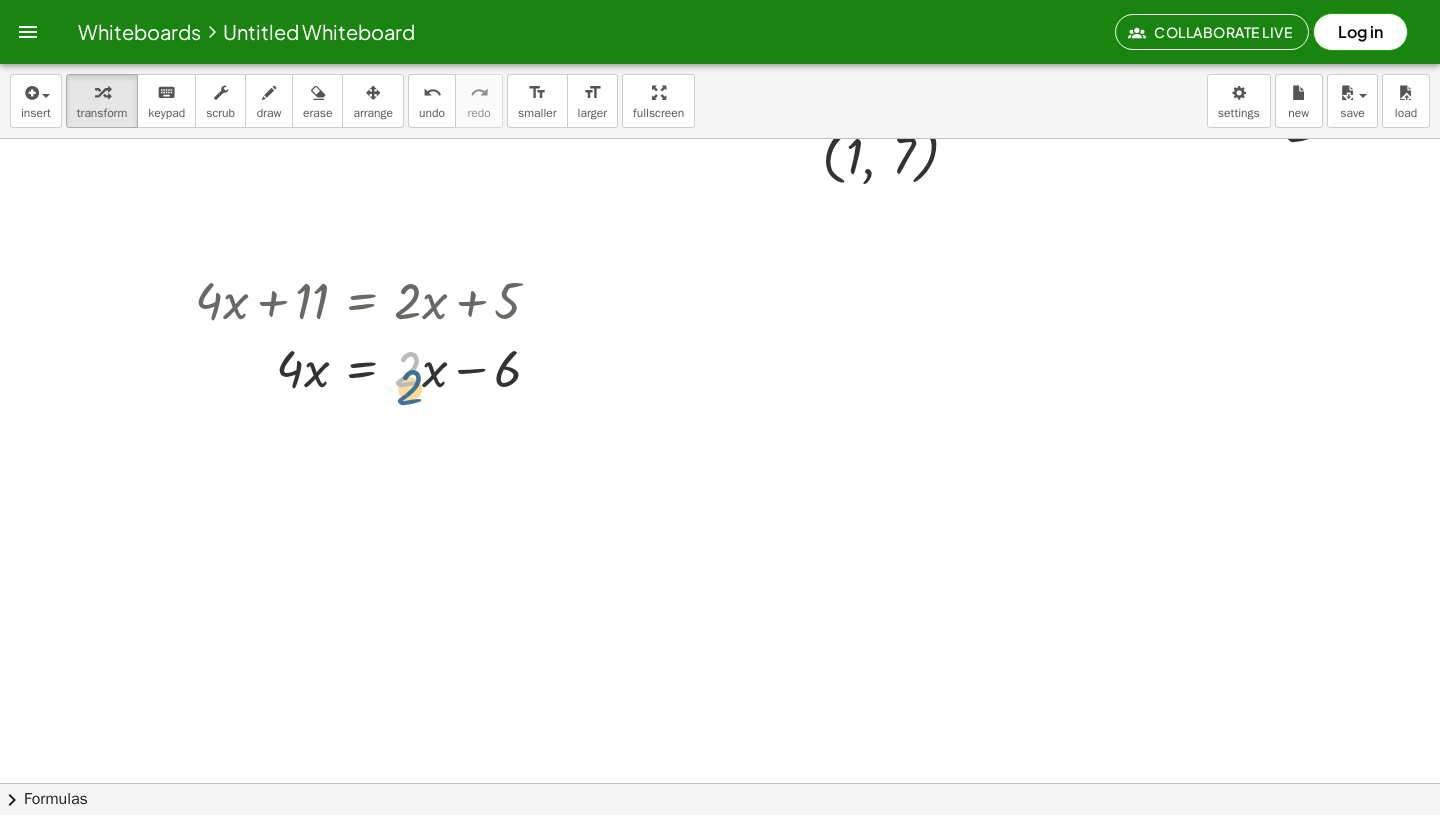 drag, startPoint x: 403, startPoint y: 371, endPoint x: 405, endPoint y: 390, distance: 19.104973 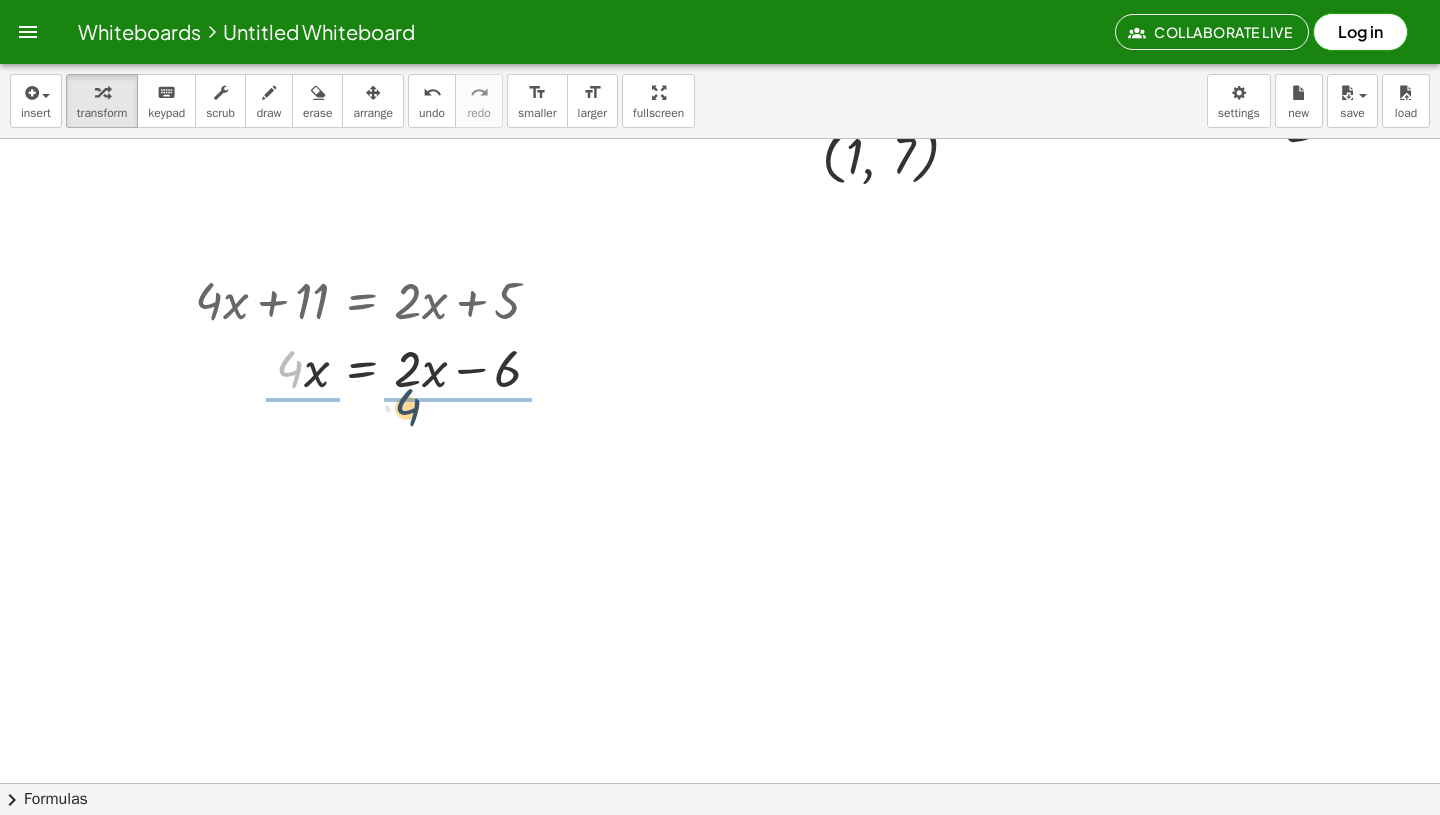 drag, startPoint x: 294, startPoint y: 379, endPoint x: 412, endPoint y: 417, distance: 123.967735 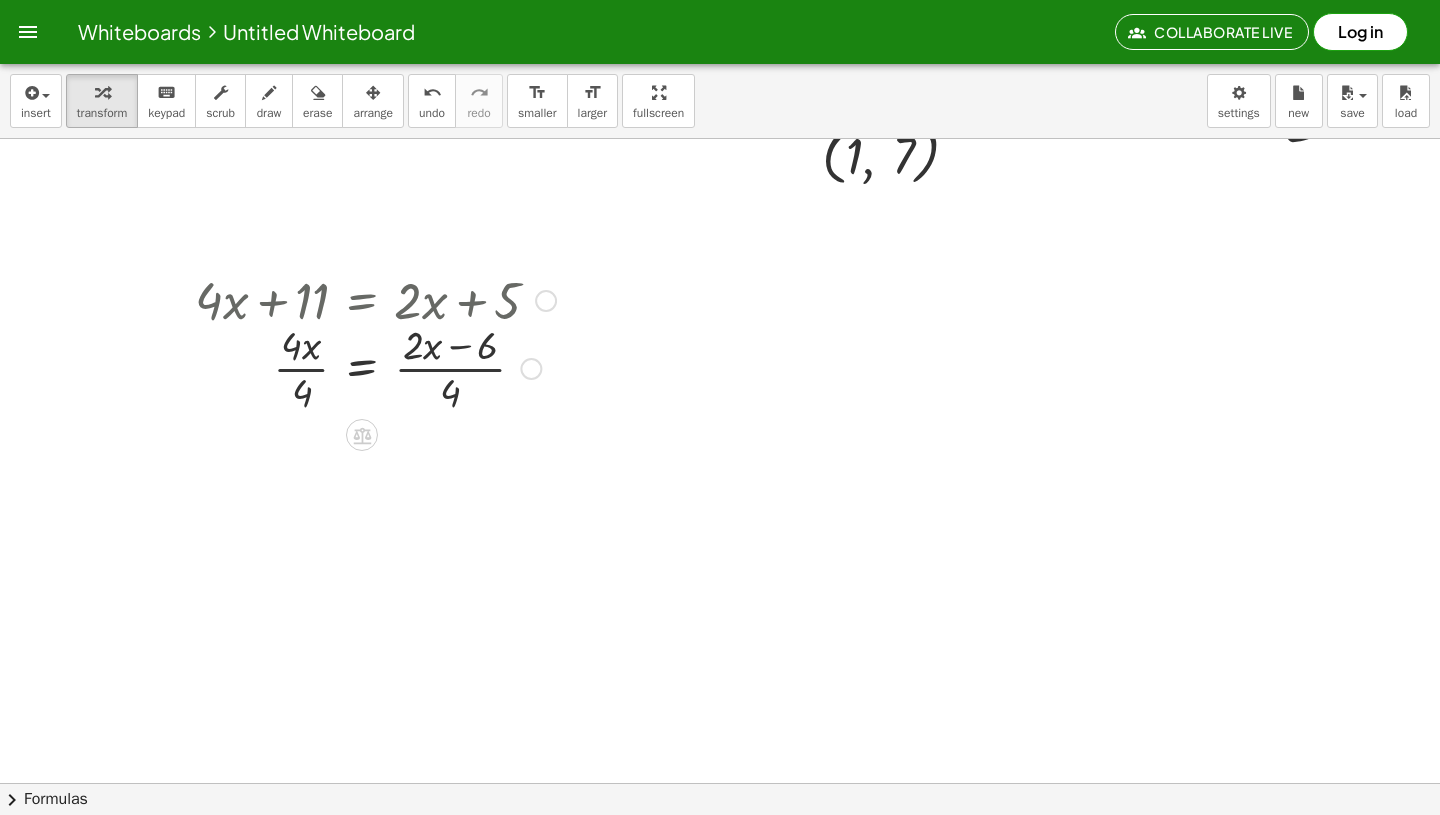 click at bounding box center (375, 367) 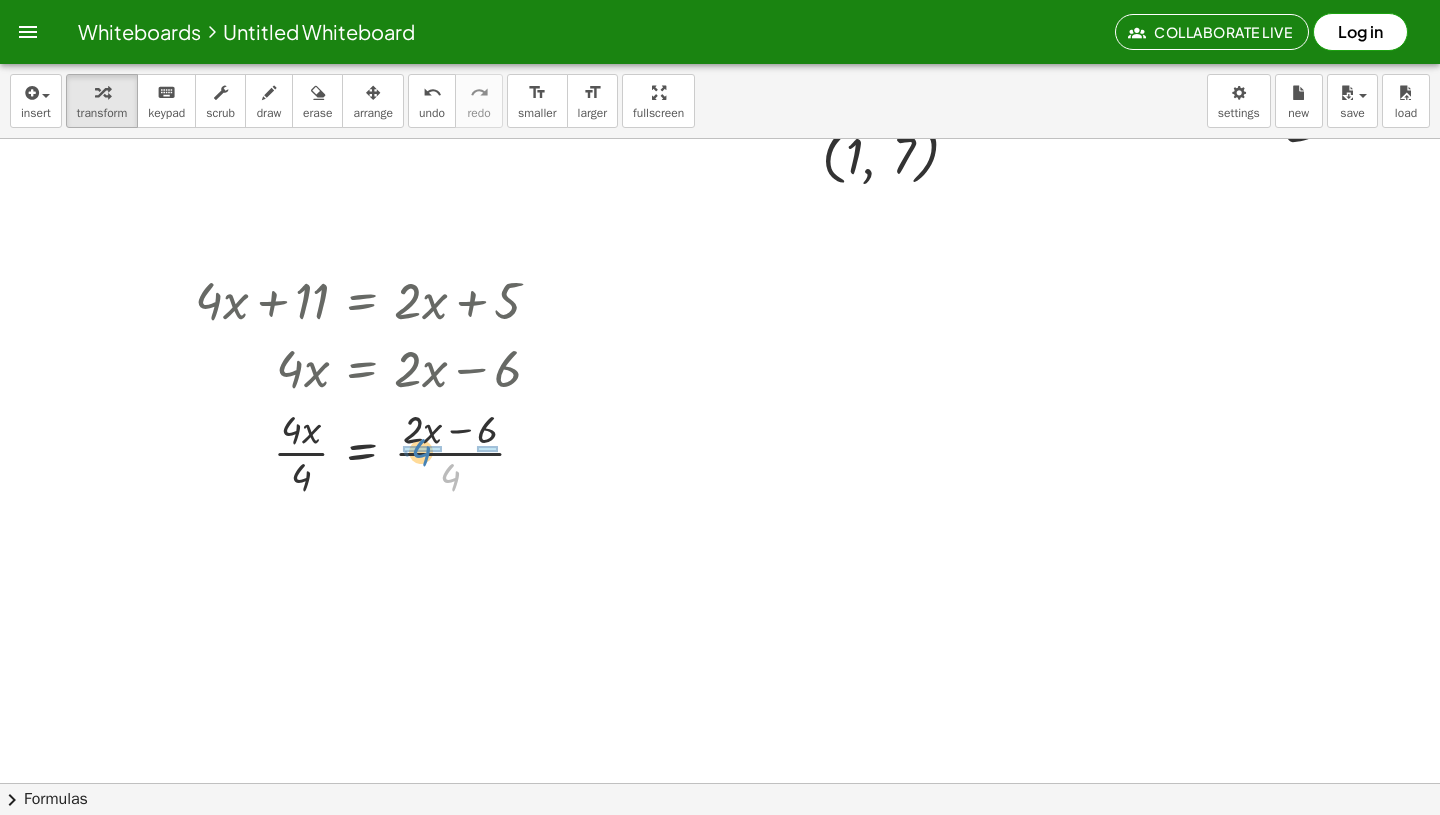 drag, startPoint x: 457, startPoint y: 479, endPoint x: 428, endPoint y: 454, distance: 38.28838 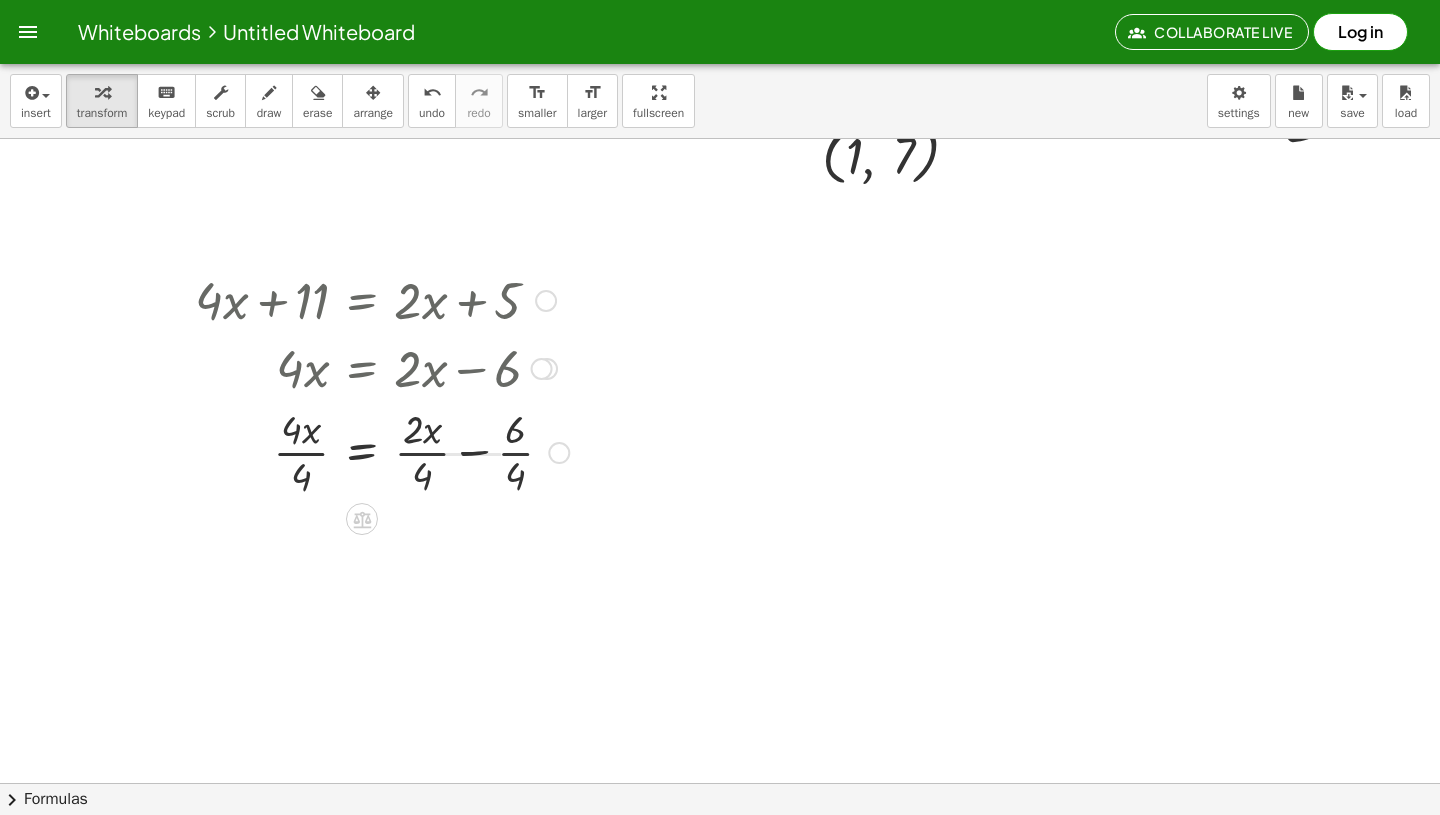 click at bounding box center (382, 451) 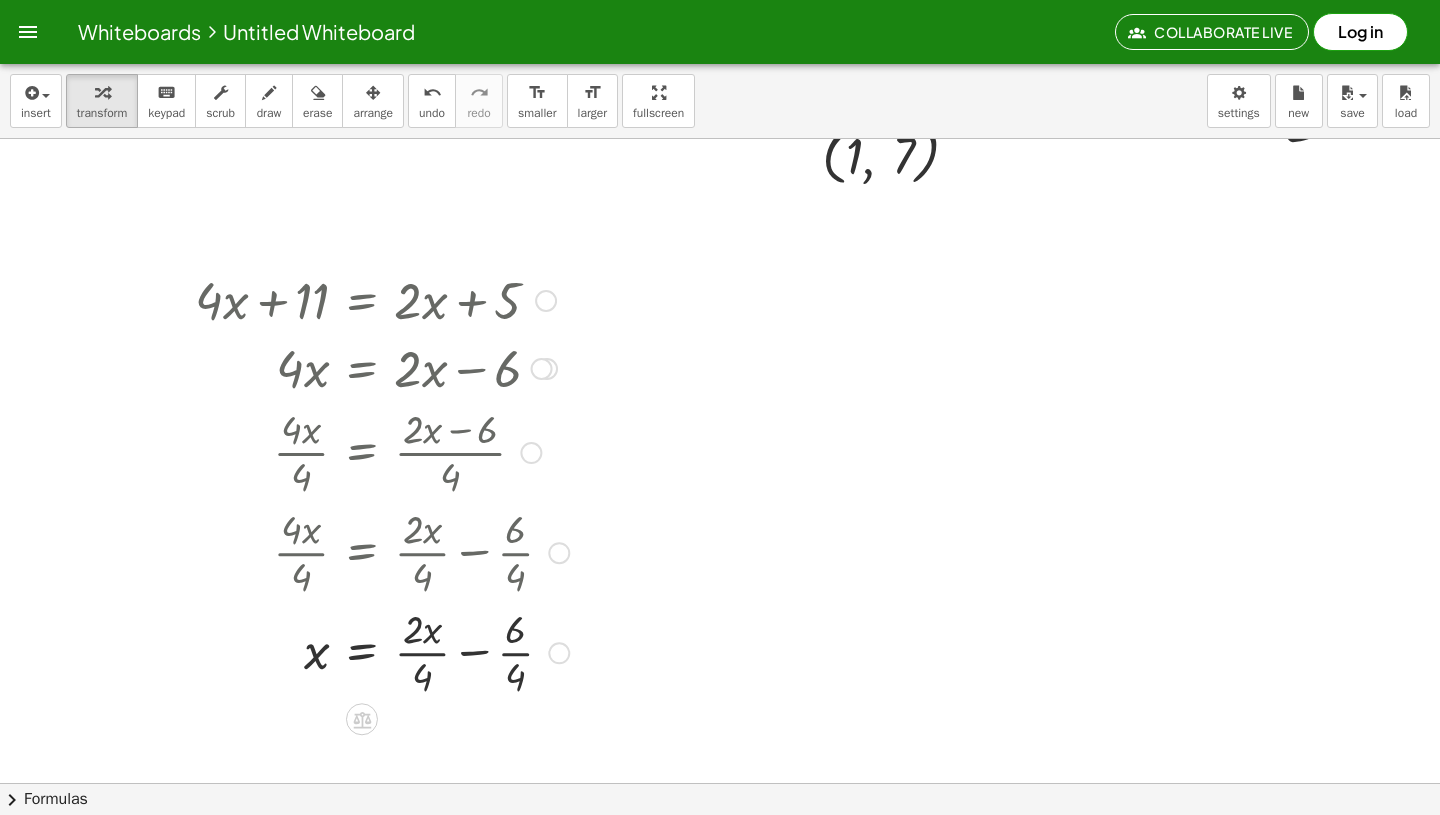 click at bounding box center (382, 651) 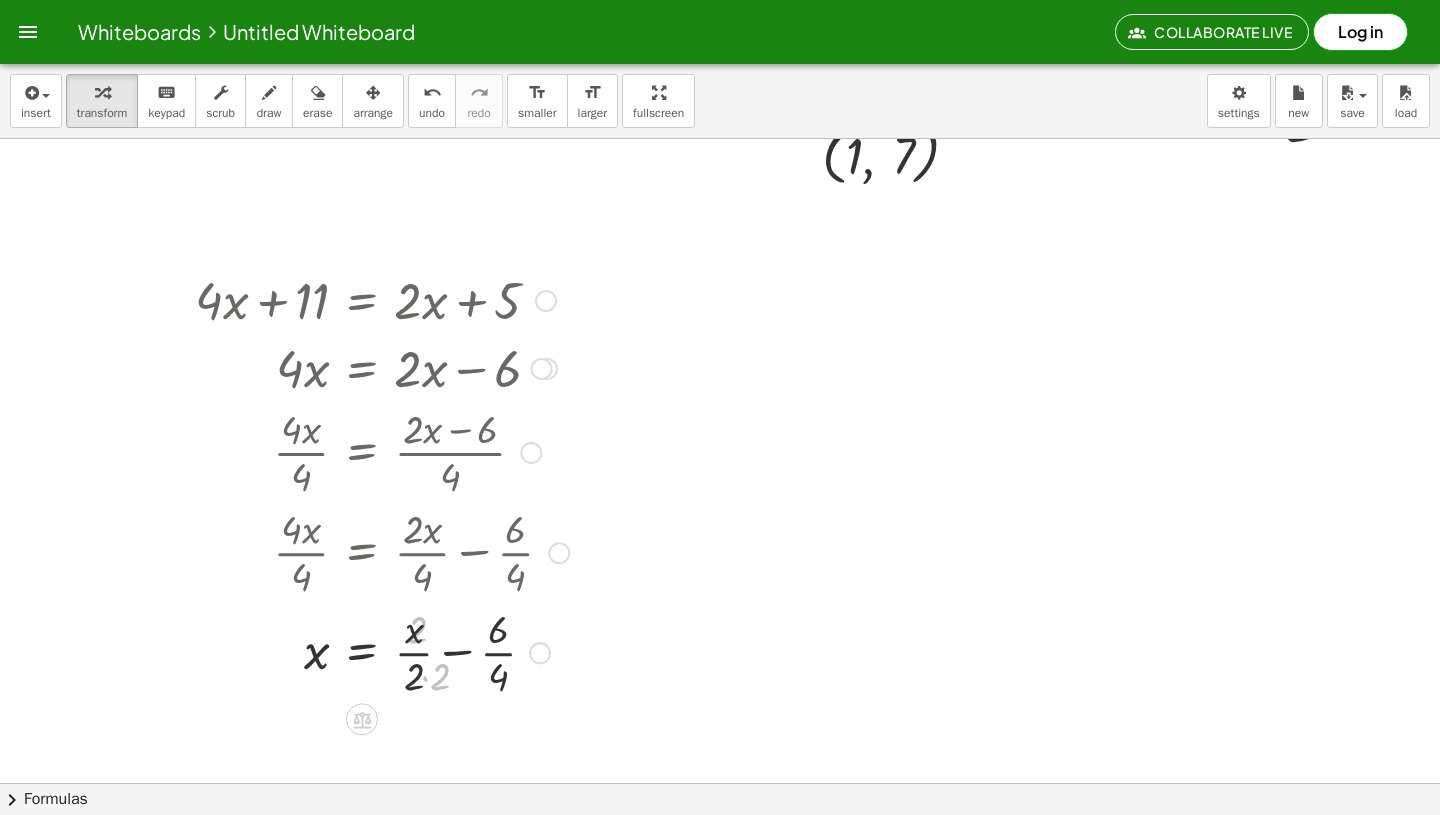 click at bounding box center (382, 651) 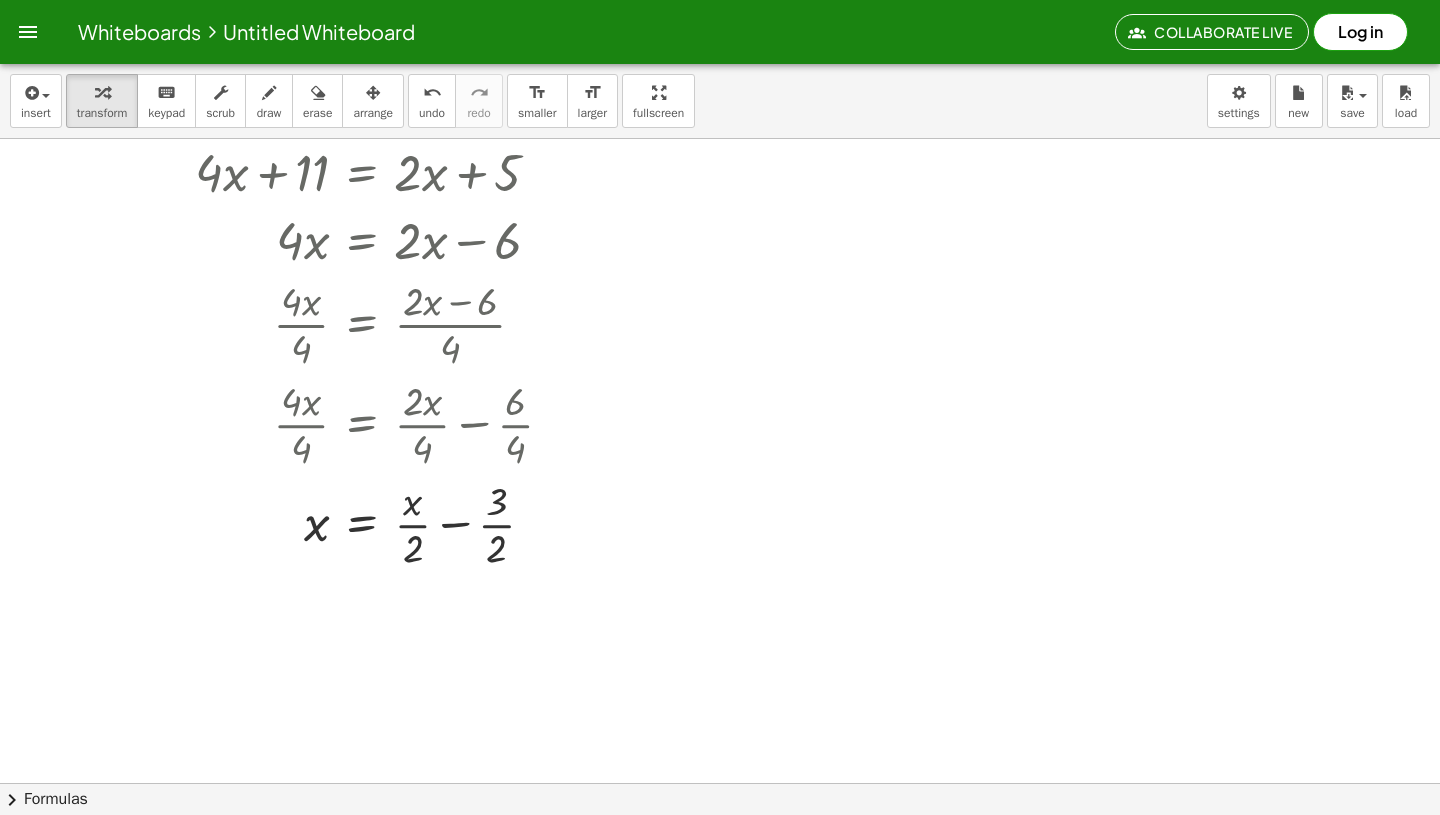 scroll, scrollTop: 639, scrollLeft: 397, axis: both 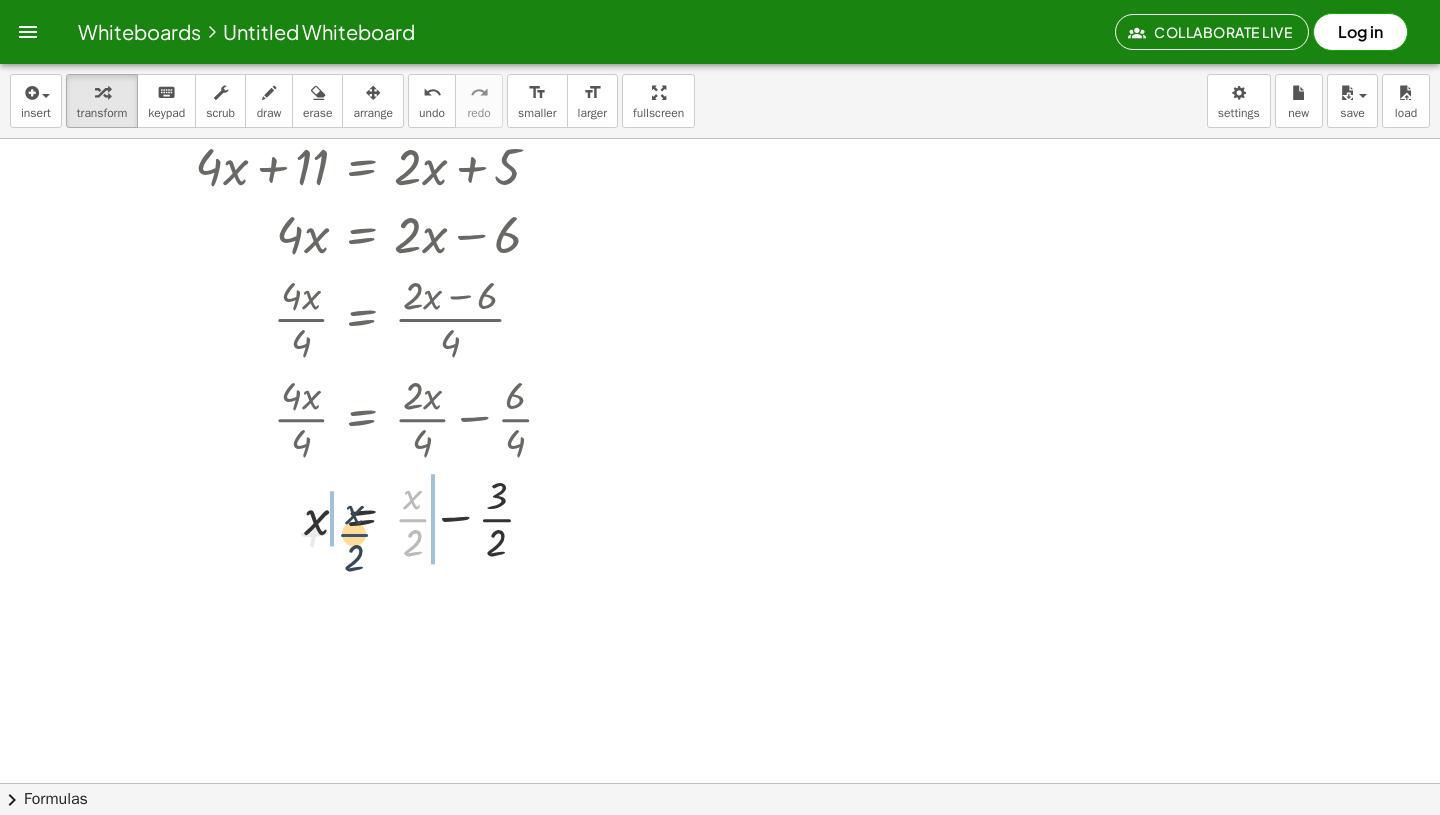 drag, startPoint x: 407, startPoint y: 521, endPoint x: 347, endPoint y: 536, distance: 61.846584 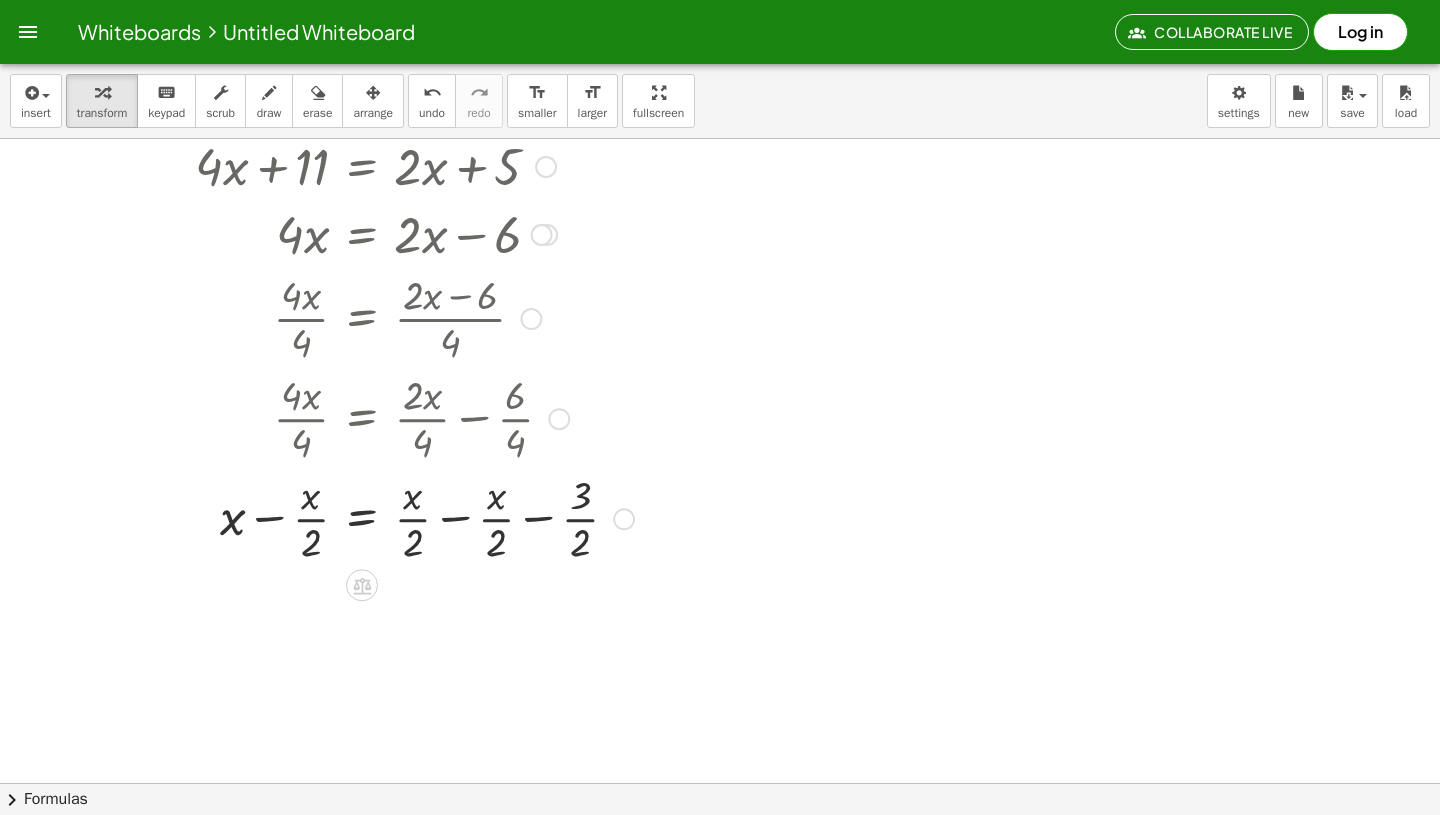 click at bounding box center [414, 517] 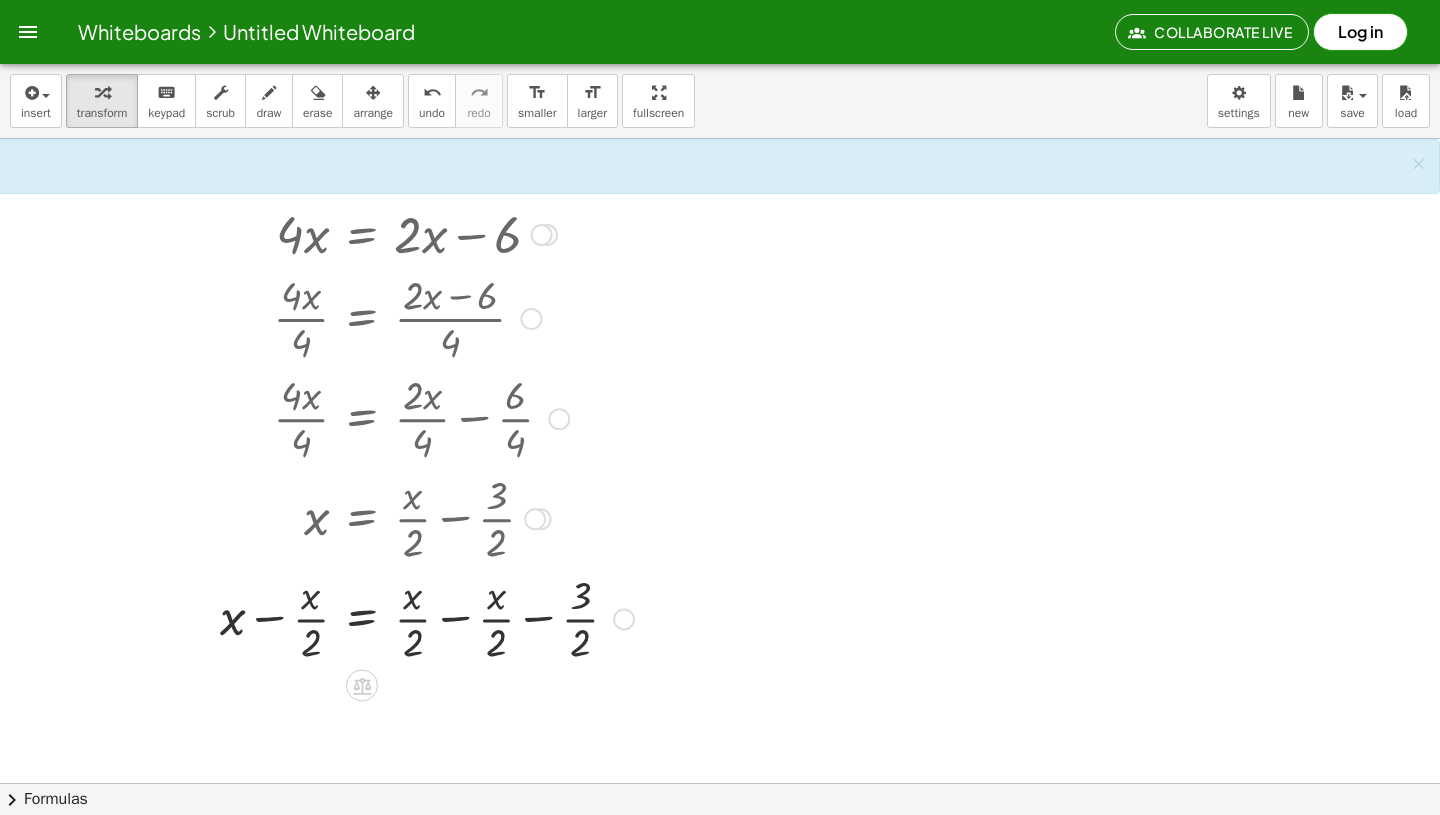 click at bounding box center [414, 617] 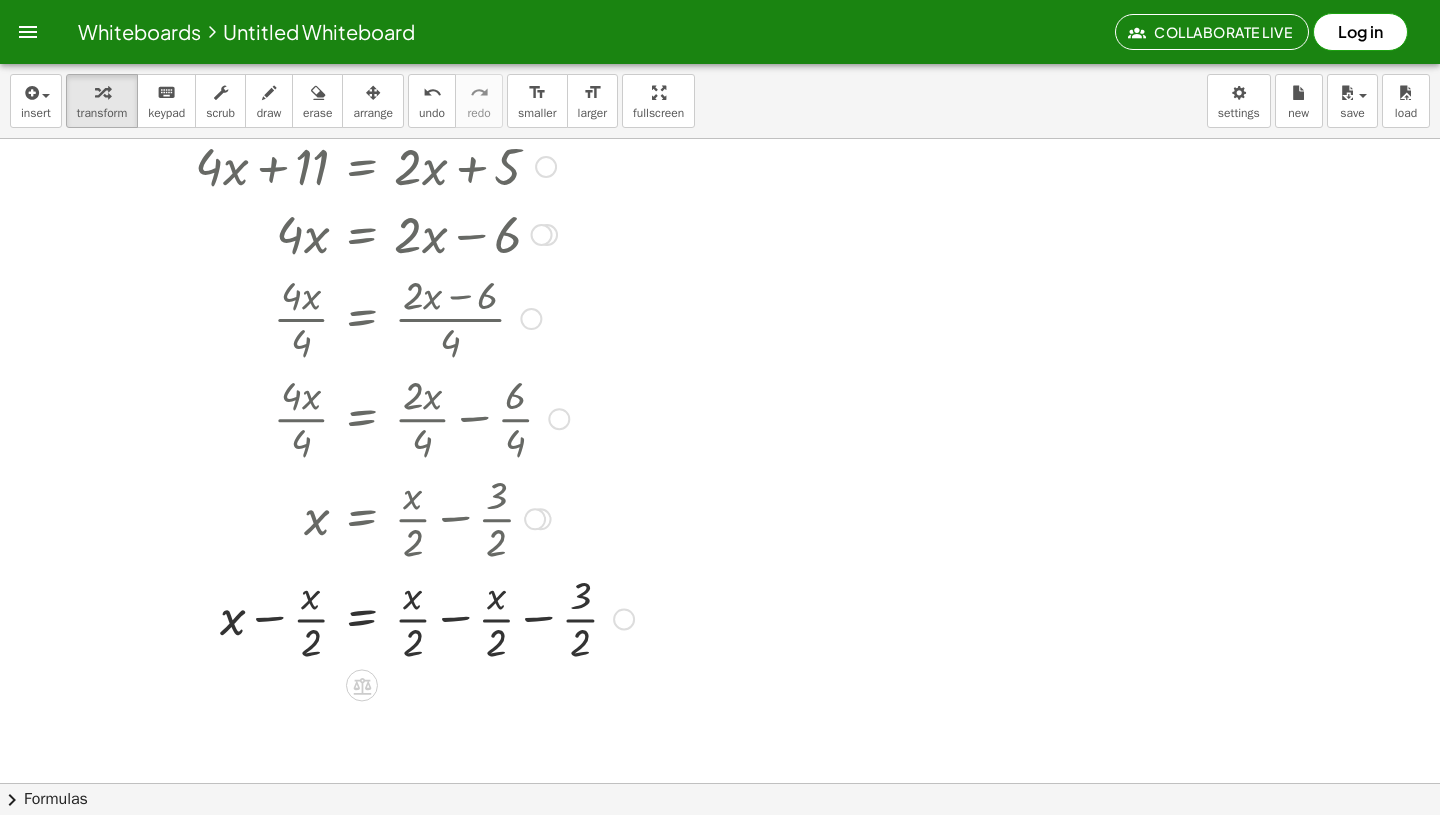 click at bounding box center [414, 617] 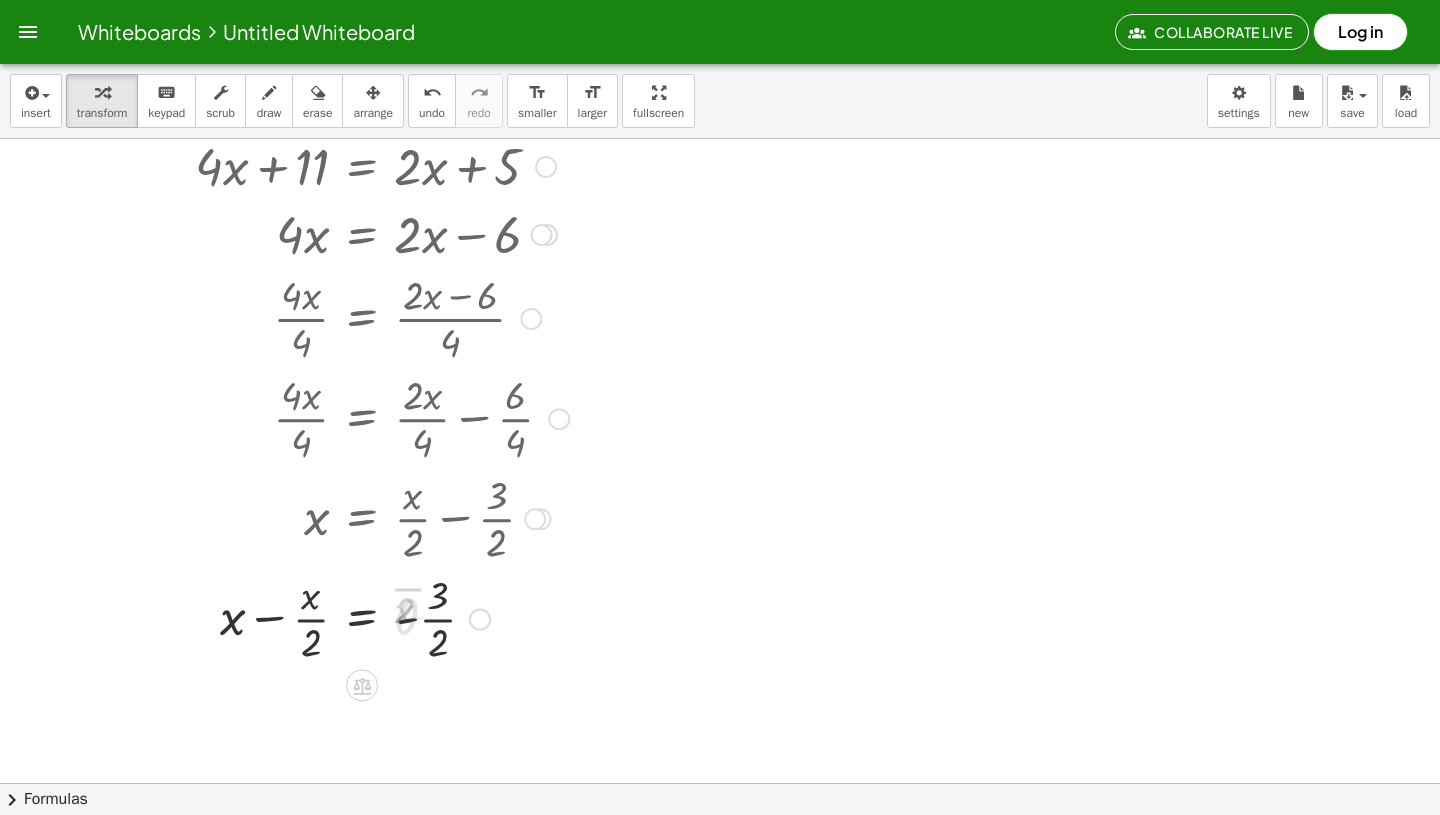 click at bounding box center [382, 617] 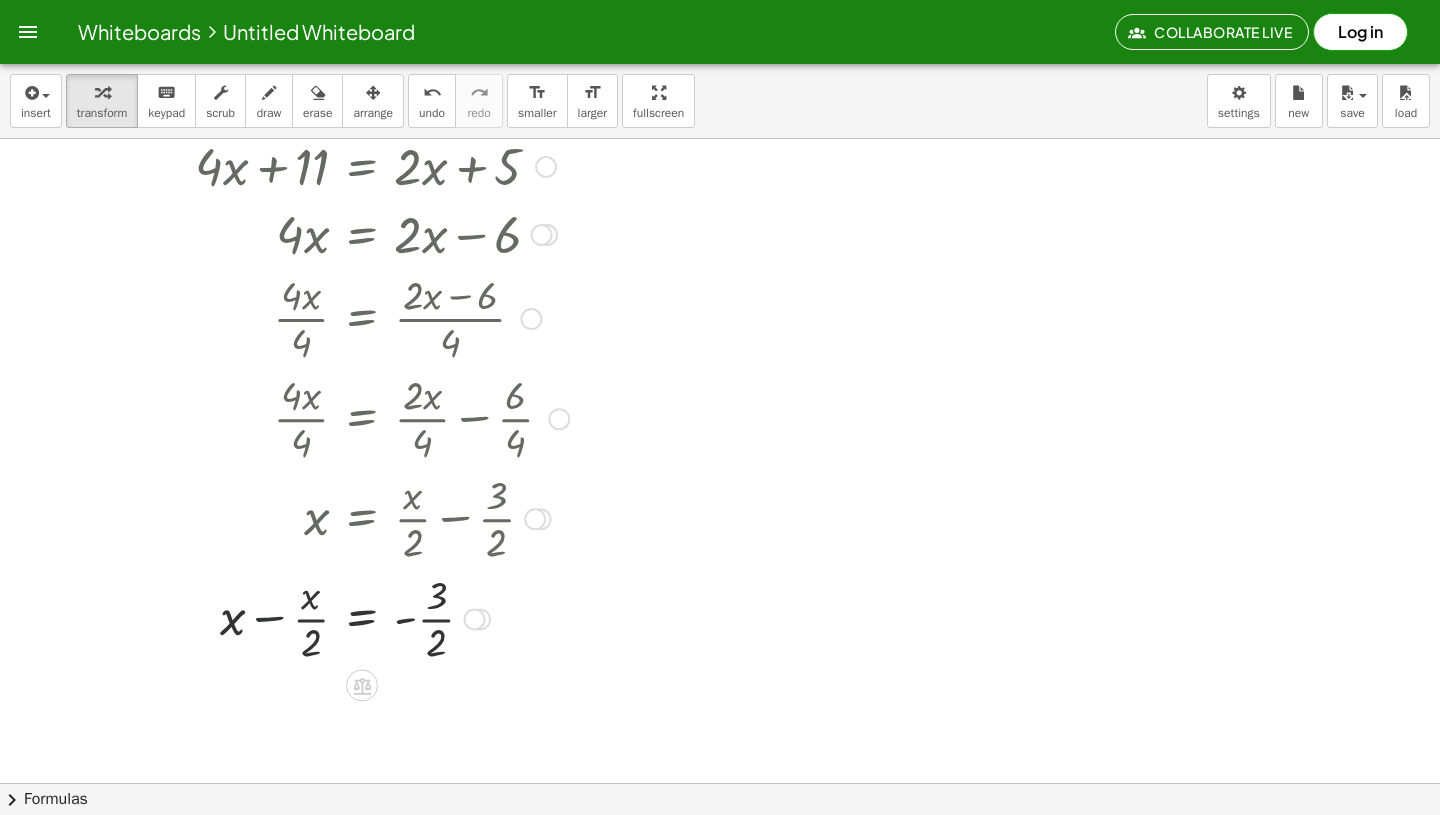 click at bounding box center [382, 617] 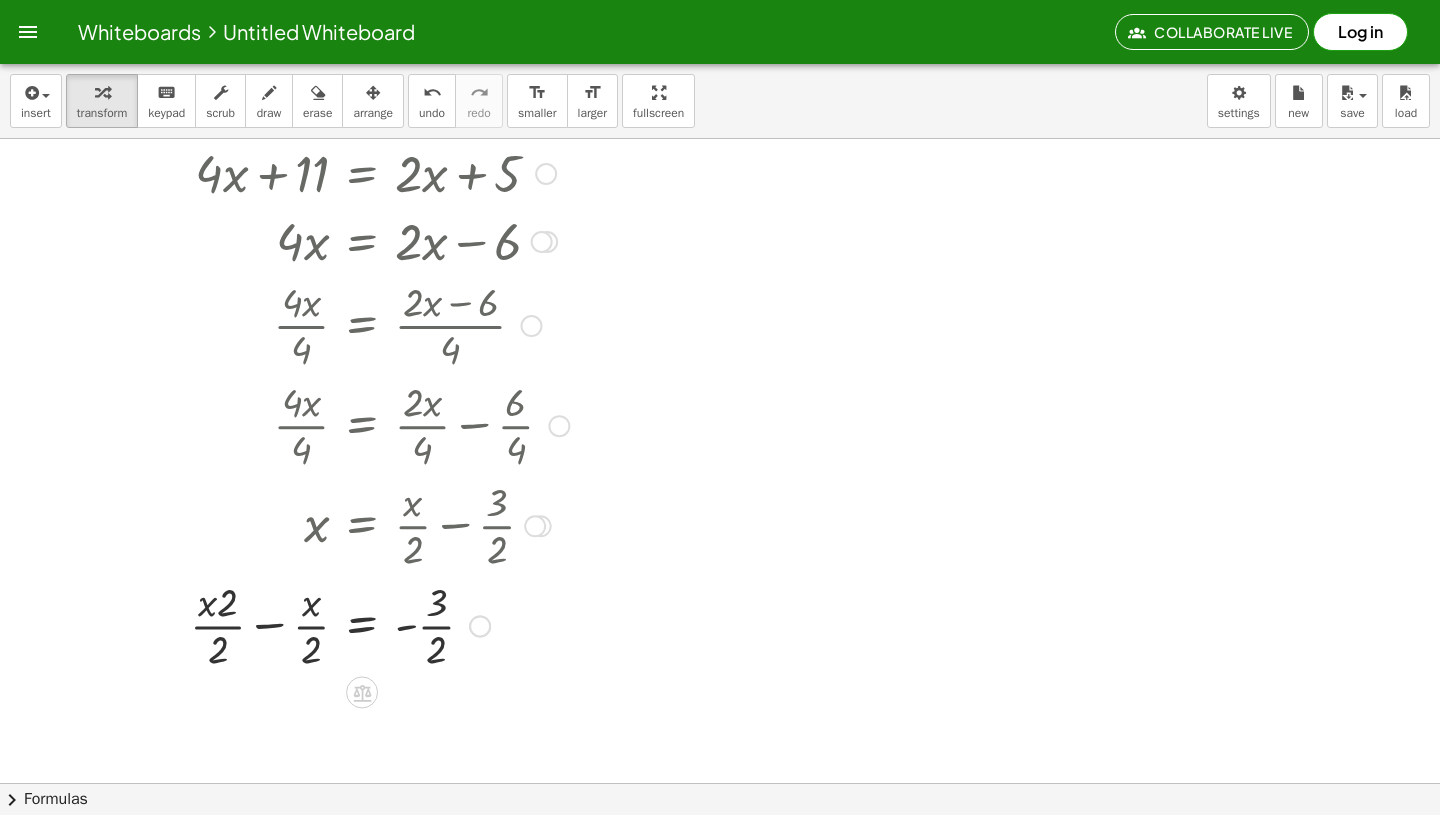 scroll, scrollTop: 713, scrollLeft: 397, axis: both 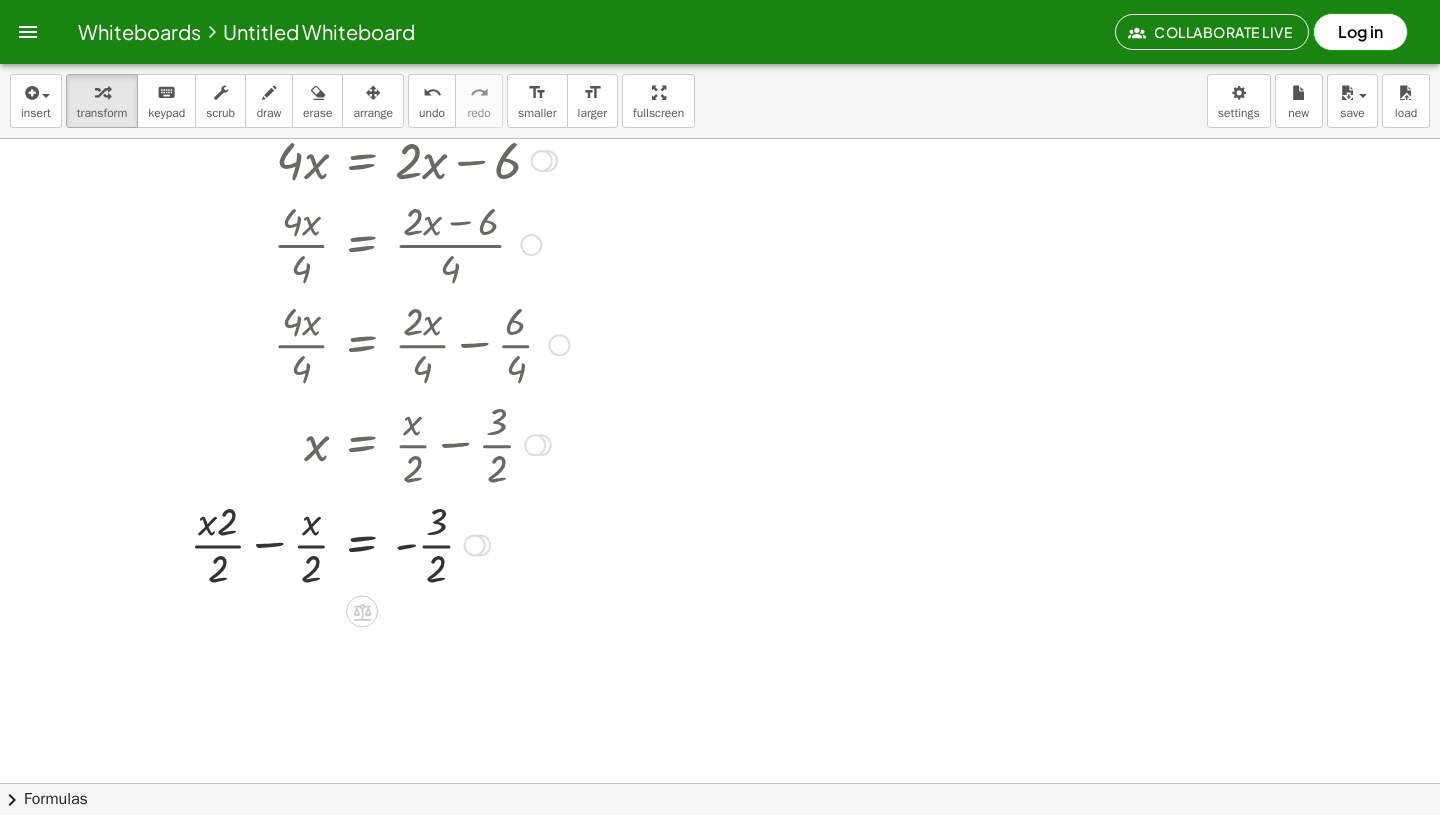 click at bounding box center [379, 543] 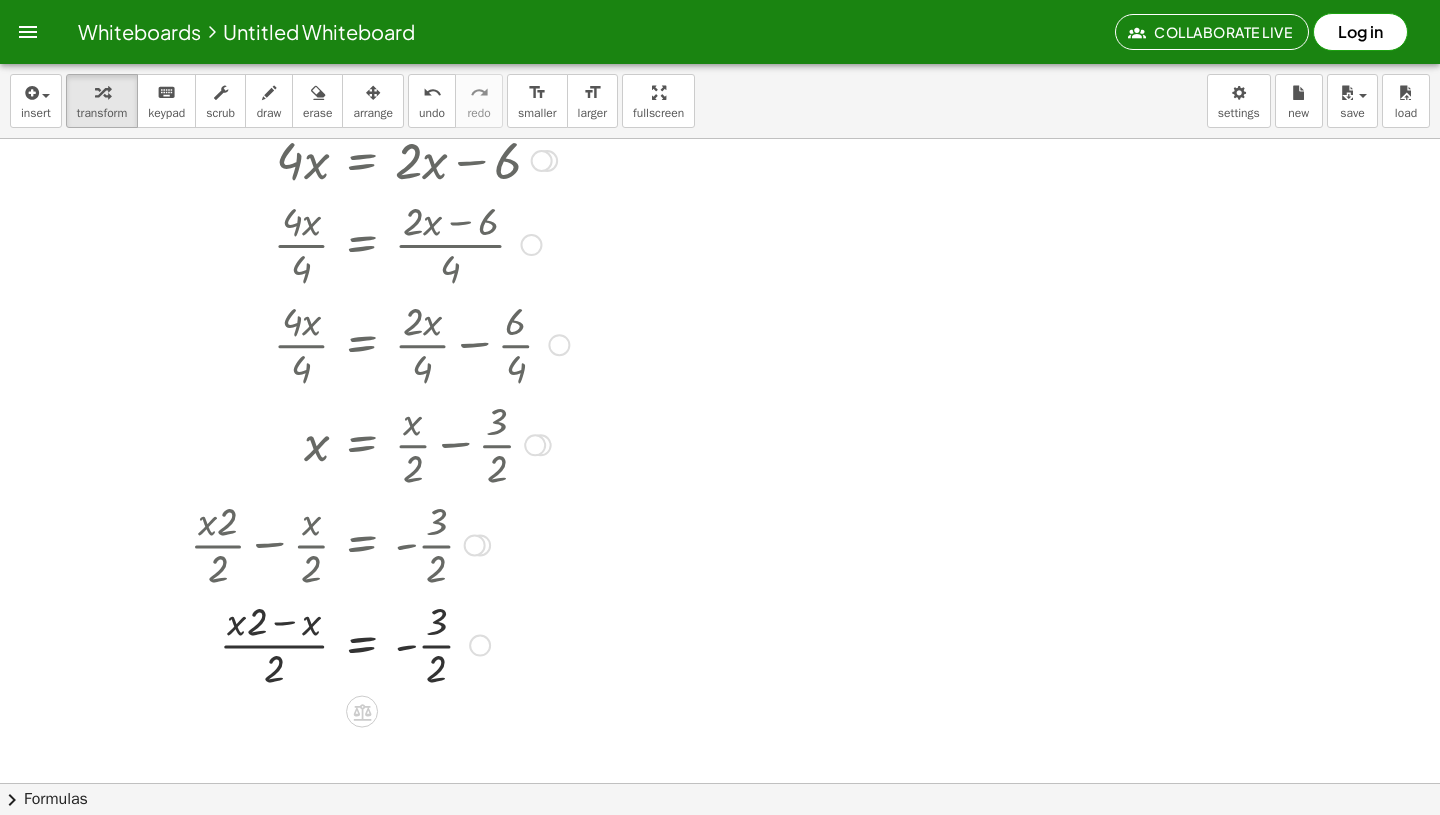 click at bounding box center (379, 643) 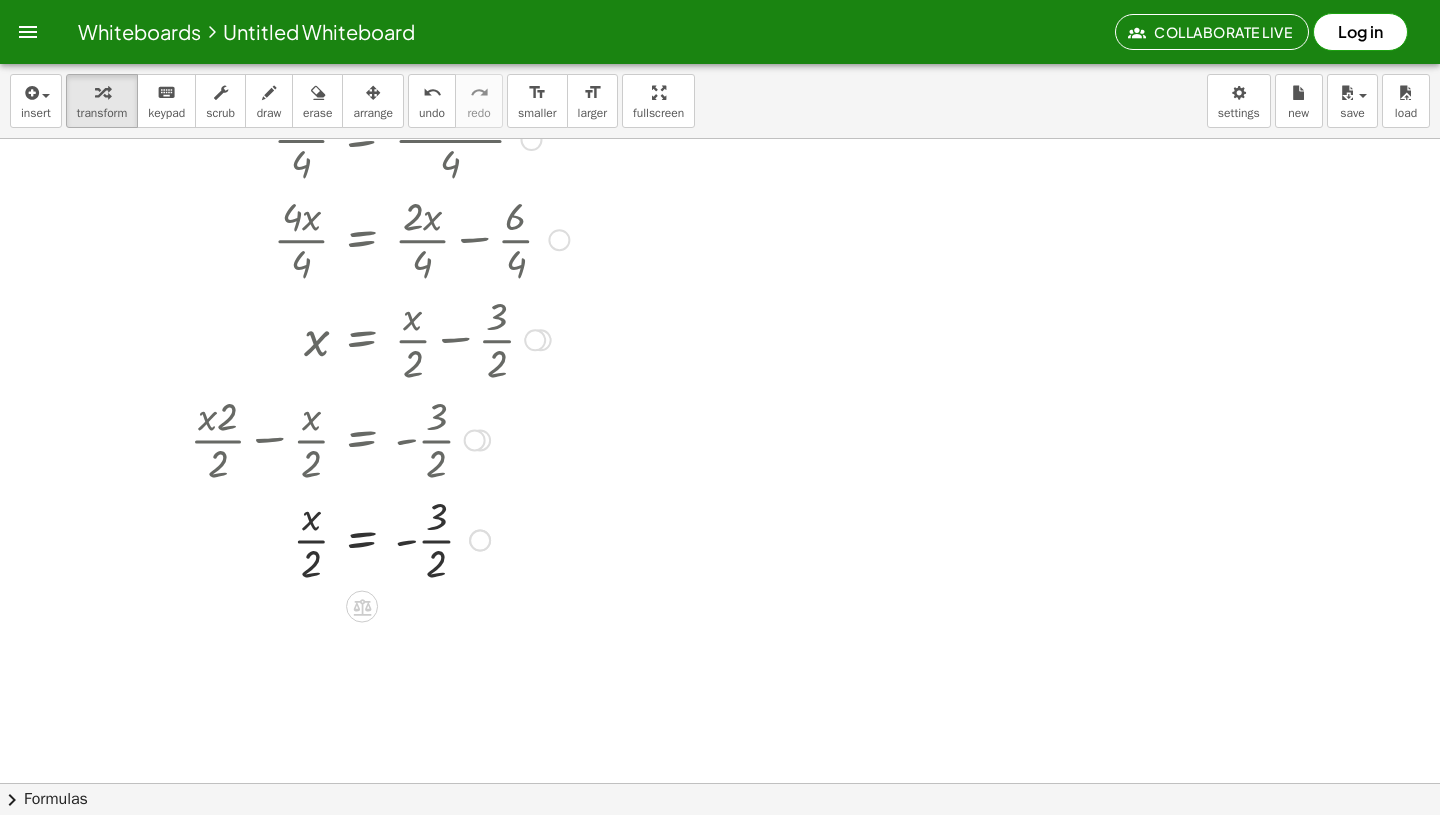 scroll, scrollTop: 822, scrollLeft: 397, axis: both 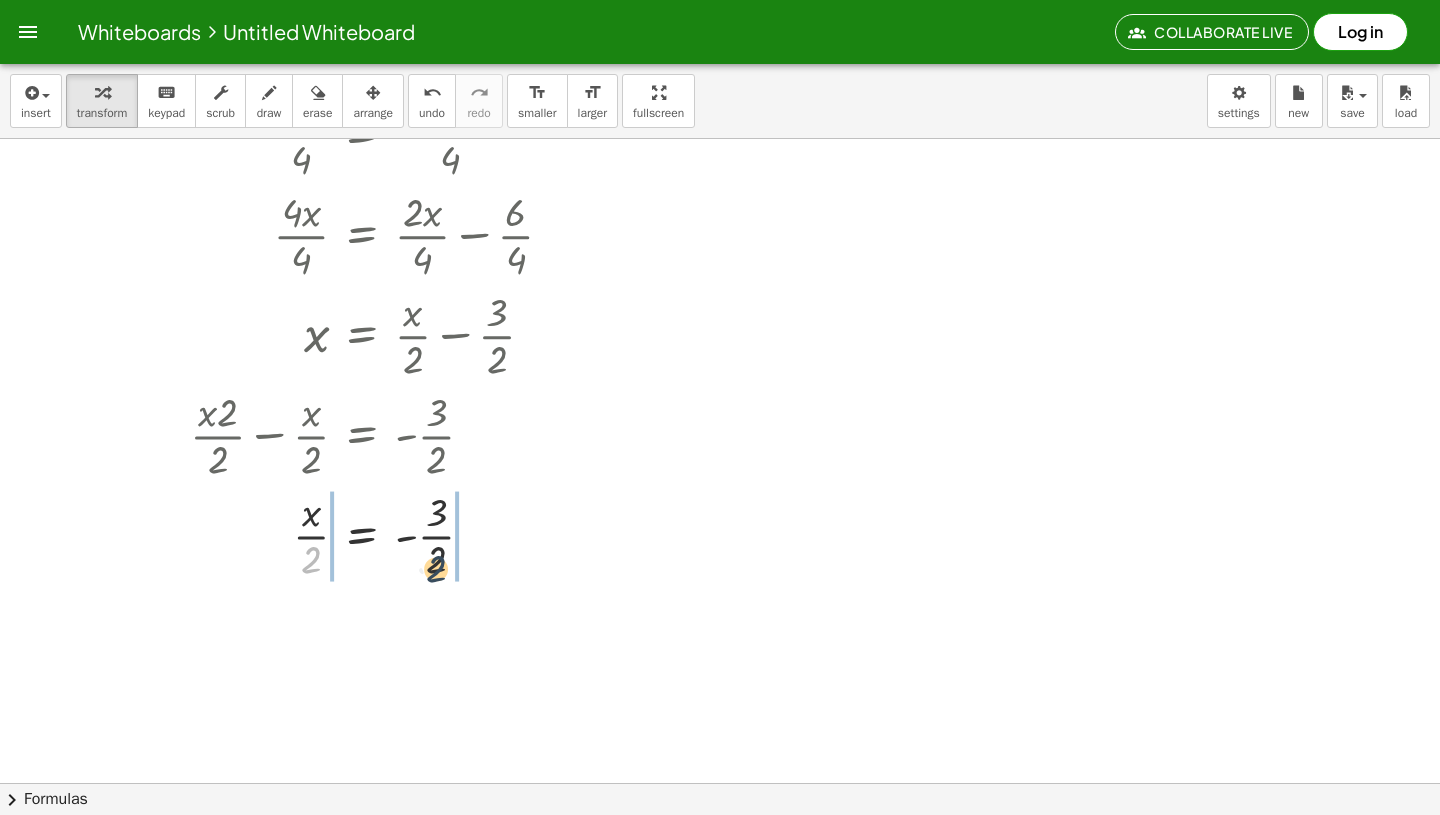 drag, startPoint x: 315, startPoint y: 567, endPoint x: 442, endPoint y: 575, distance: 127.25172 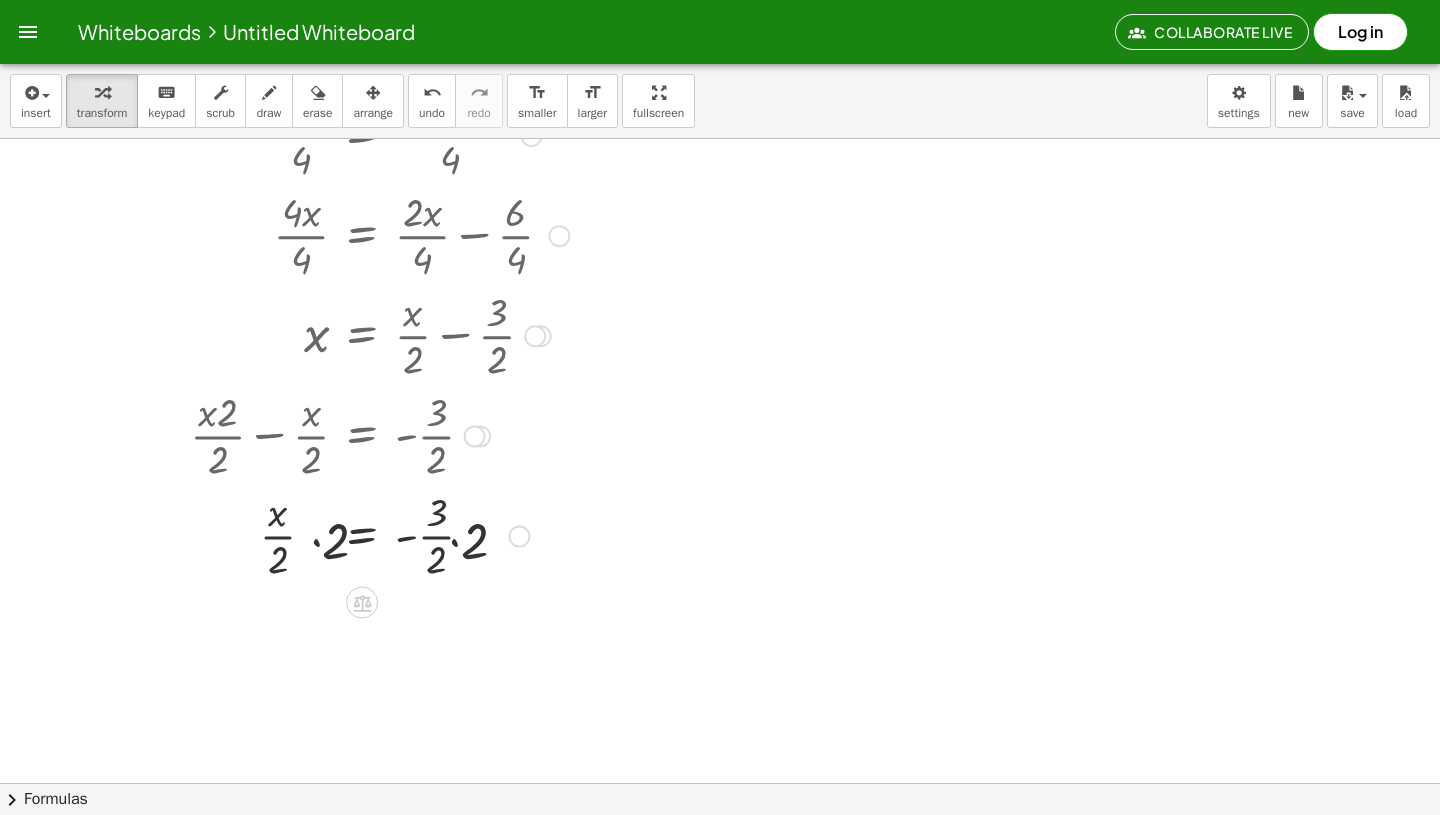 click at bounding box center [379, 534] 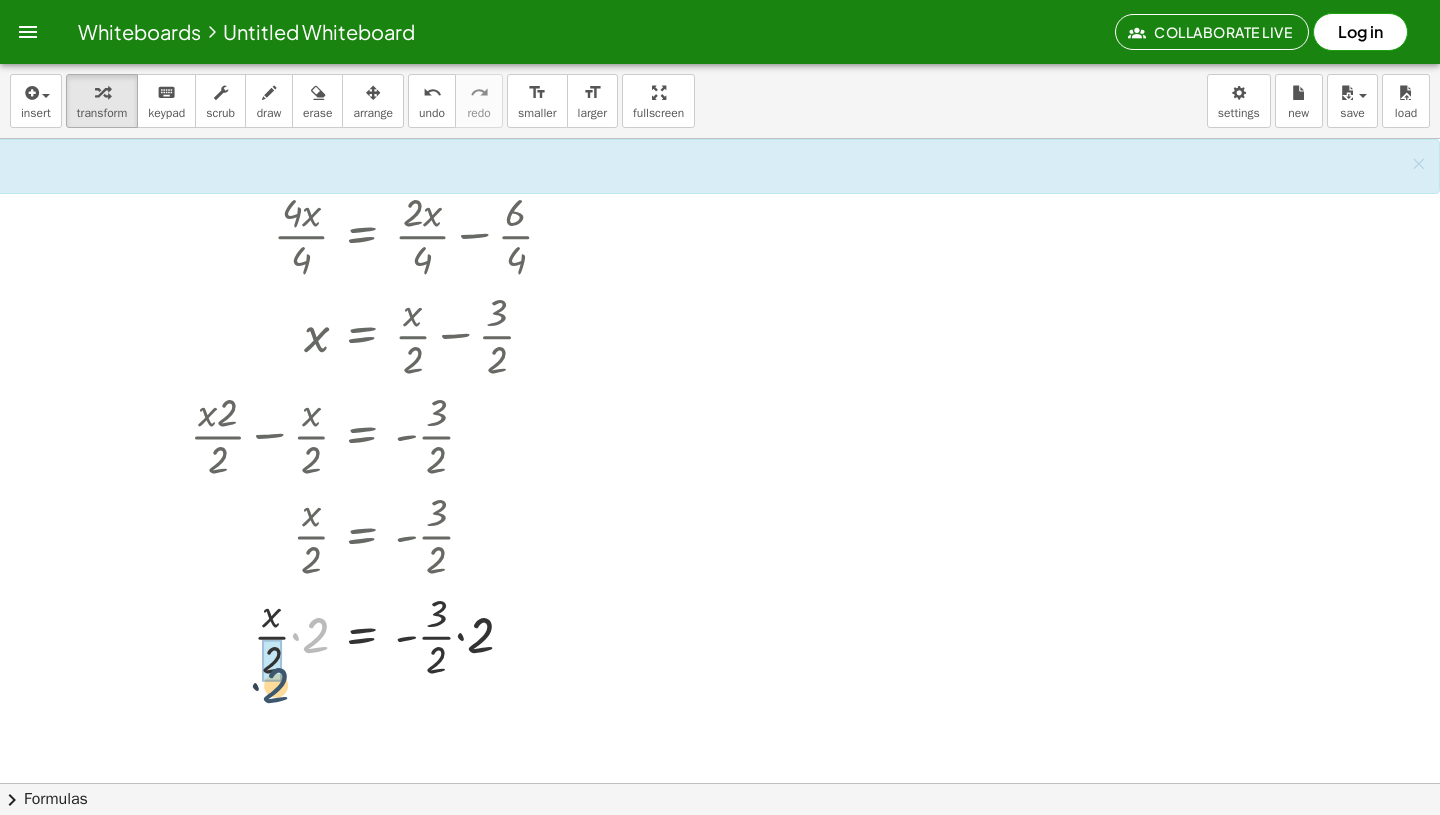 drag, startPoint x: 309, startPoint y: 626, endPoint x: 280, endPoint y: 663, distance: 47.010635 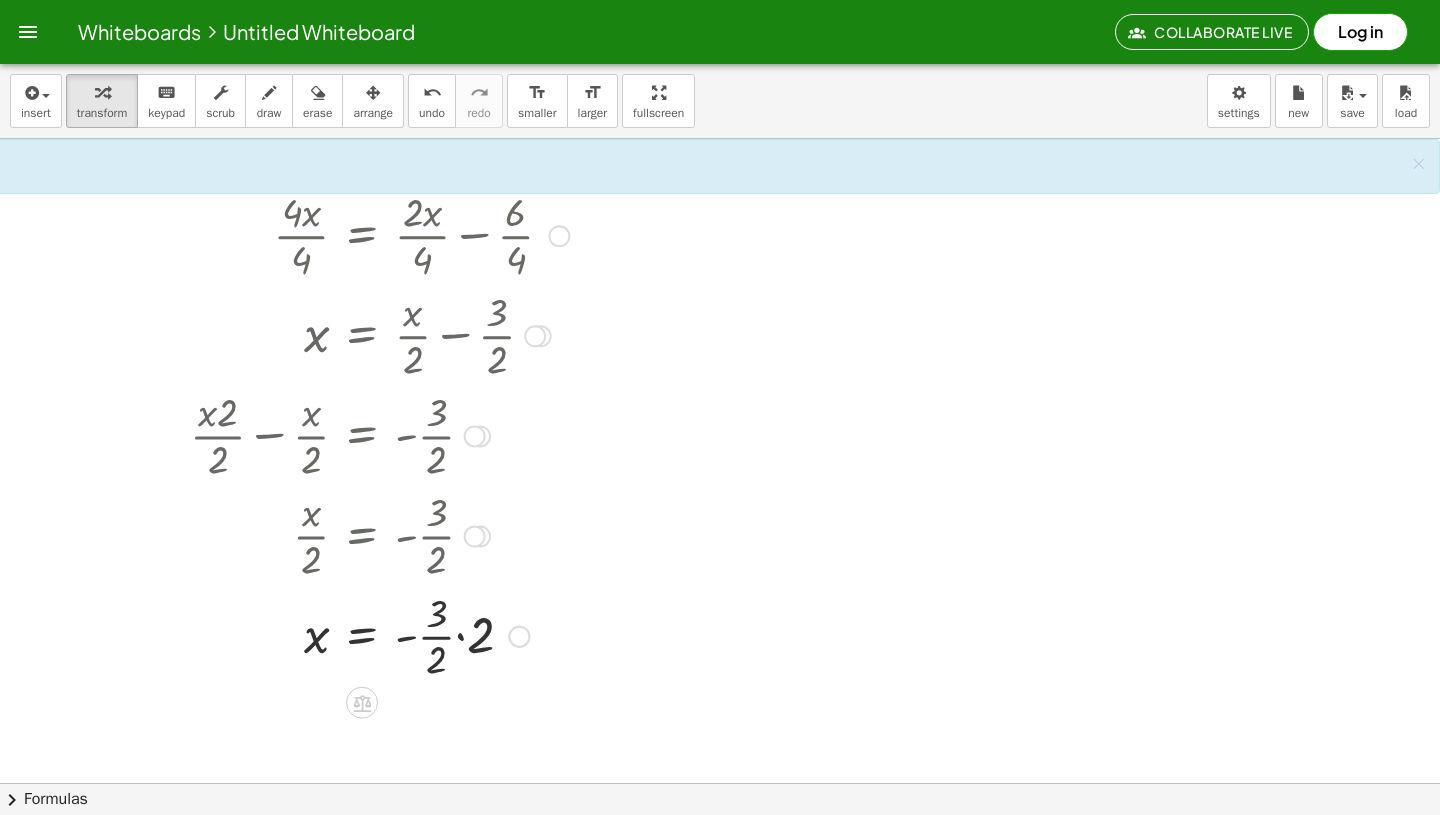 click at bounding box center [379, 635] 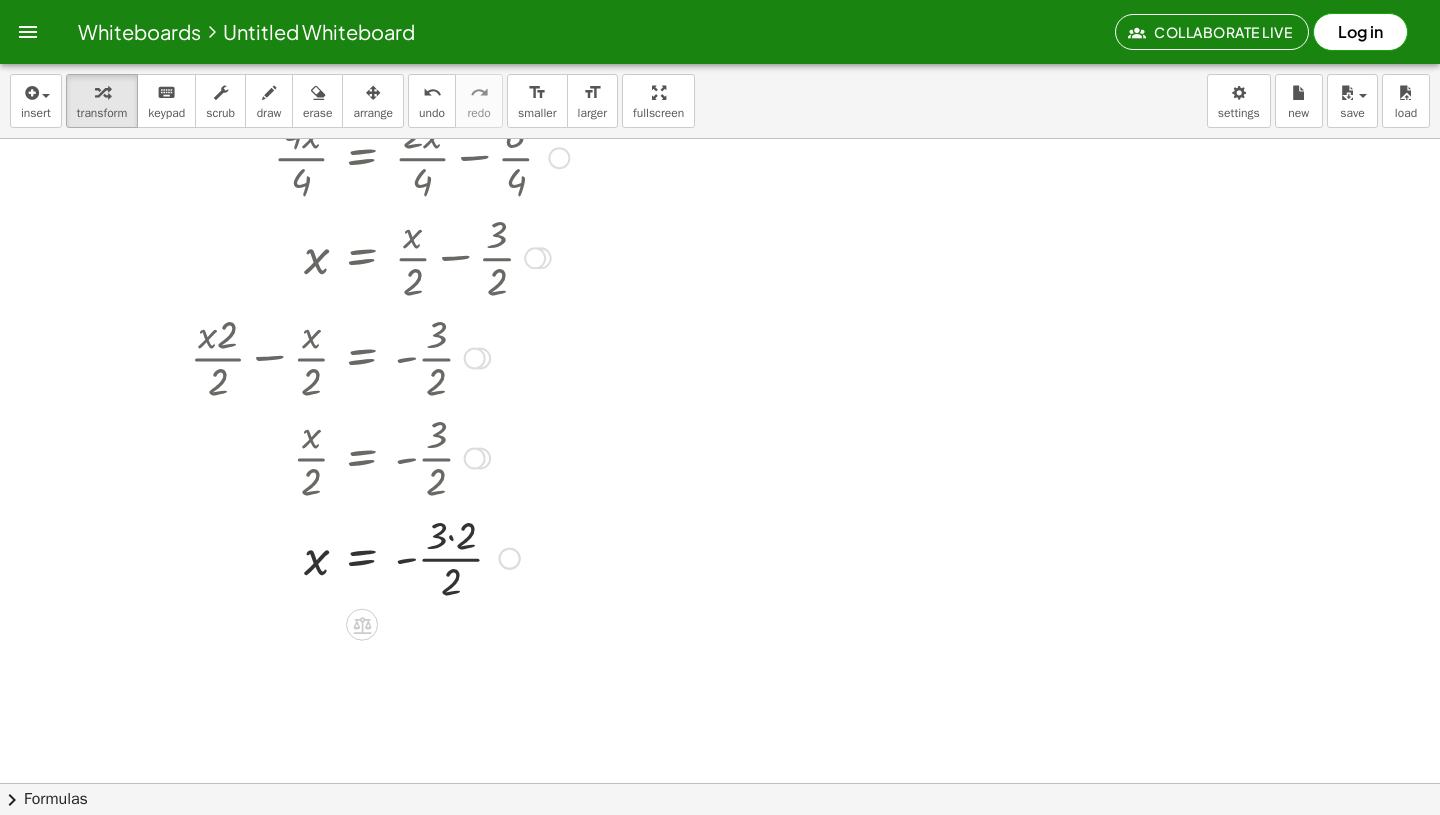 scroll, scrollTop: 902, scrollLeft: 397, axis: both 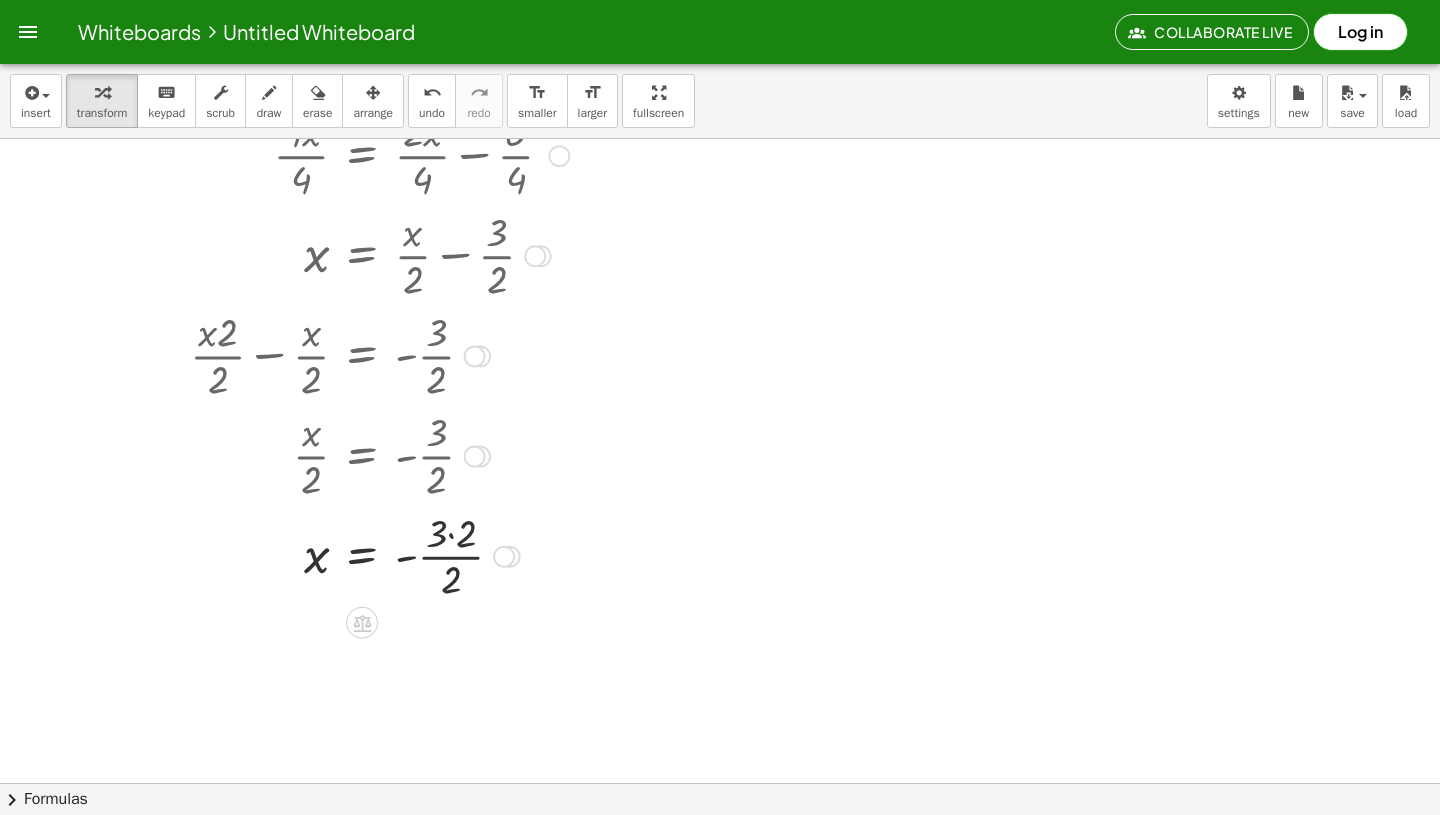 click at bounding box center [379, 555] 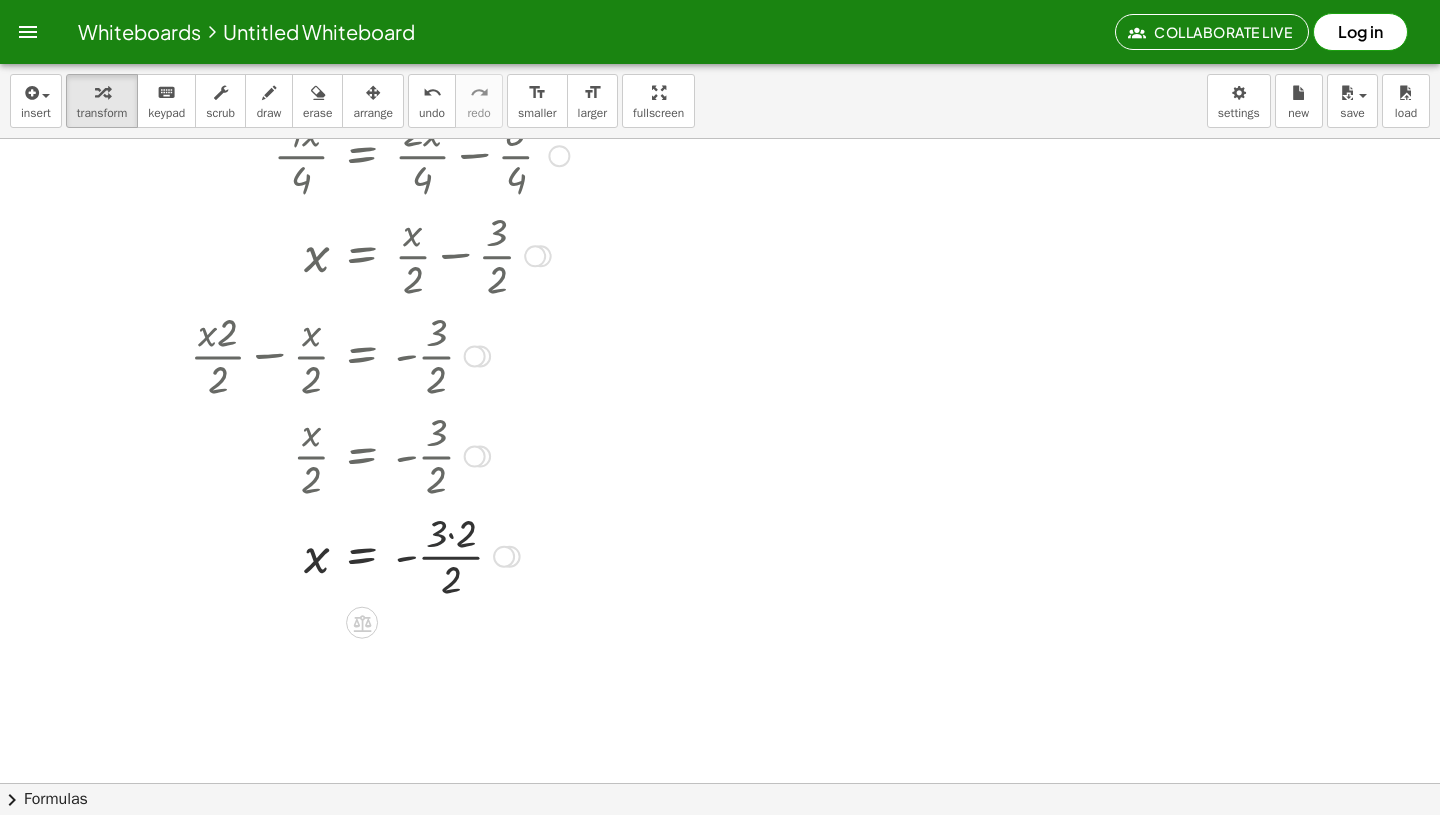 click at bounding box center [379, 555] 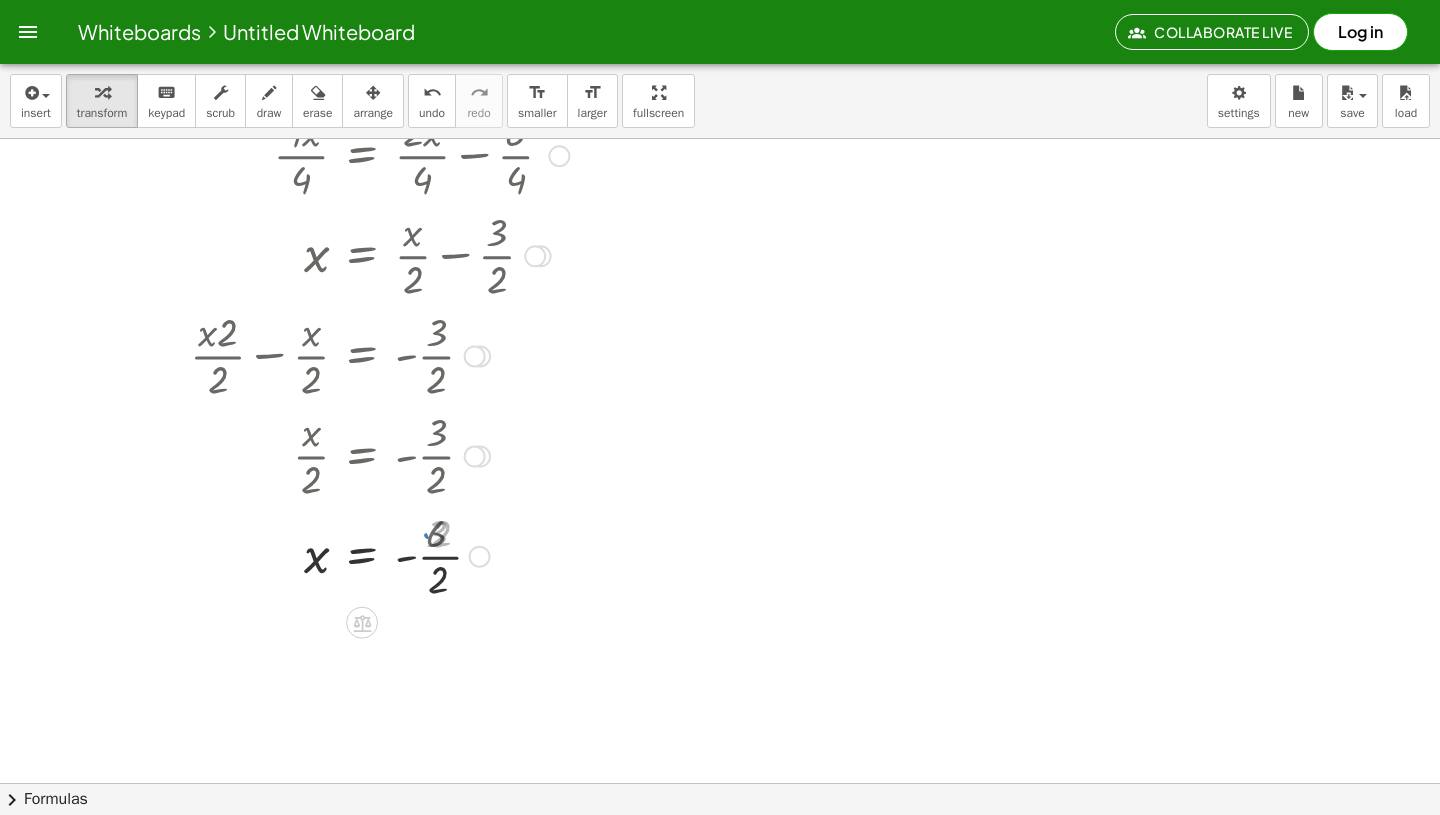 click at bounding box center (379, 555) 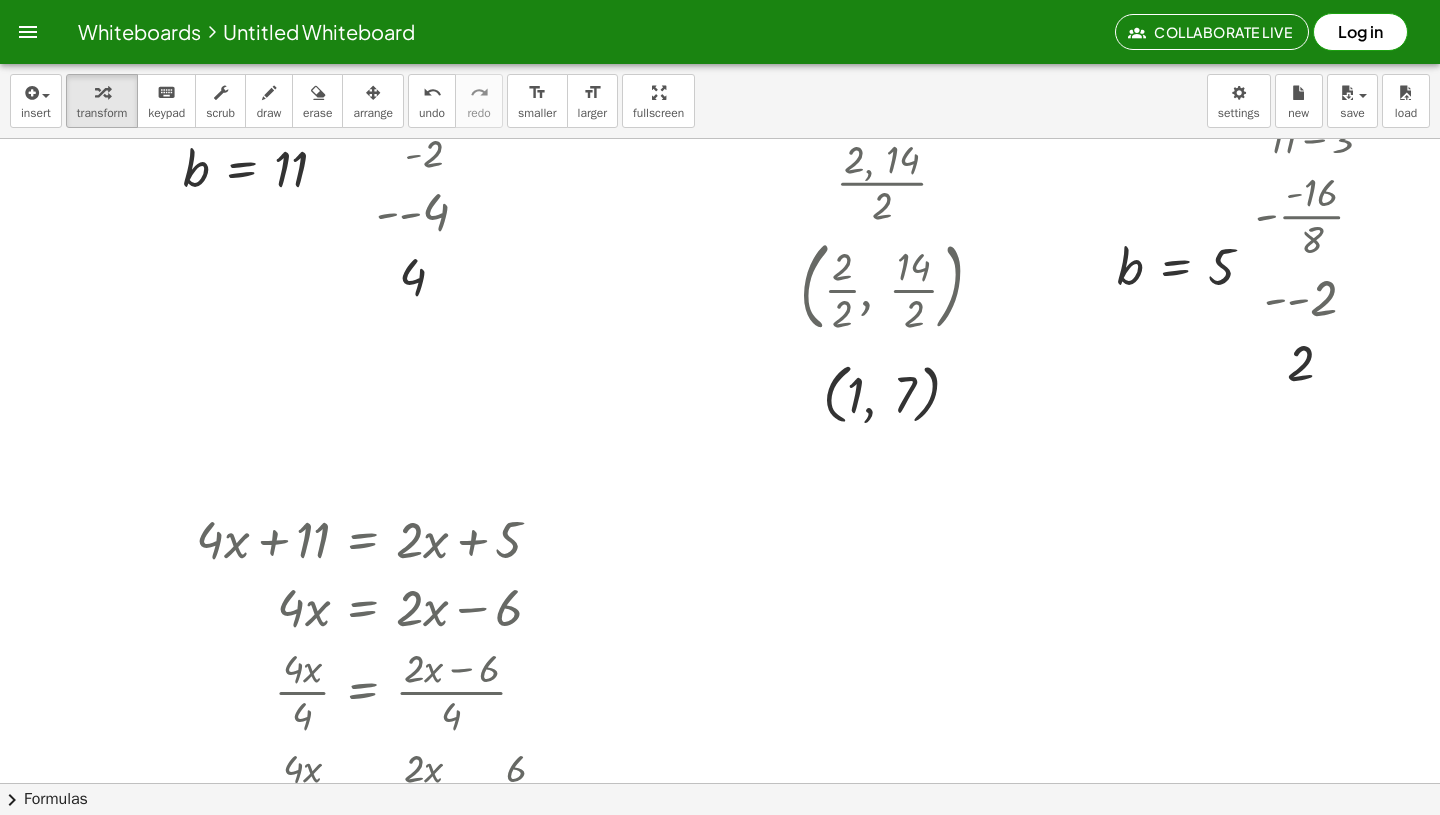 scroll, scrollTop: 262, scrollLeft: 396, axis: both 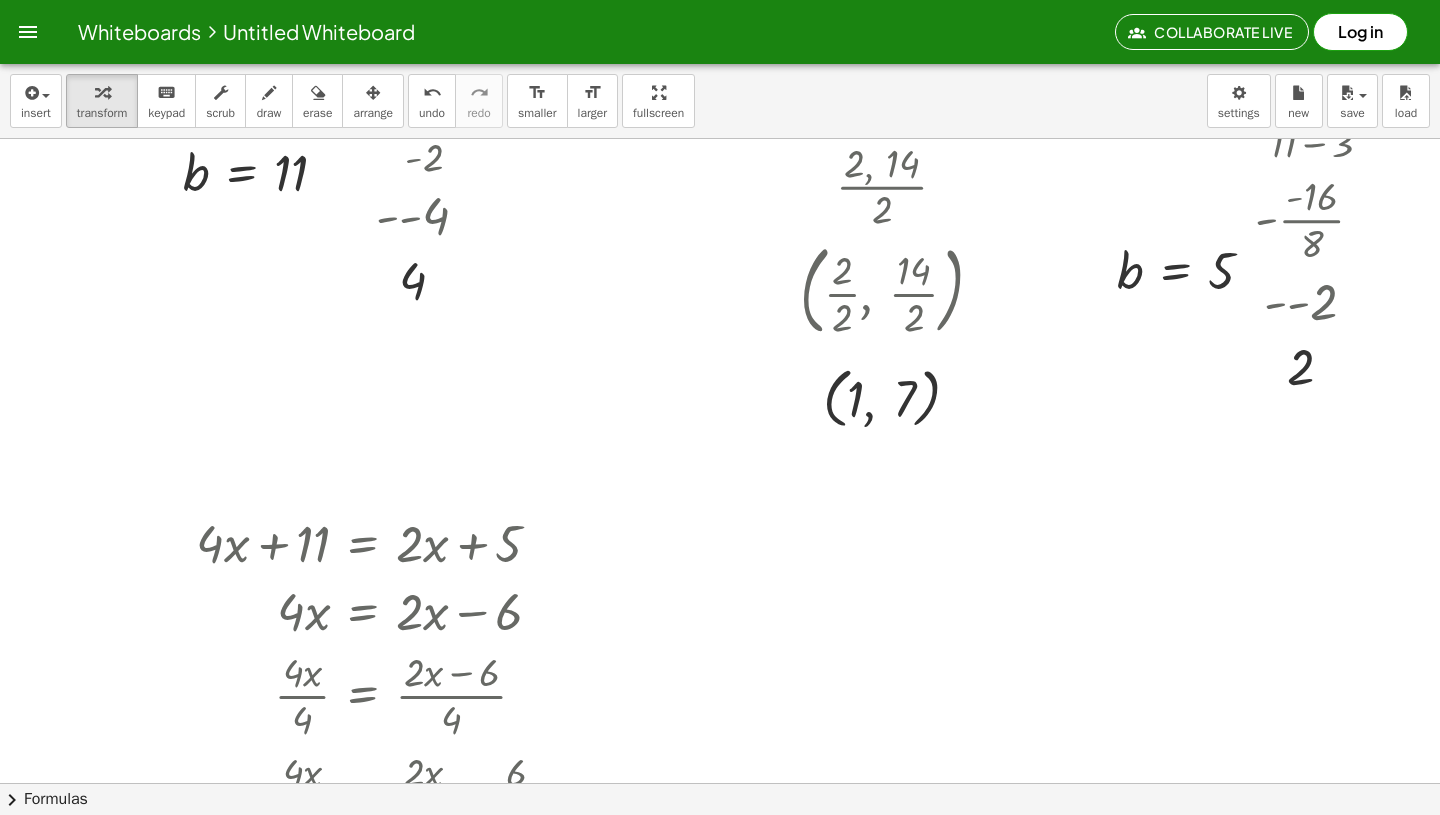 click at bounding box center [516, 843] 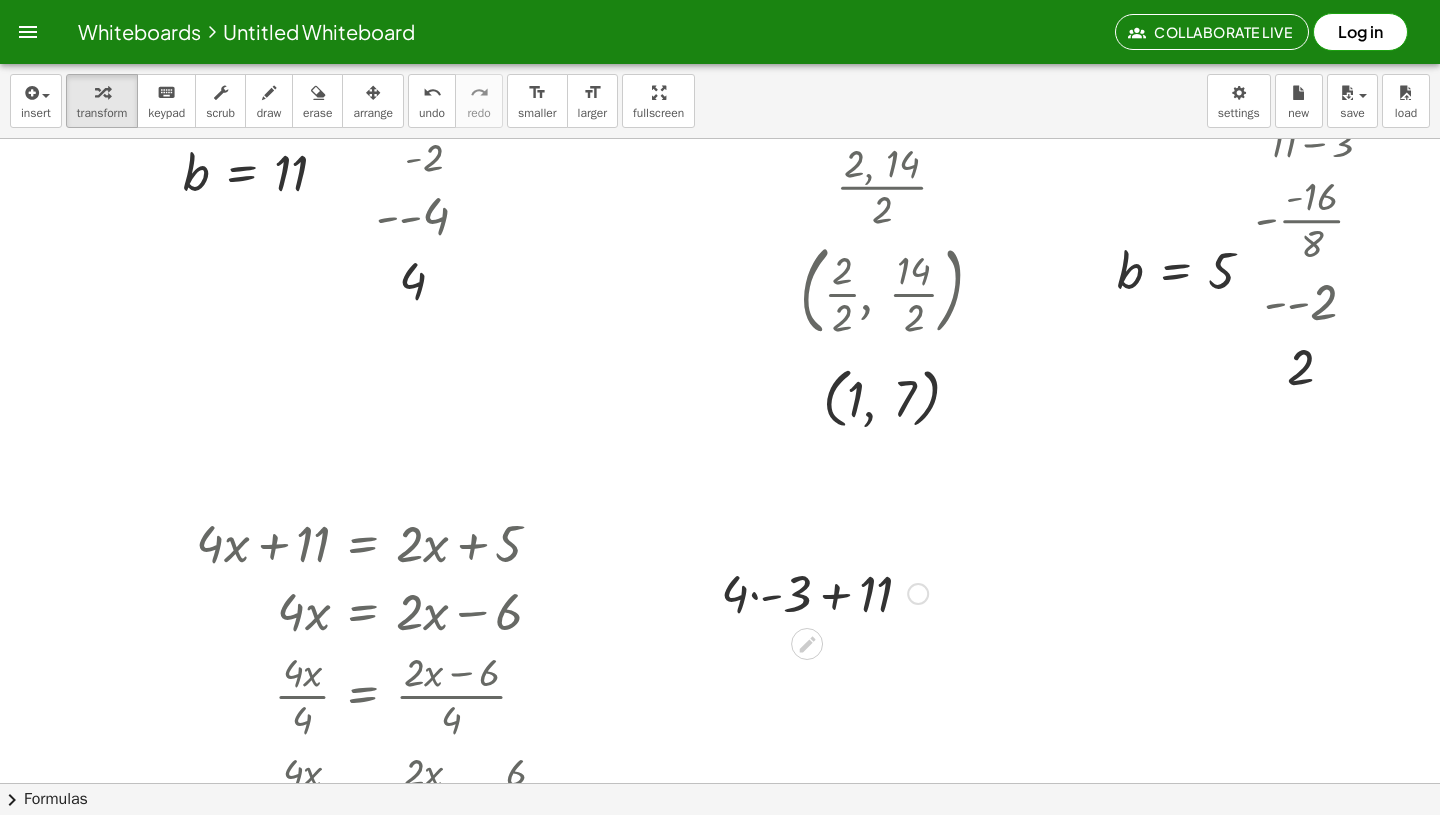 click at bounding box center (824, 592) 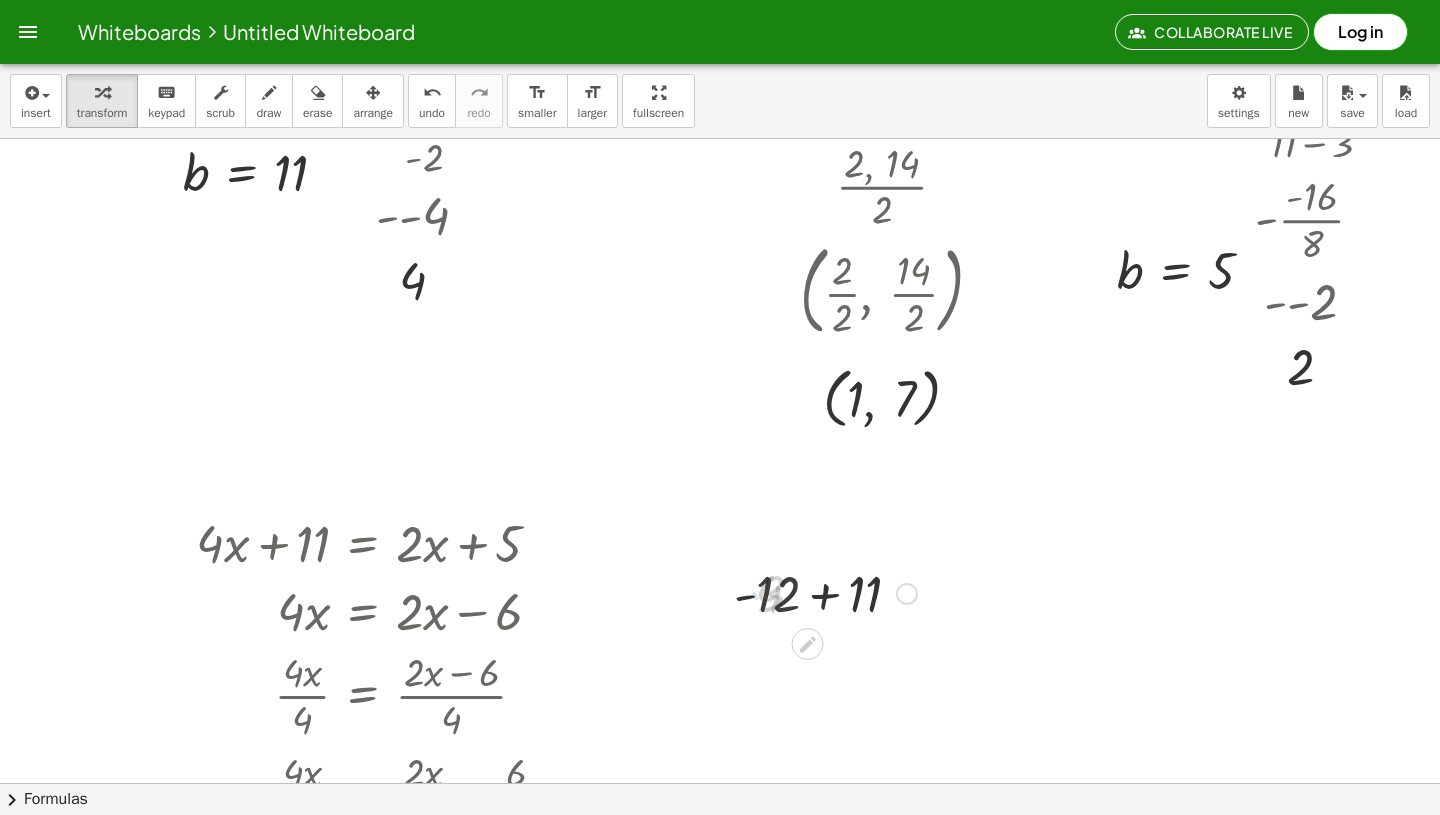 click at bounding box center [825, 592] 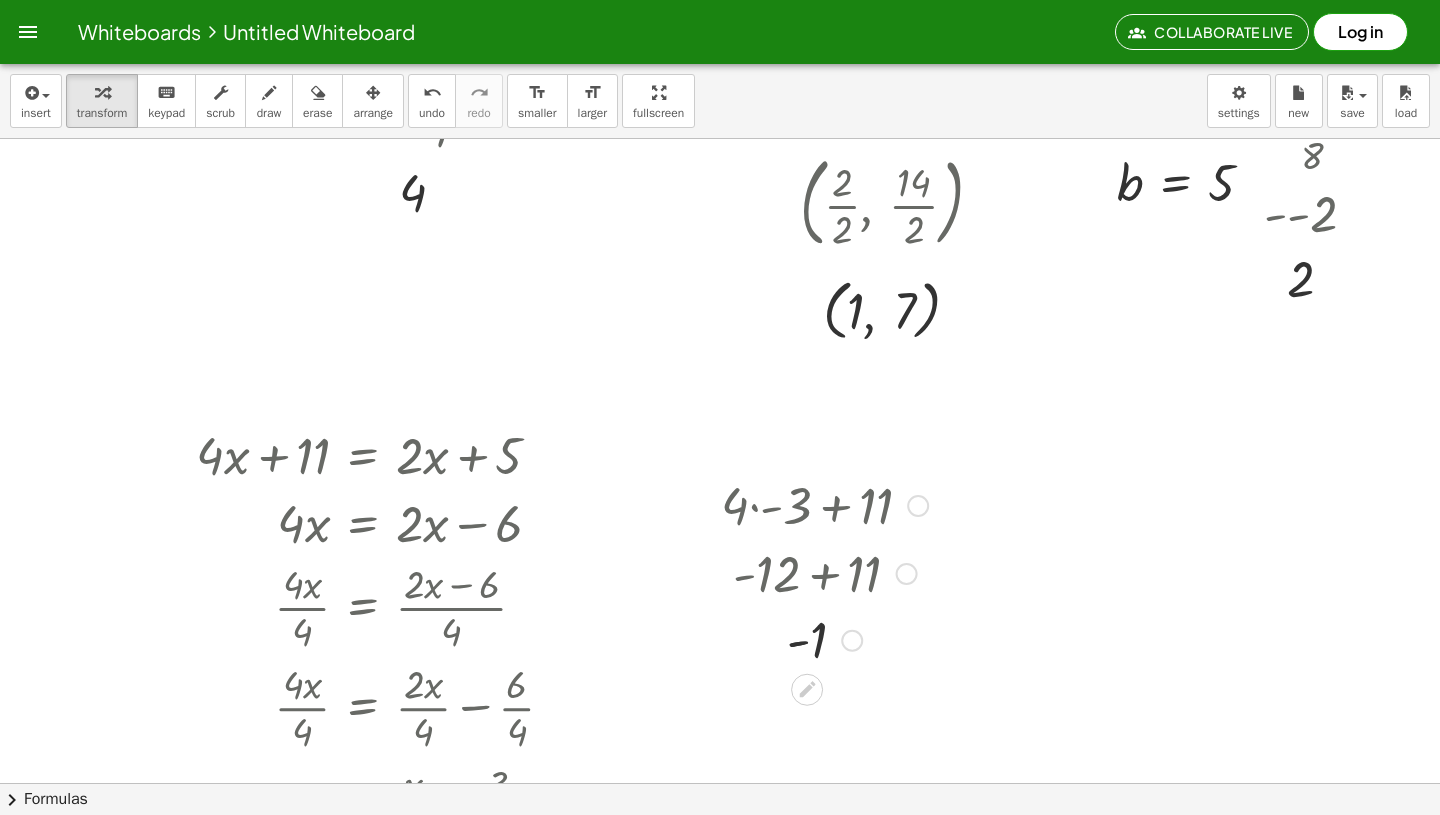 scroll, scrollTop: 366, scrollLeft: 396, axis: both 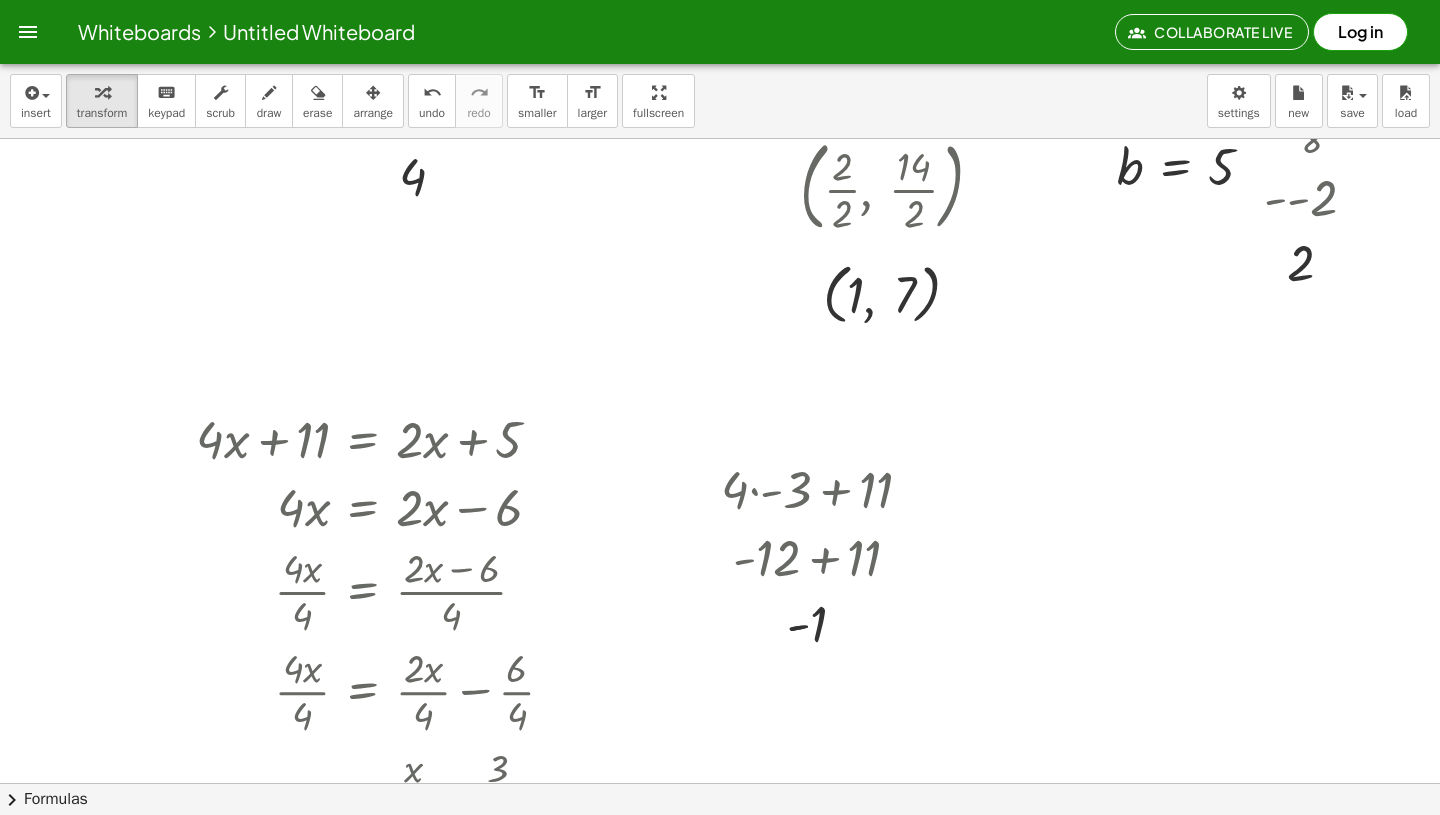 click at bounding box center (516, 739) 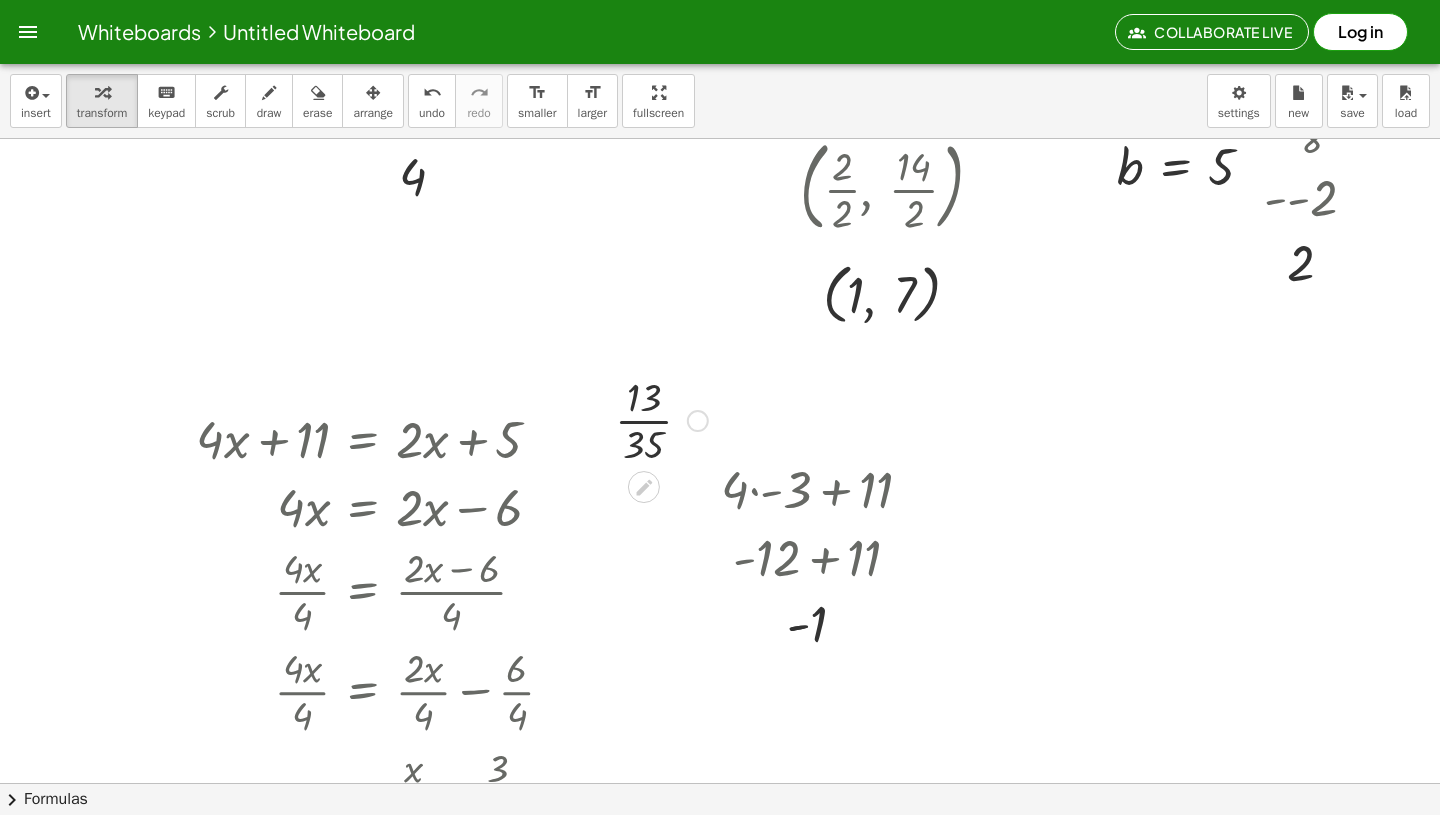 click at bounding box center (661, 419) 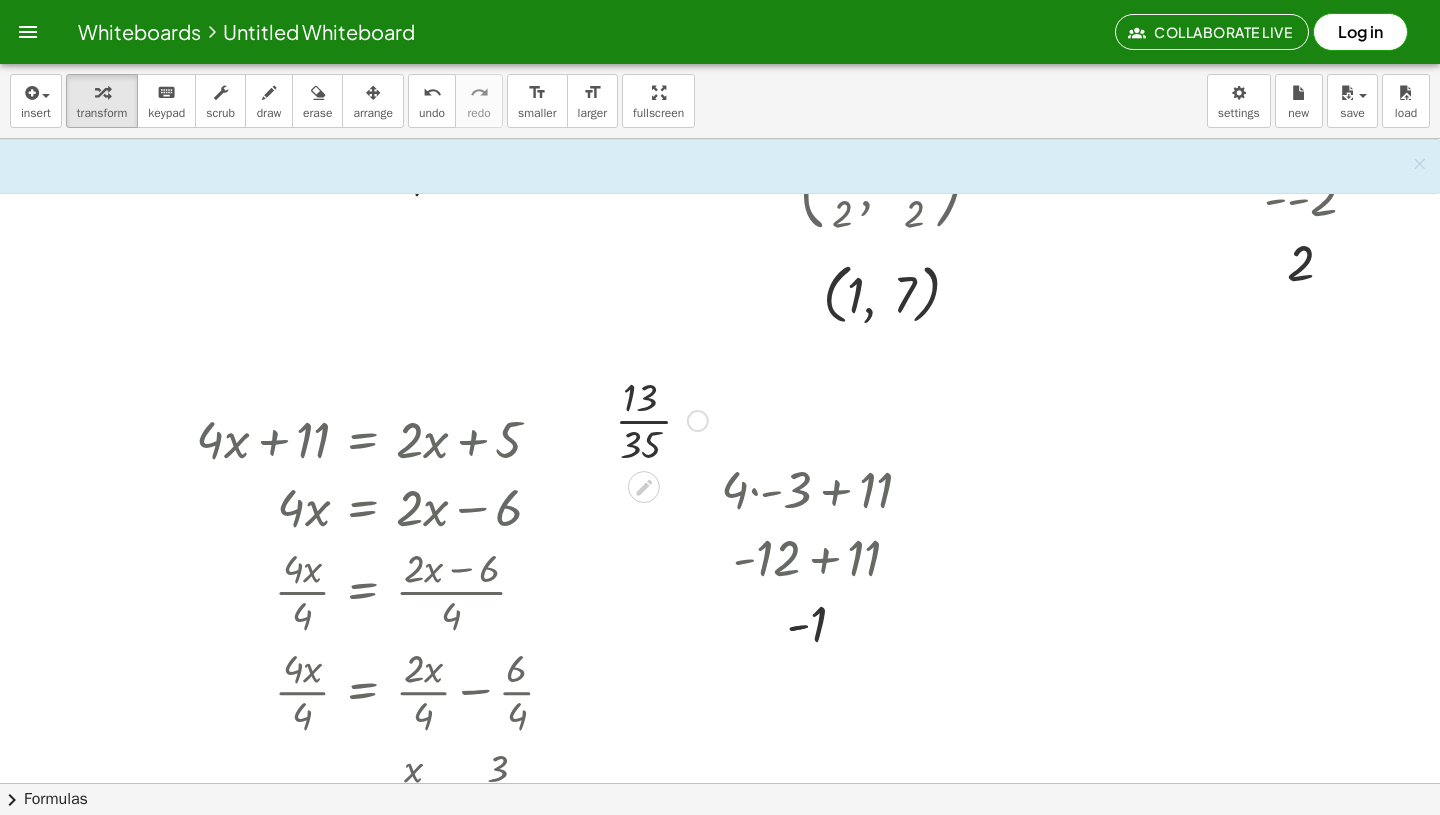 click at bounding box center [661, 419] 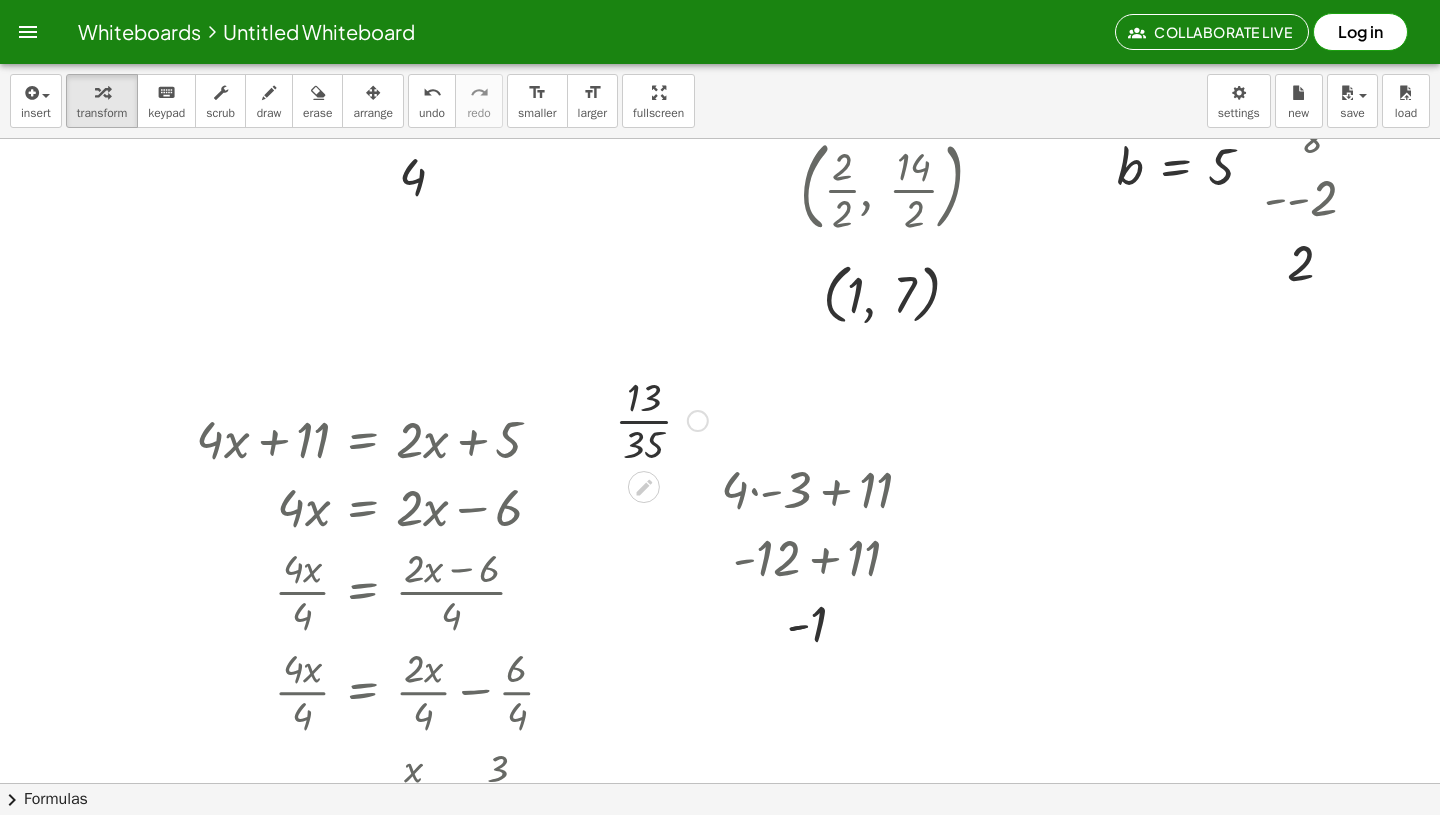 click at bounding box center [661, 419] 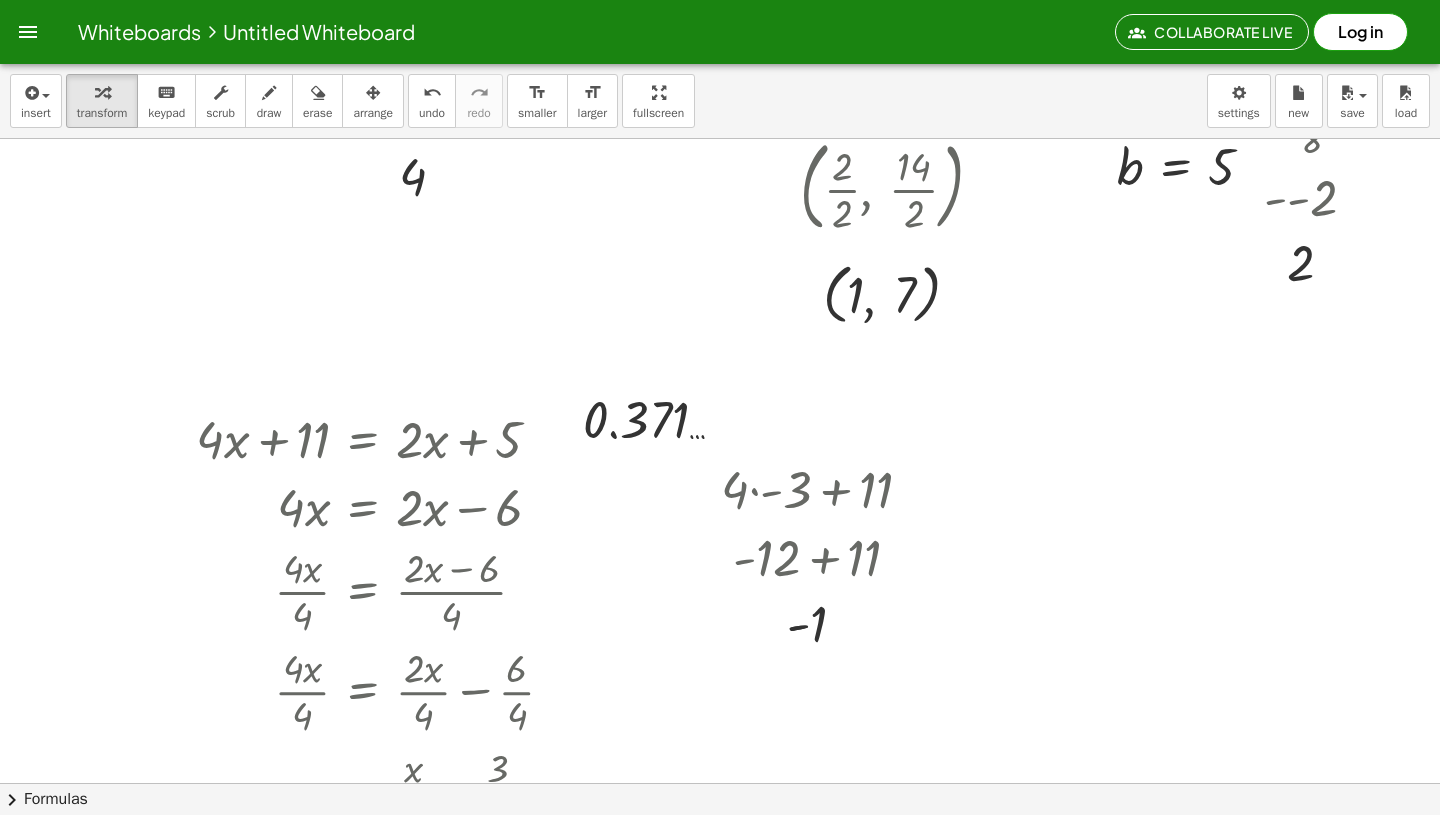 click at bounding box center (516, 739) 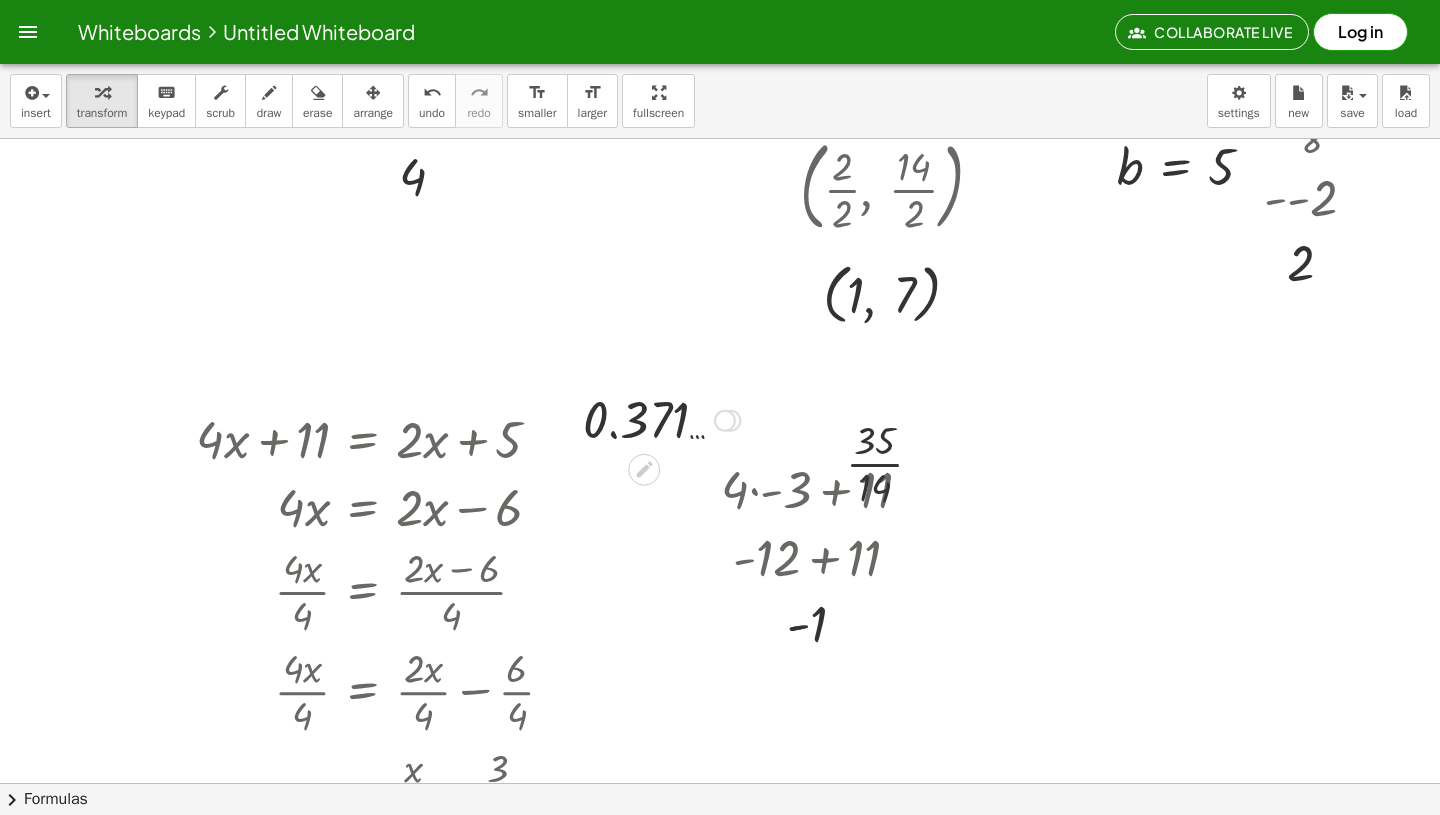 click at bounding box center (725, 421) 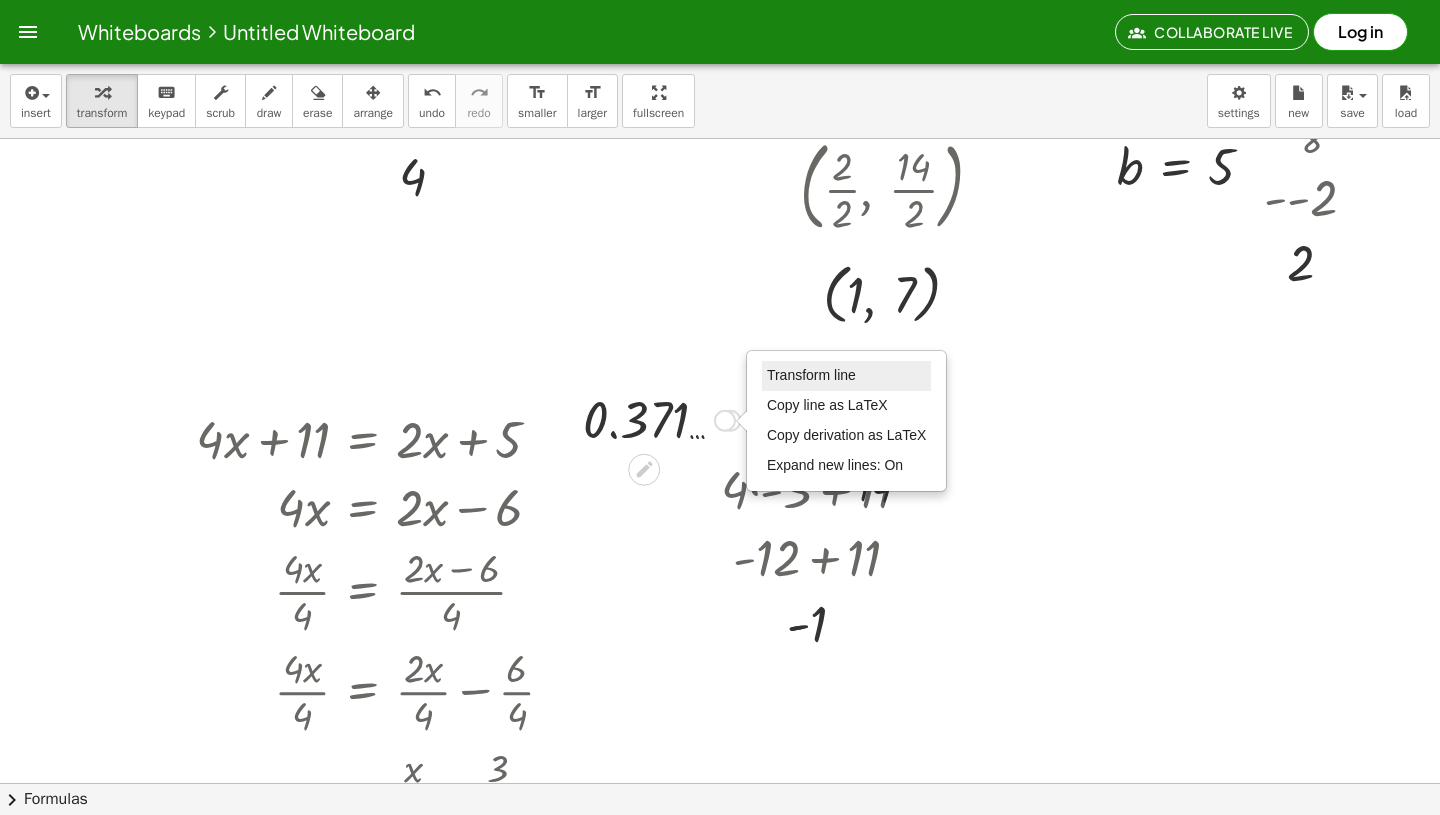 click on "Transform line" at bounding box center [811, 375] 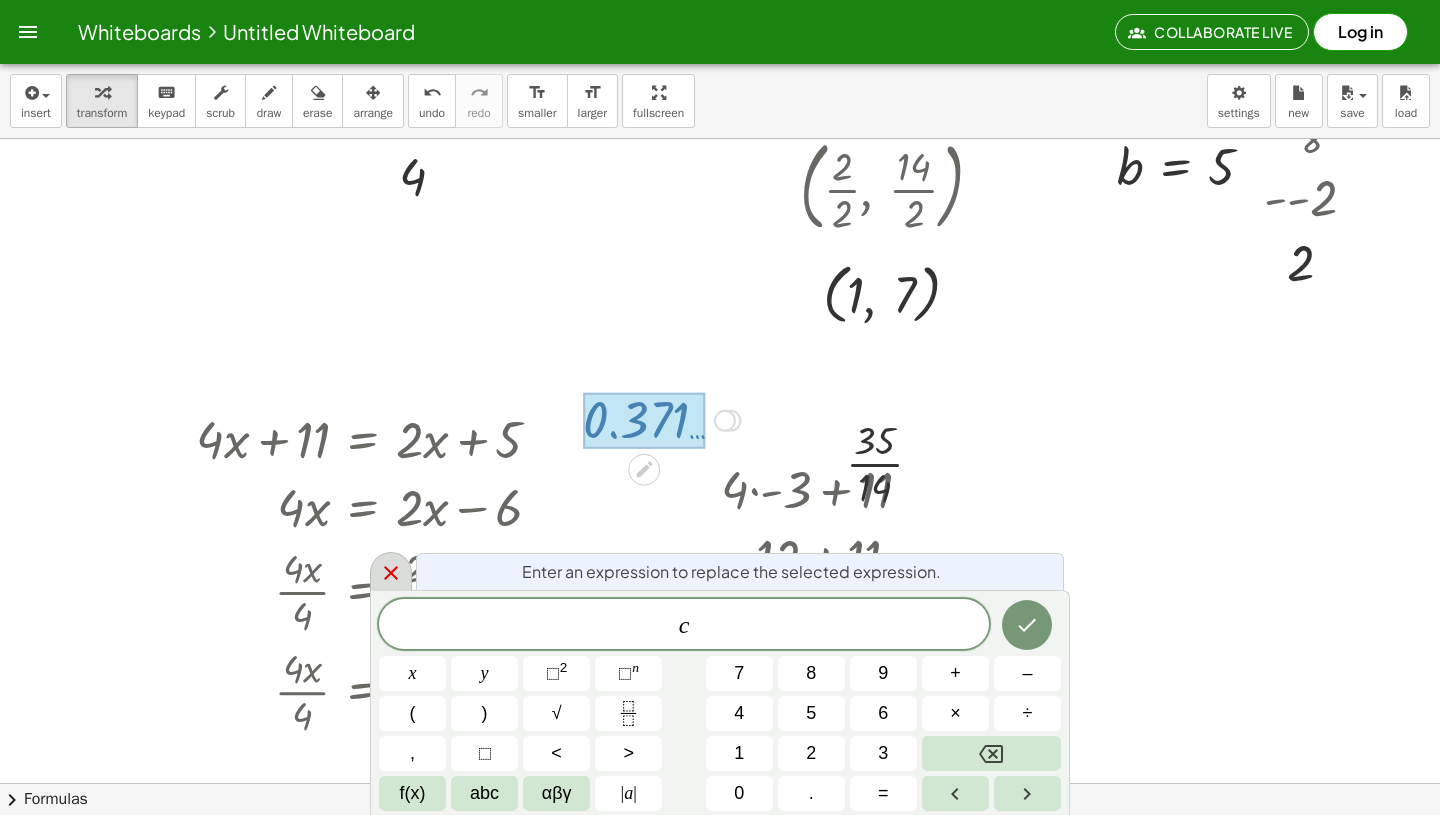click 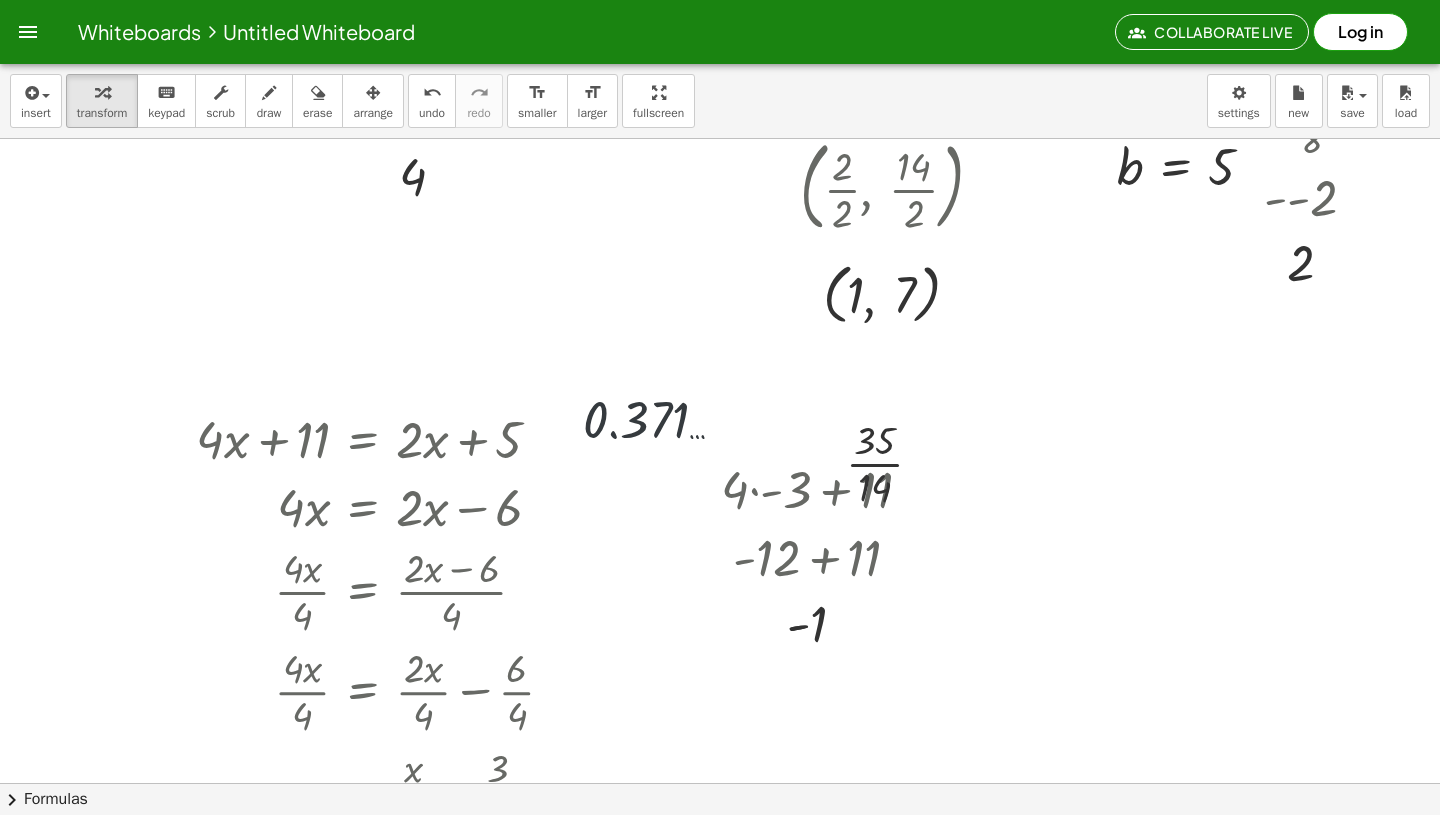 click at bounding box center (516, 739) 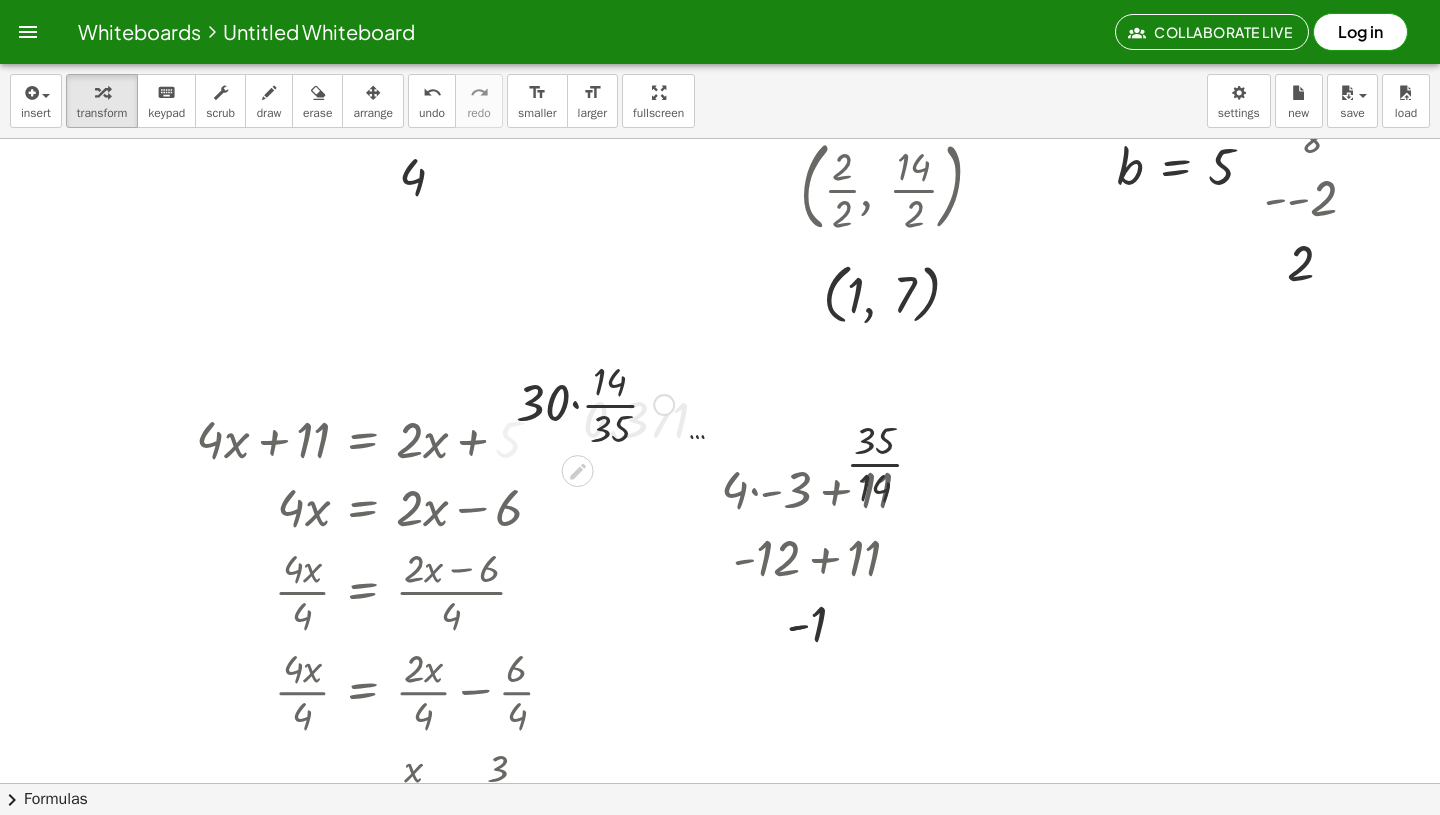 click at bounding box center (595, 403) 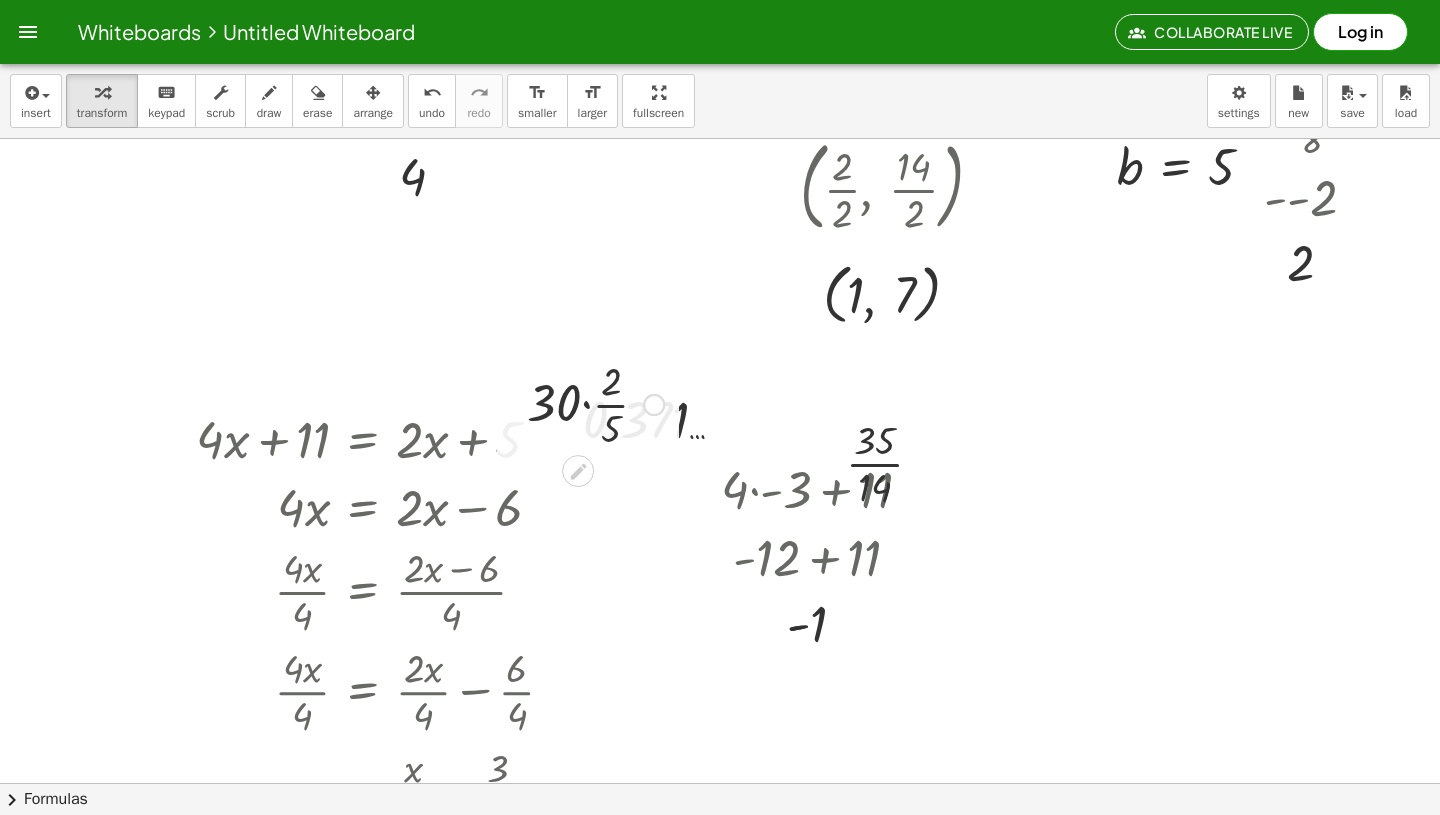click at bounding box center (595, 403) 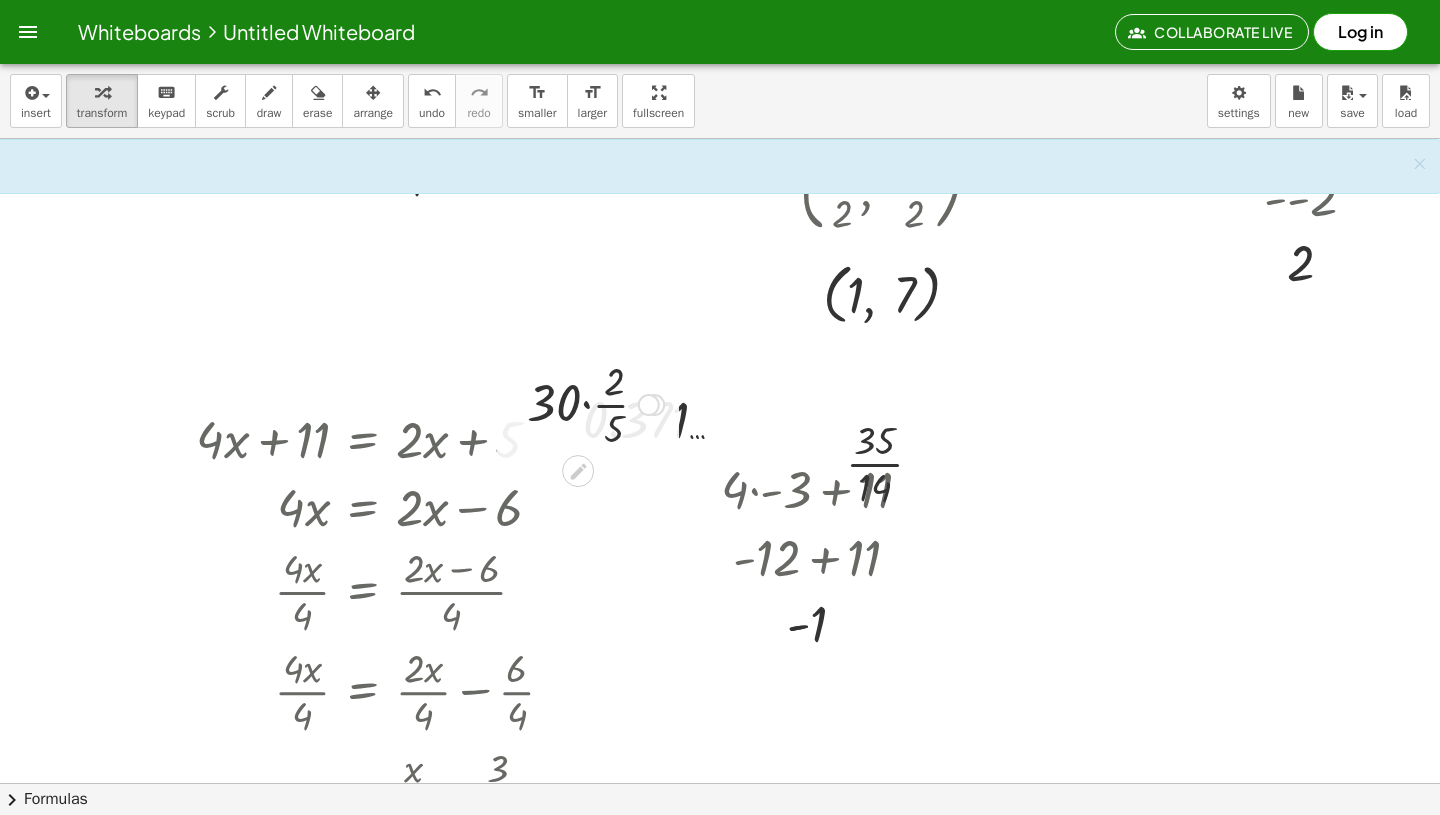 click at bounding box center (595, 403) 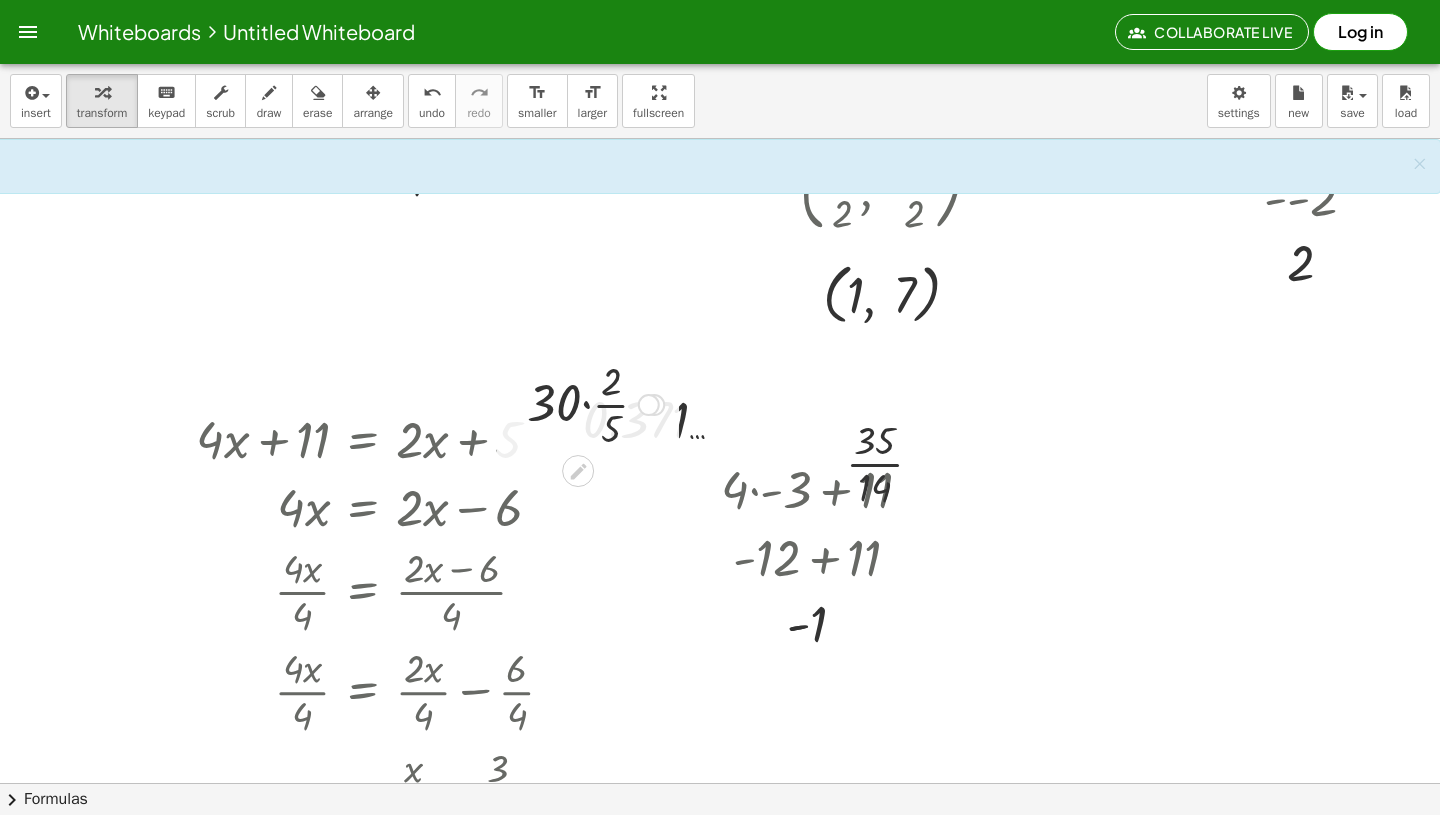 click at bounding box center (595, 403) 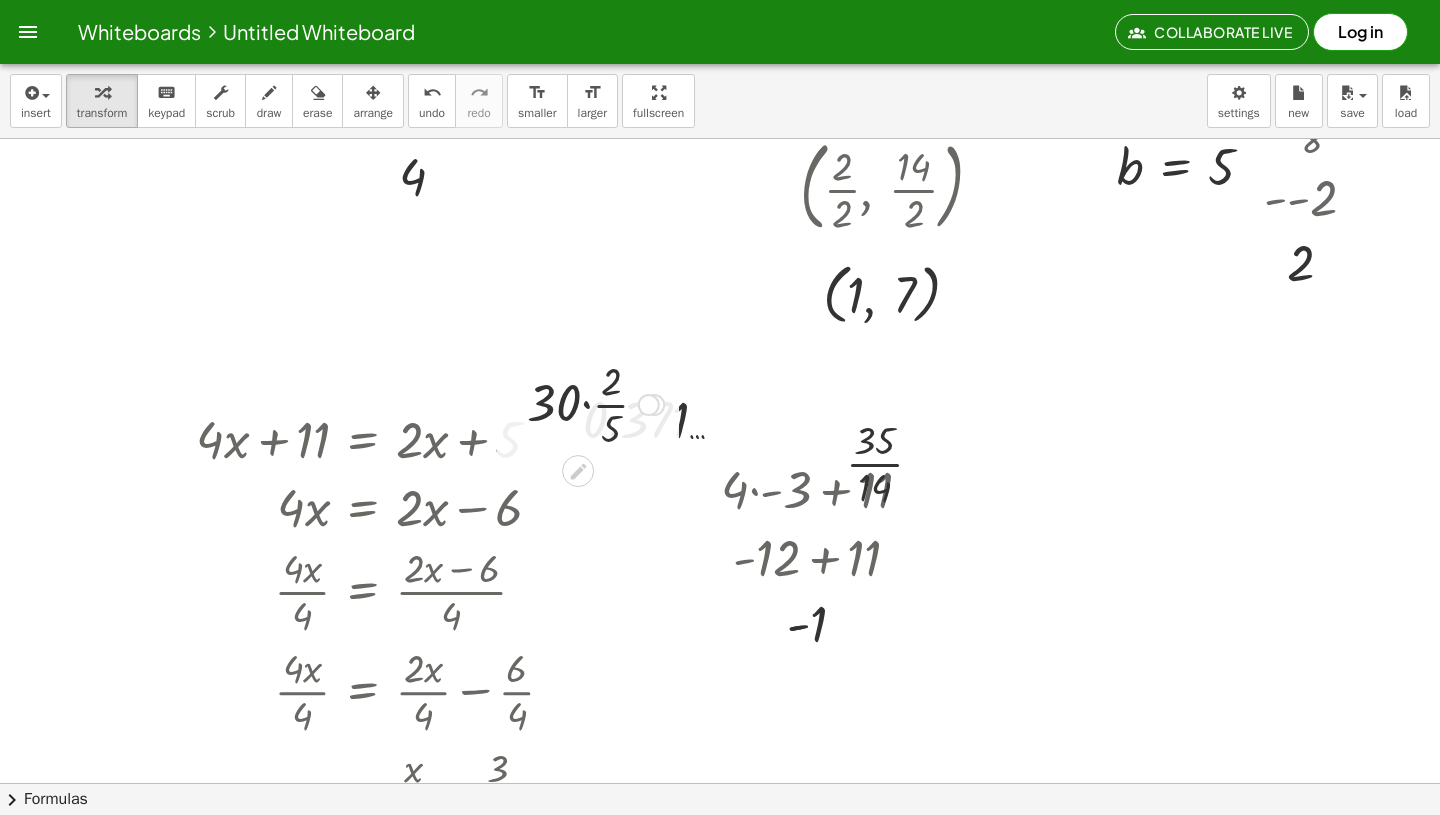 click at bounding box center [595, 403] 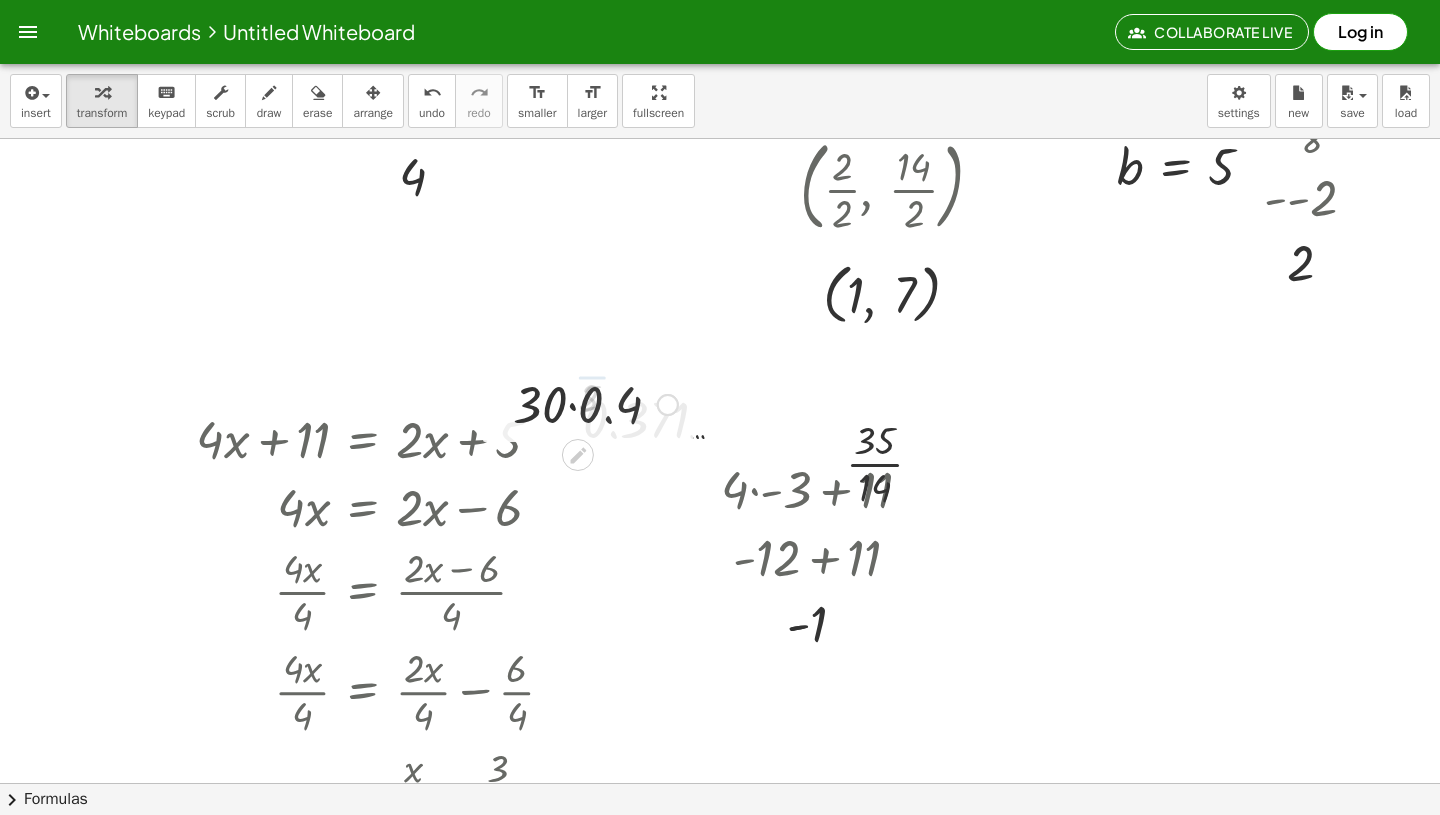 click at bounding box center [595, 403] 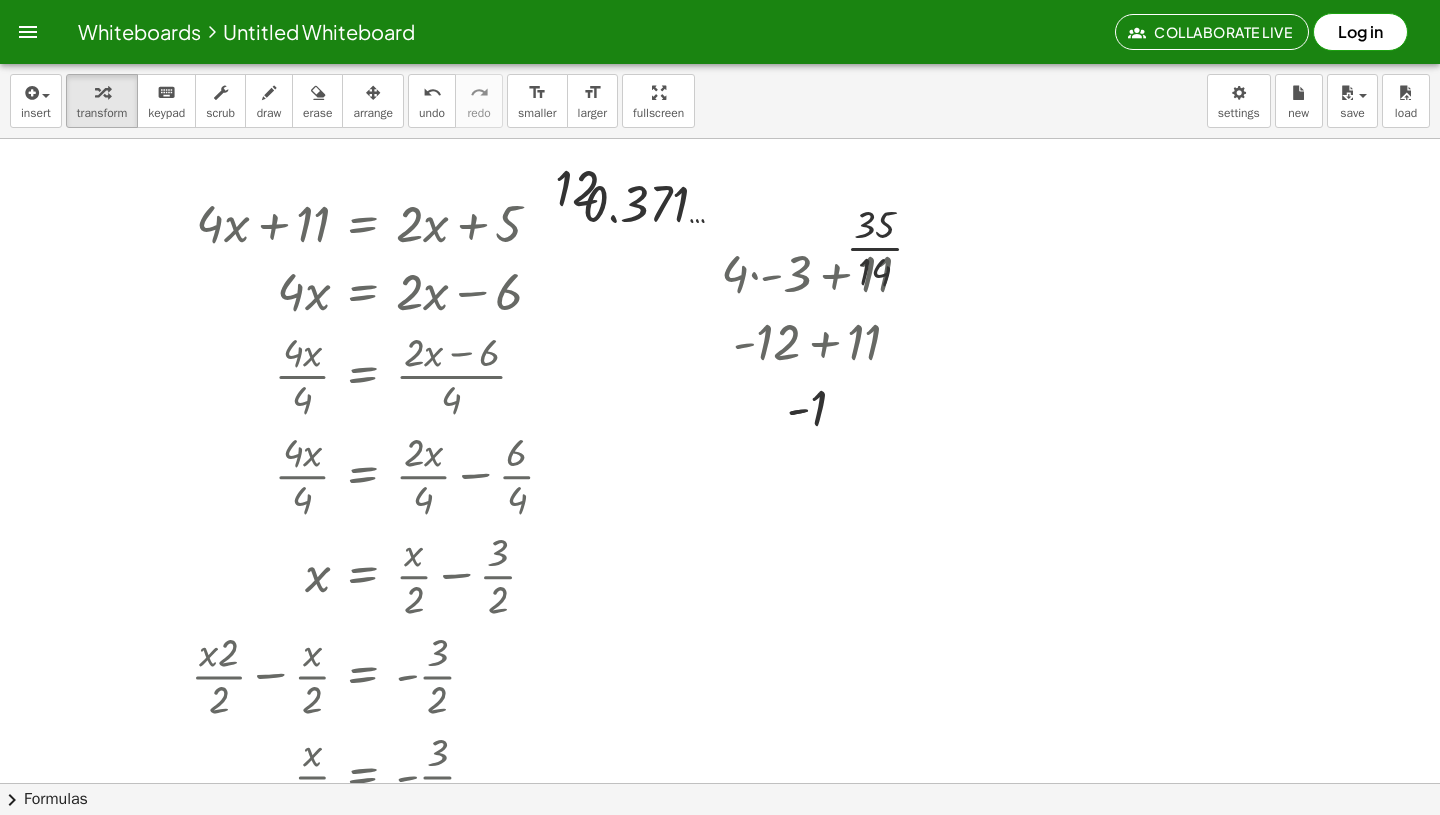 scroll, scrollTop: 726, scrollLeft: 396, axis: both 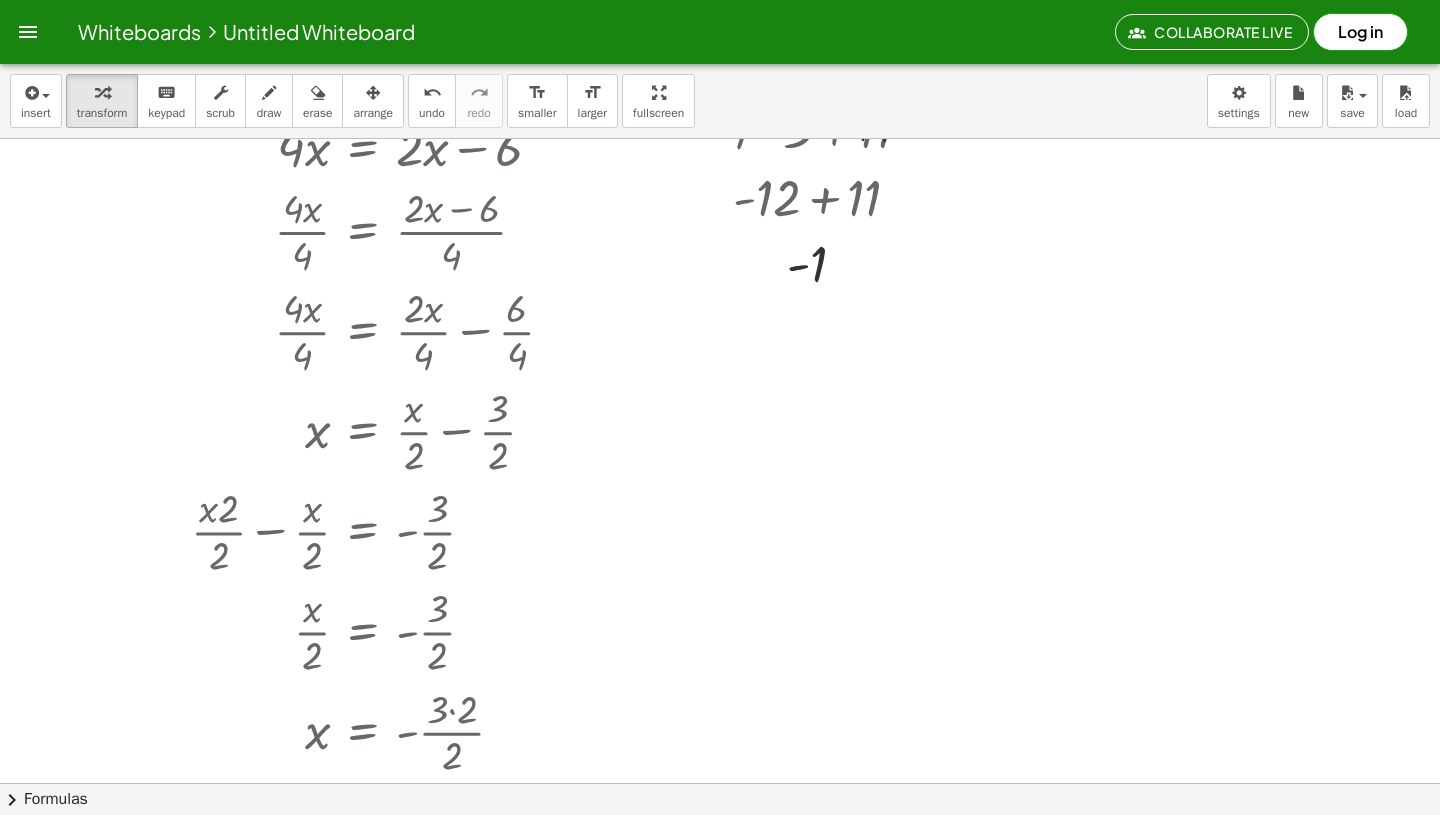 click at bounding box center (516, 379) 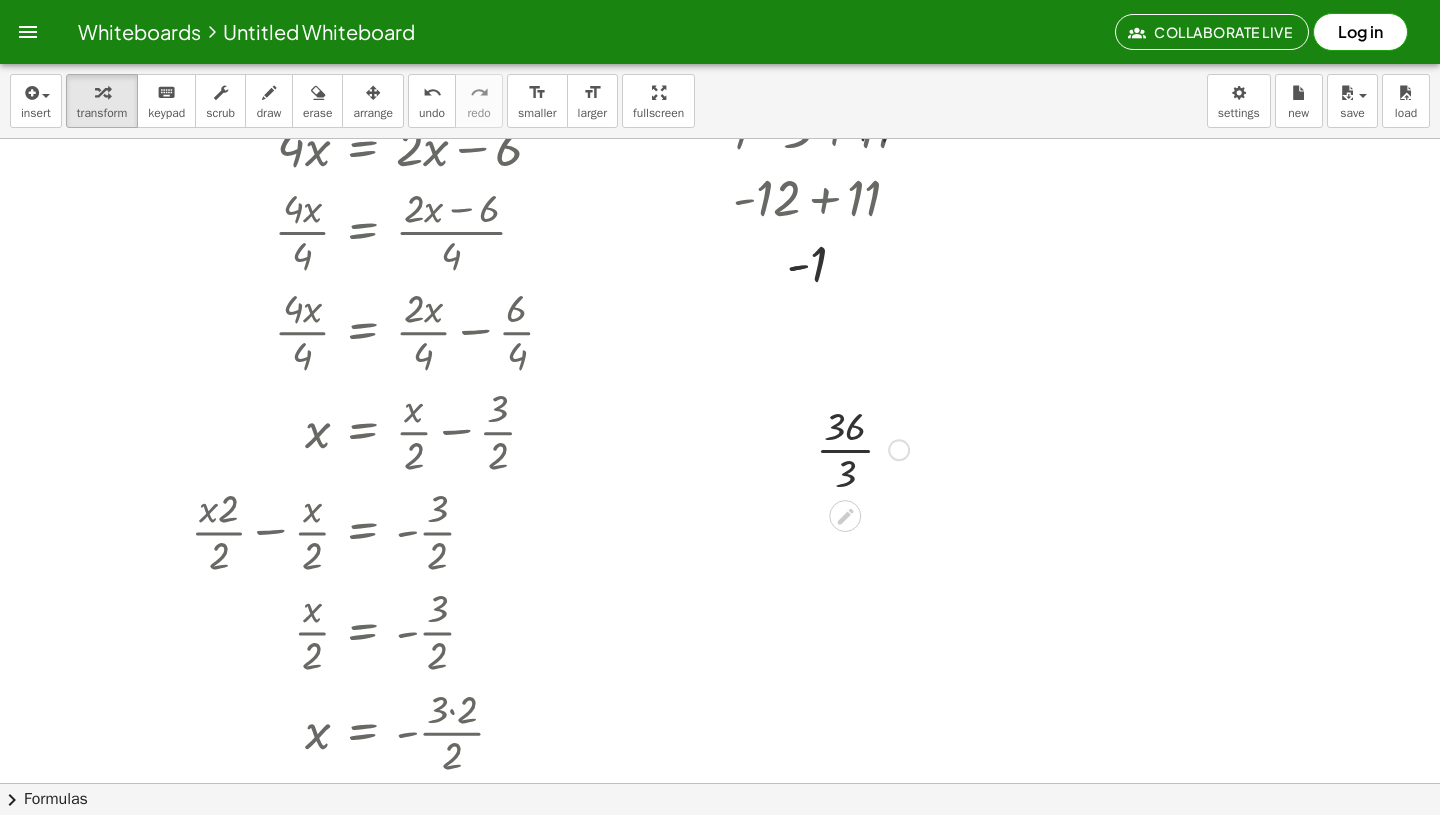 click at bounding box center [863, 448] 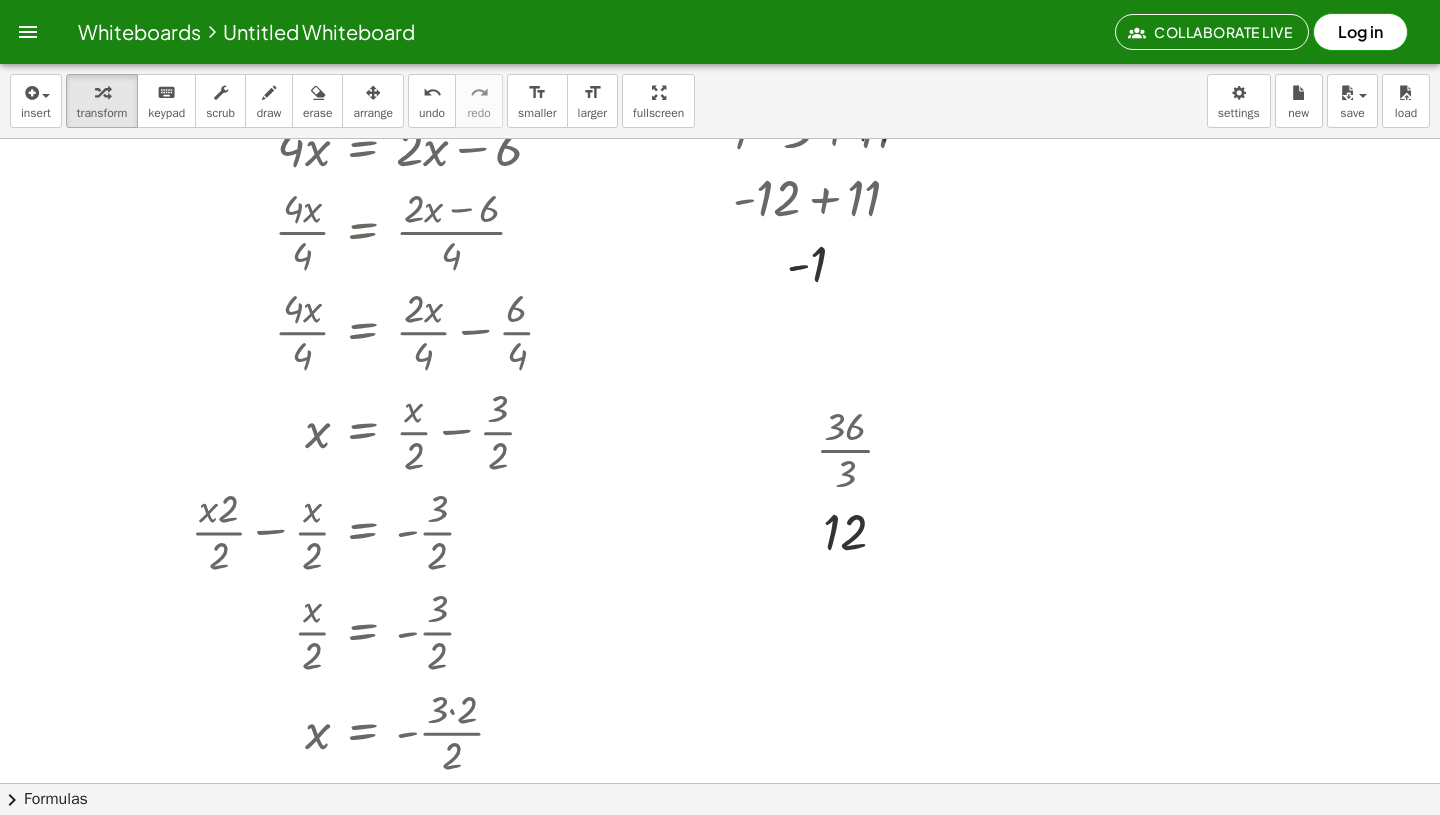 click at bounding box center (516, 379) 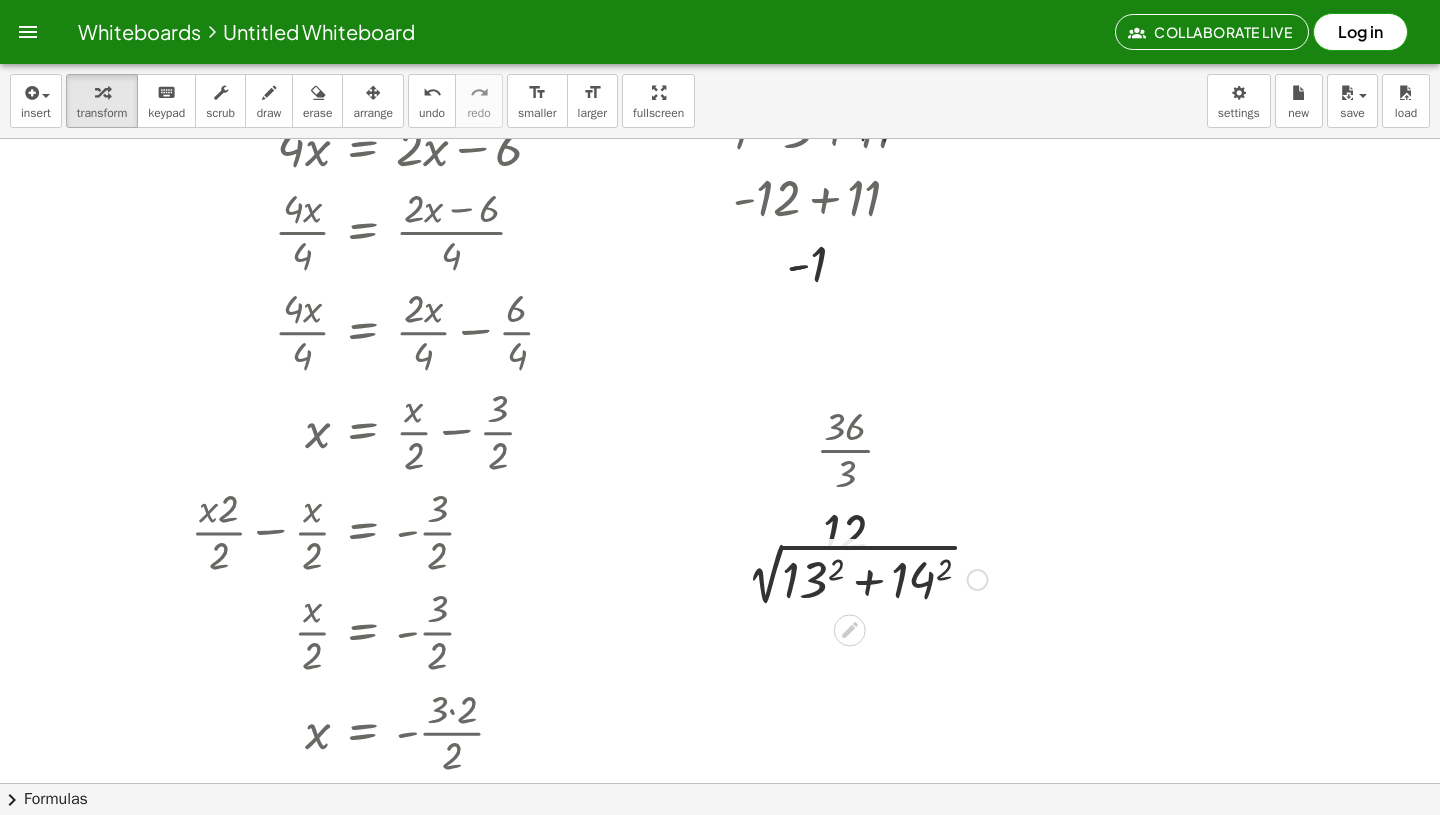 click at bounding box center [862, 578] 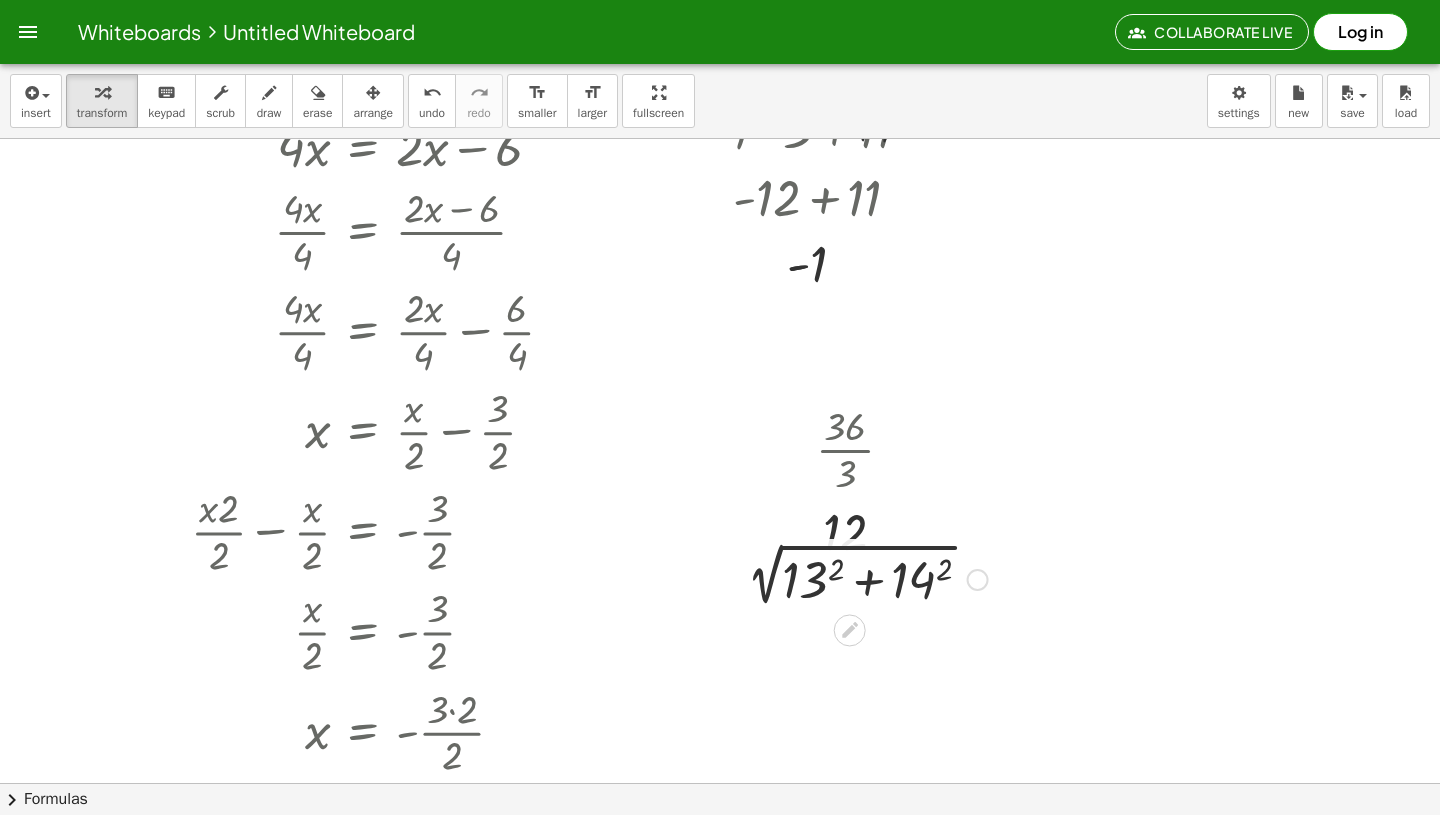 click at bounding box center (862, 578) 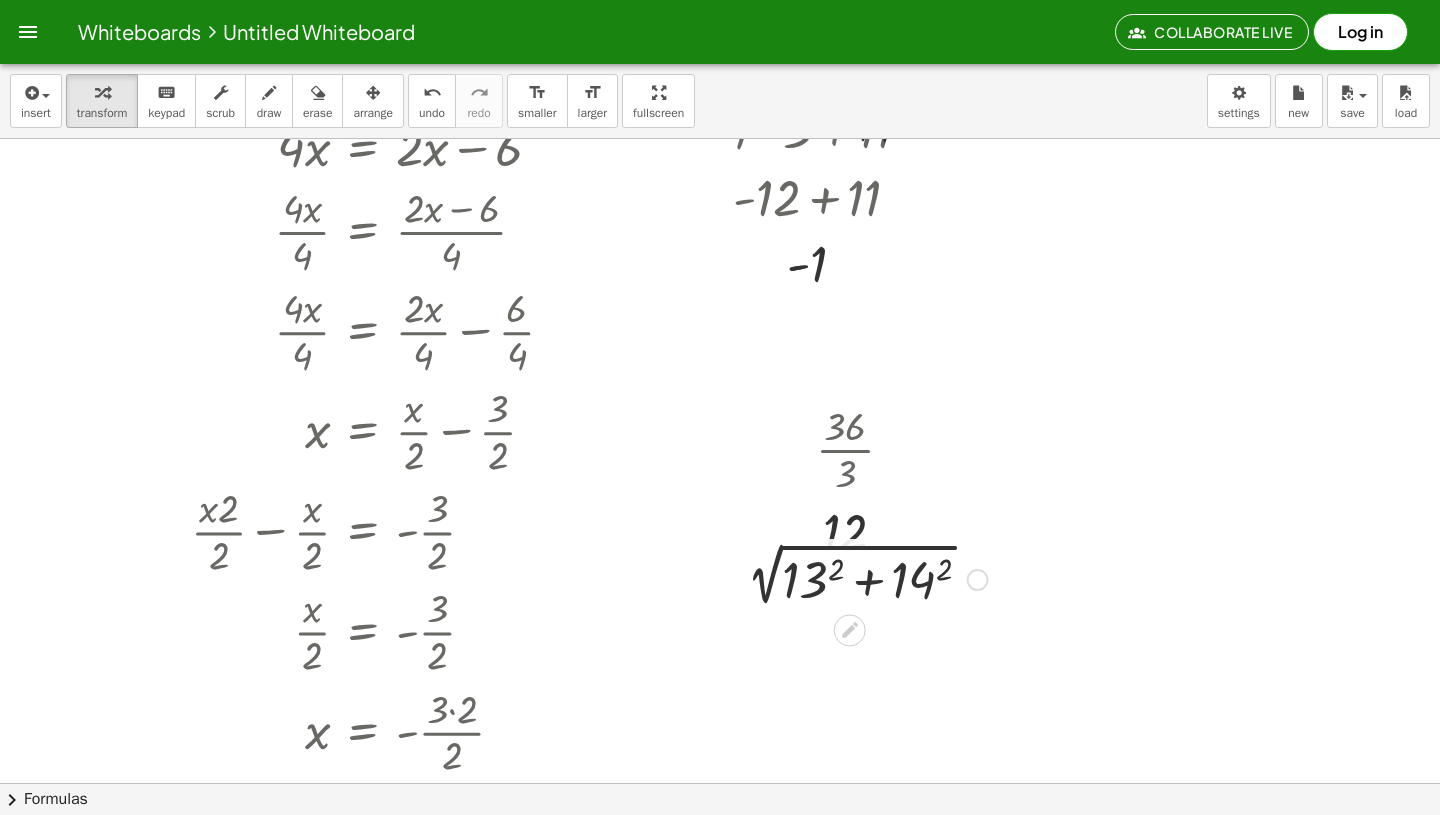 click at bounding box center (862, 578) 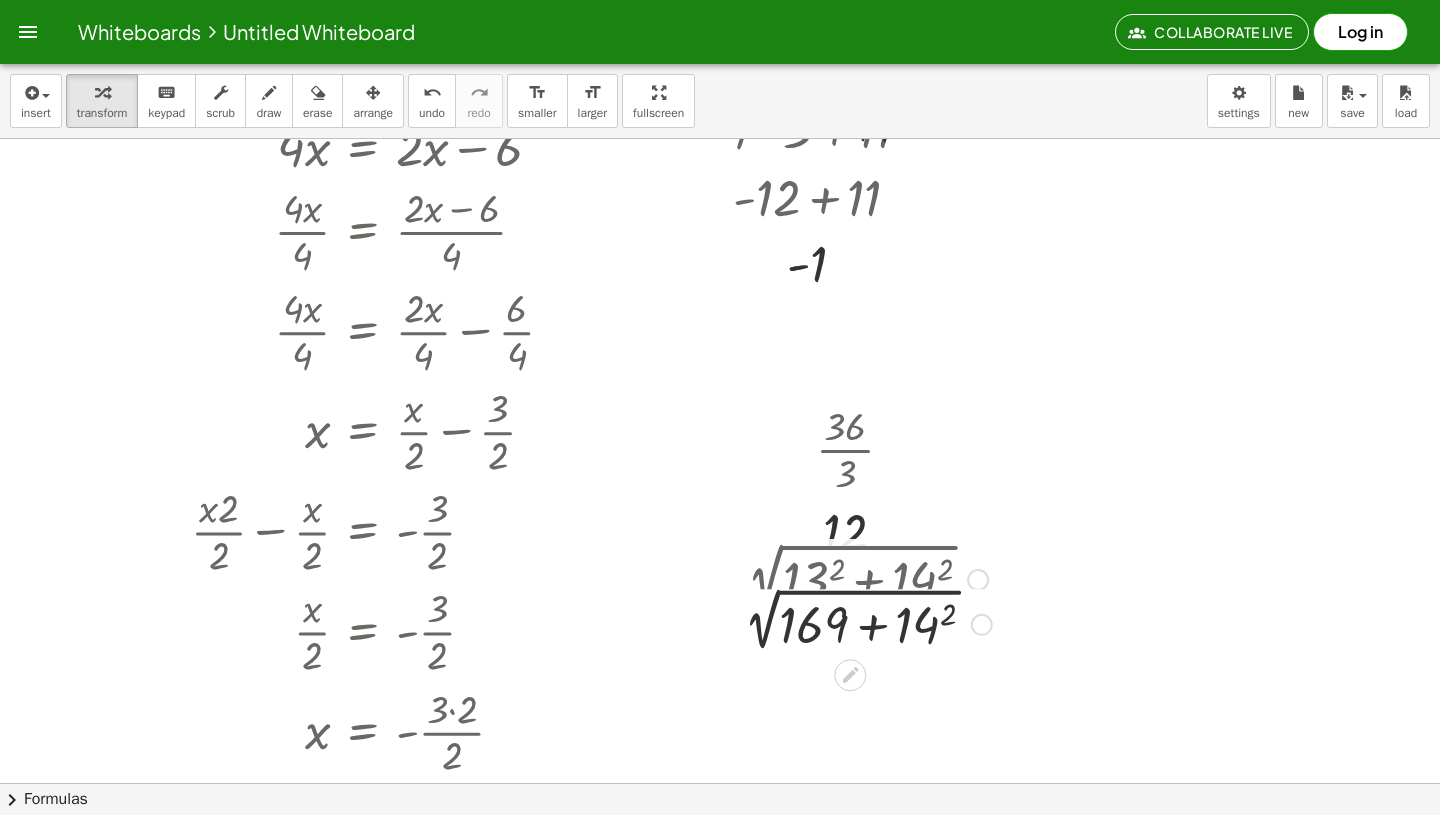 click at bounding box center (862, 578) 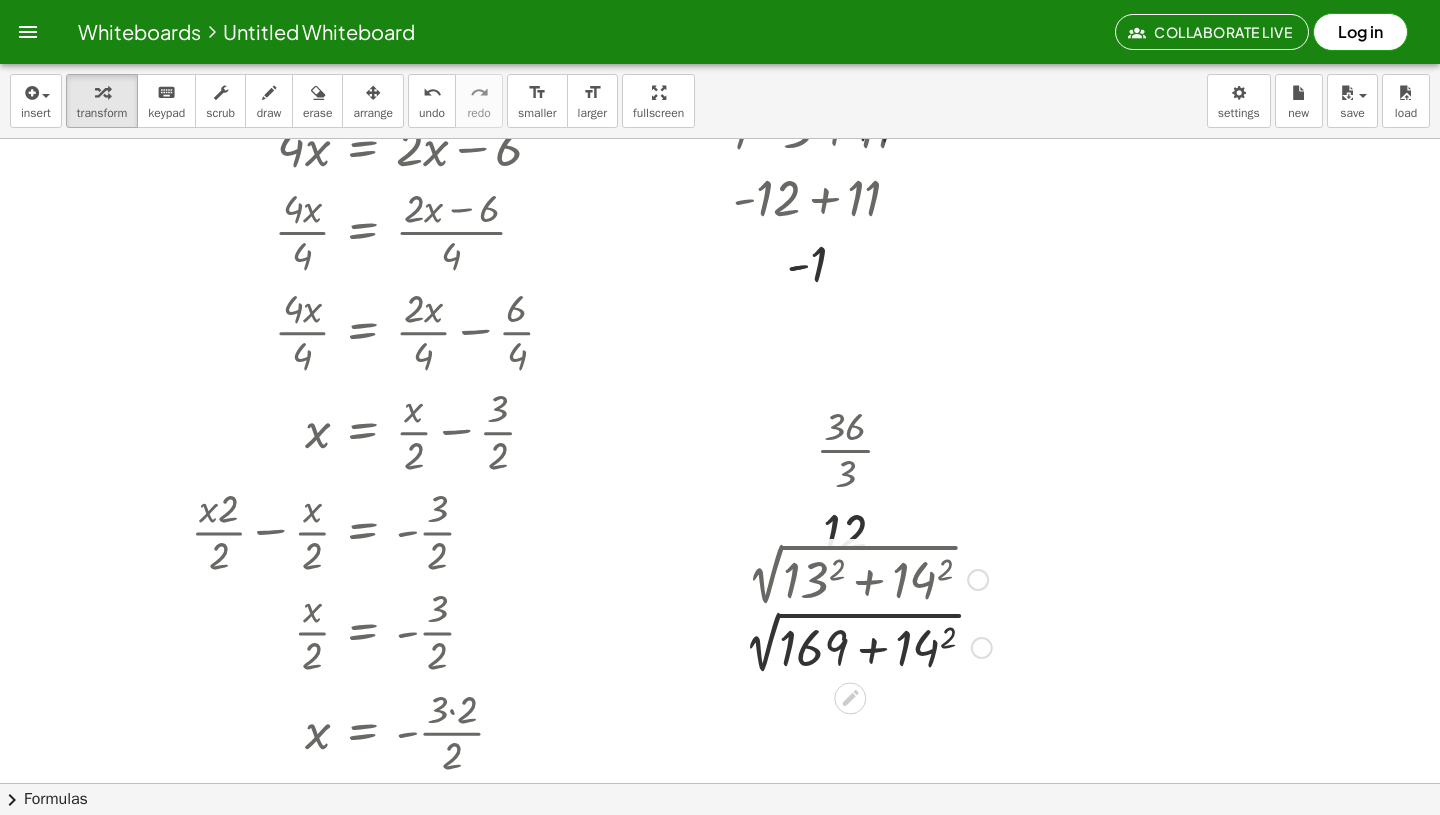 click at bounding box center (862, 646) 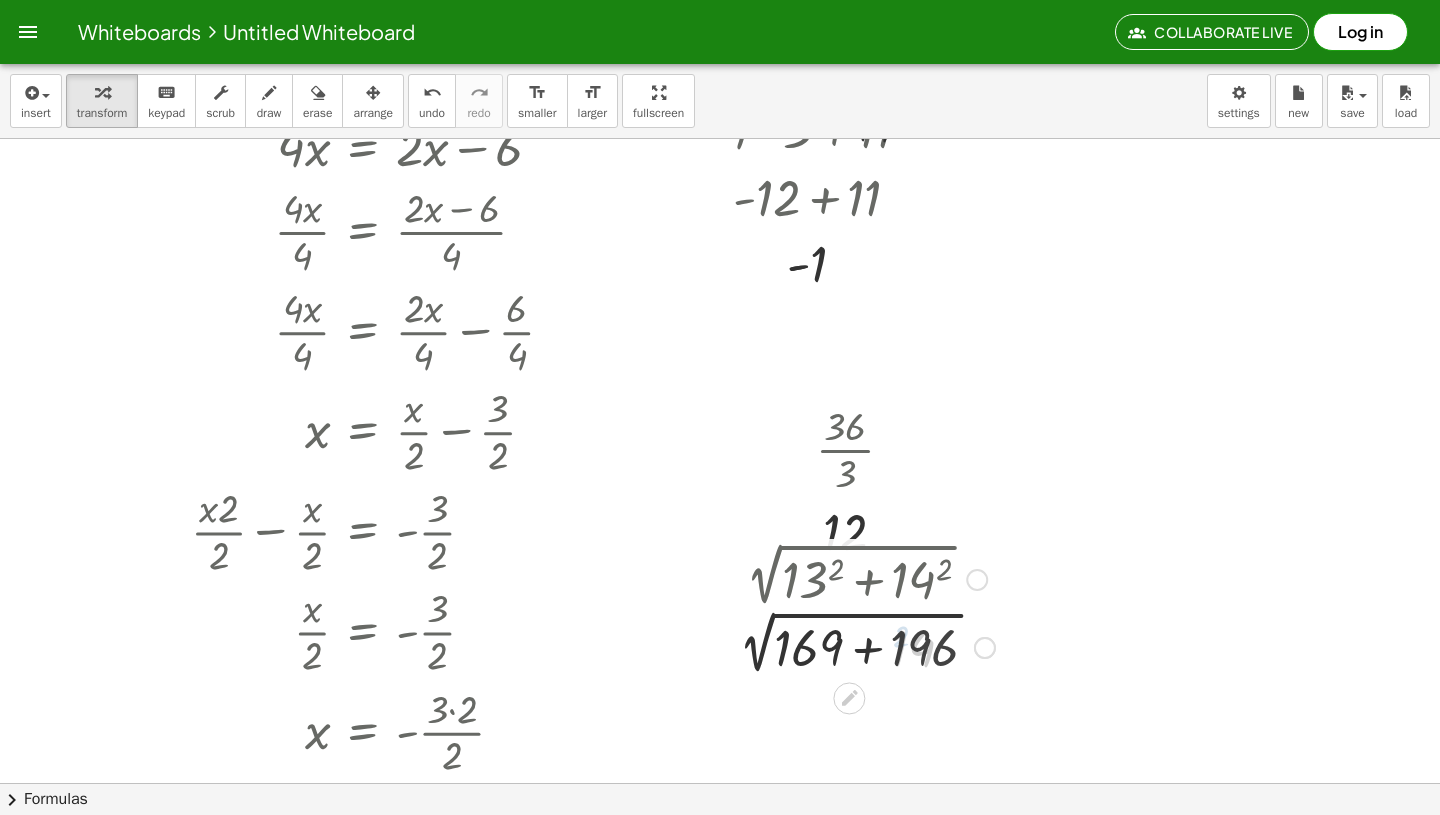 click at bounding box center (861, 646) 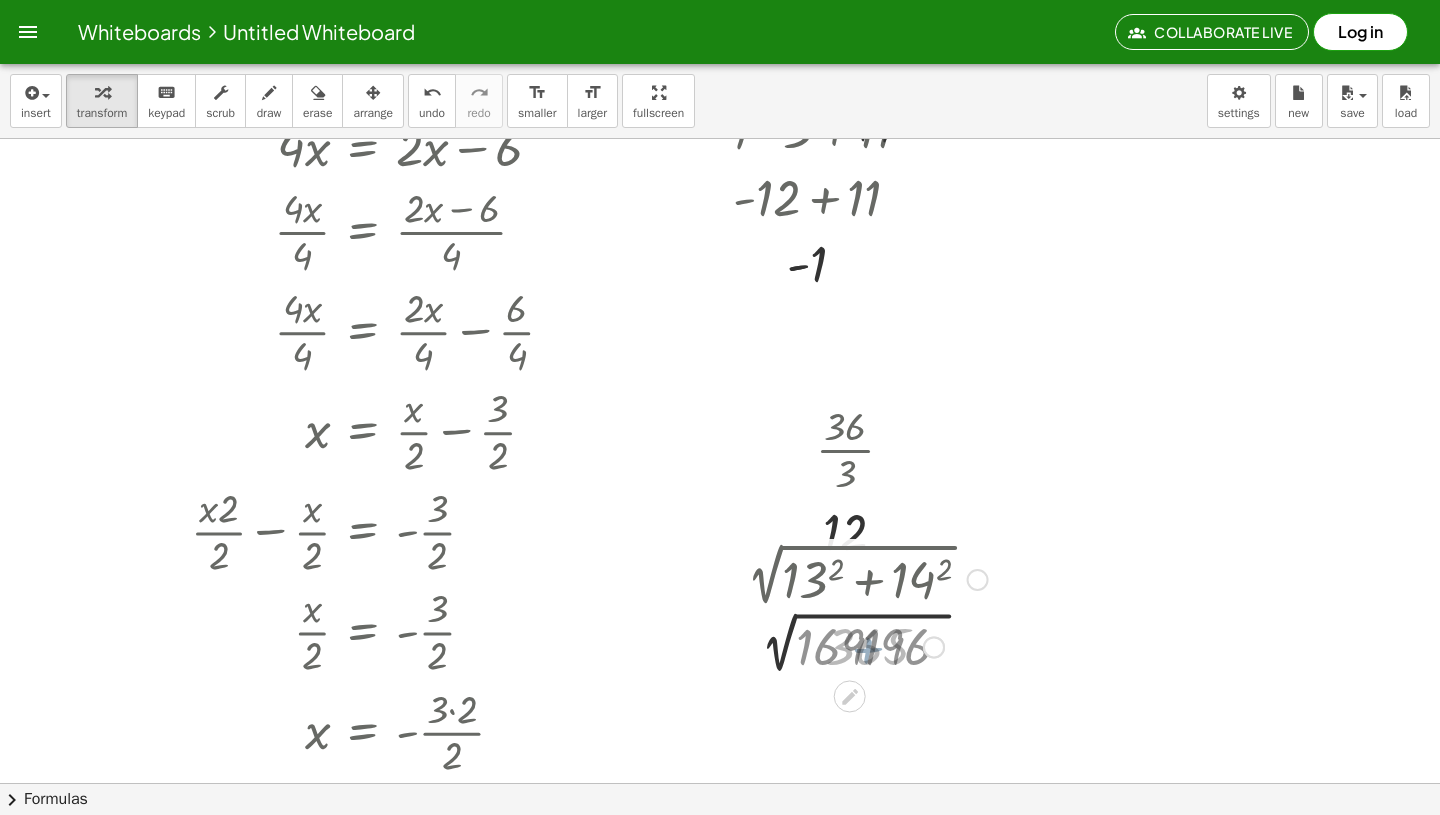 click at bounding box center [862, 645] 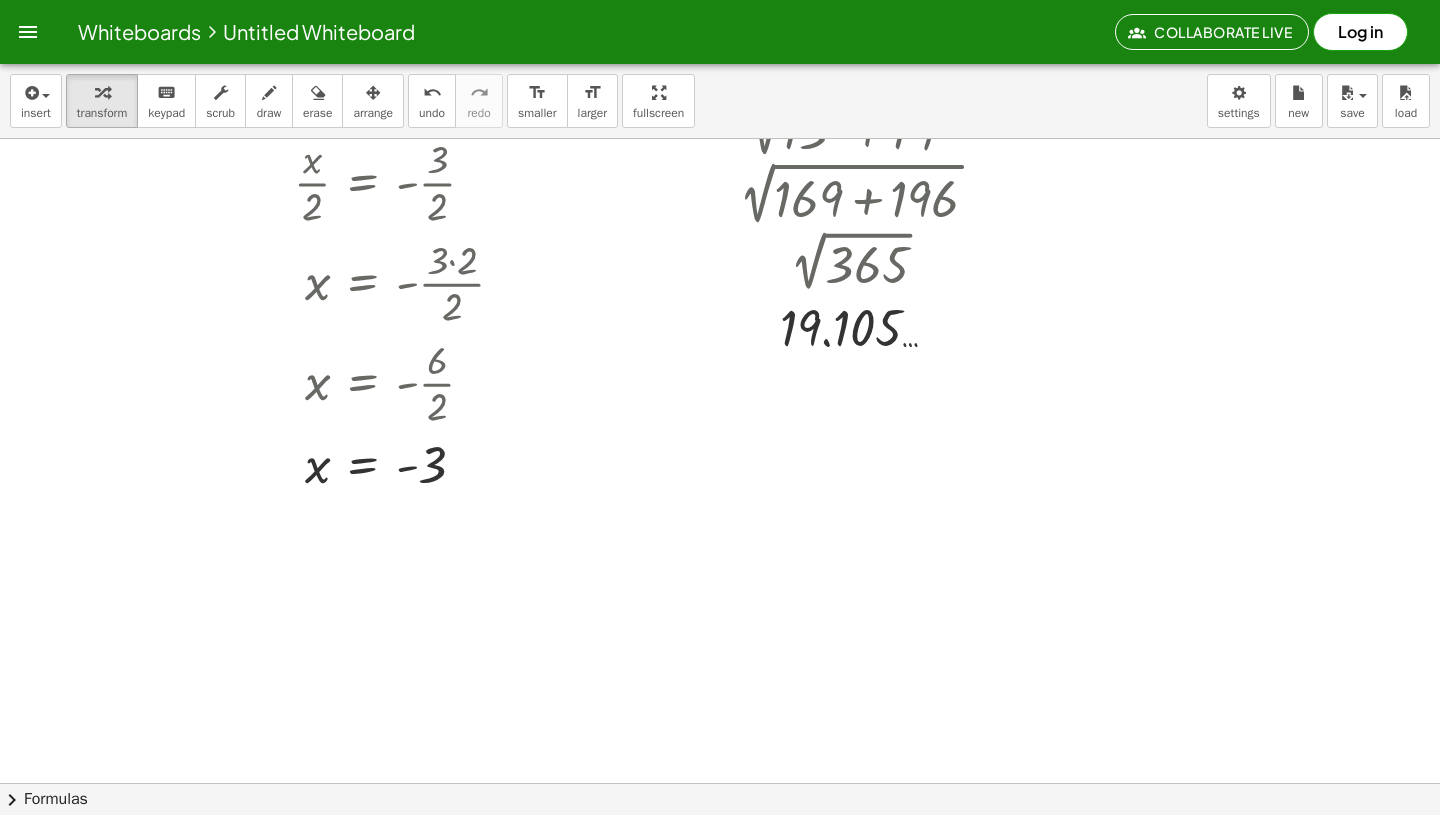 scroll, scrollTop: 1193, scrollLeft: 396, axis: both 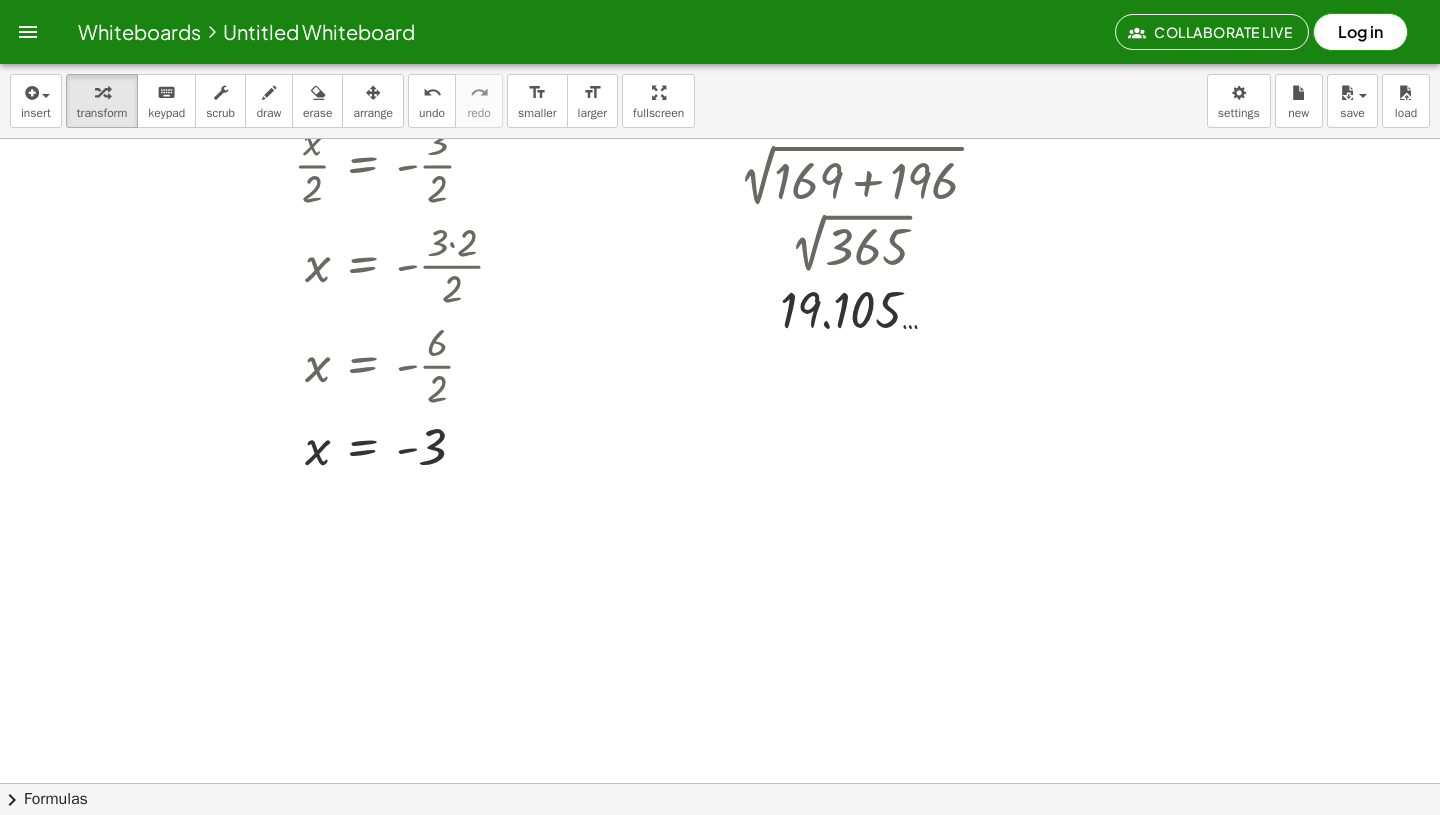 click at bounding box center [516, -88] 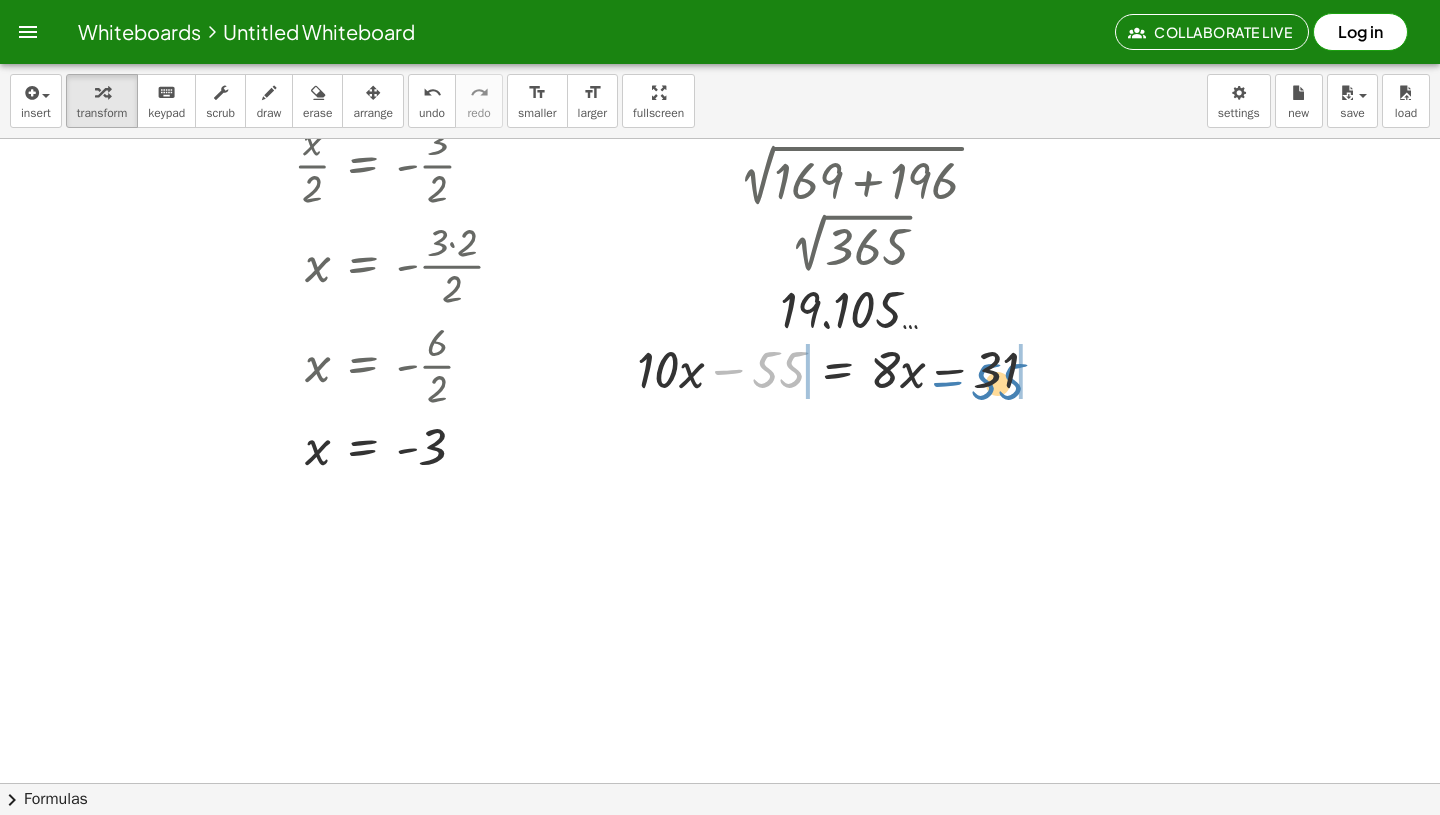 drag, startPoint x: 780, startPoint y: 379, endPoint x: 999, endPoint y: 391, distance: 219.32852 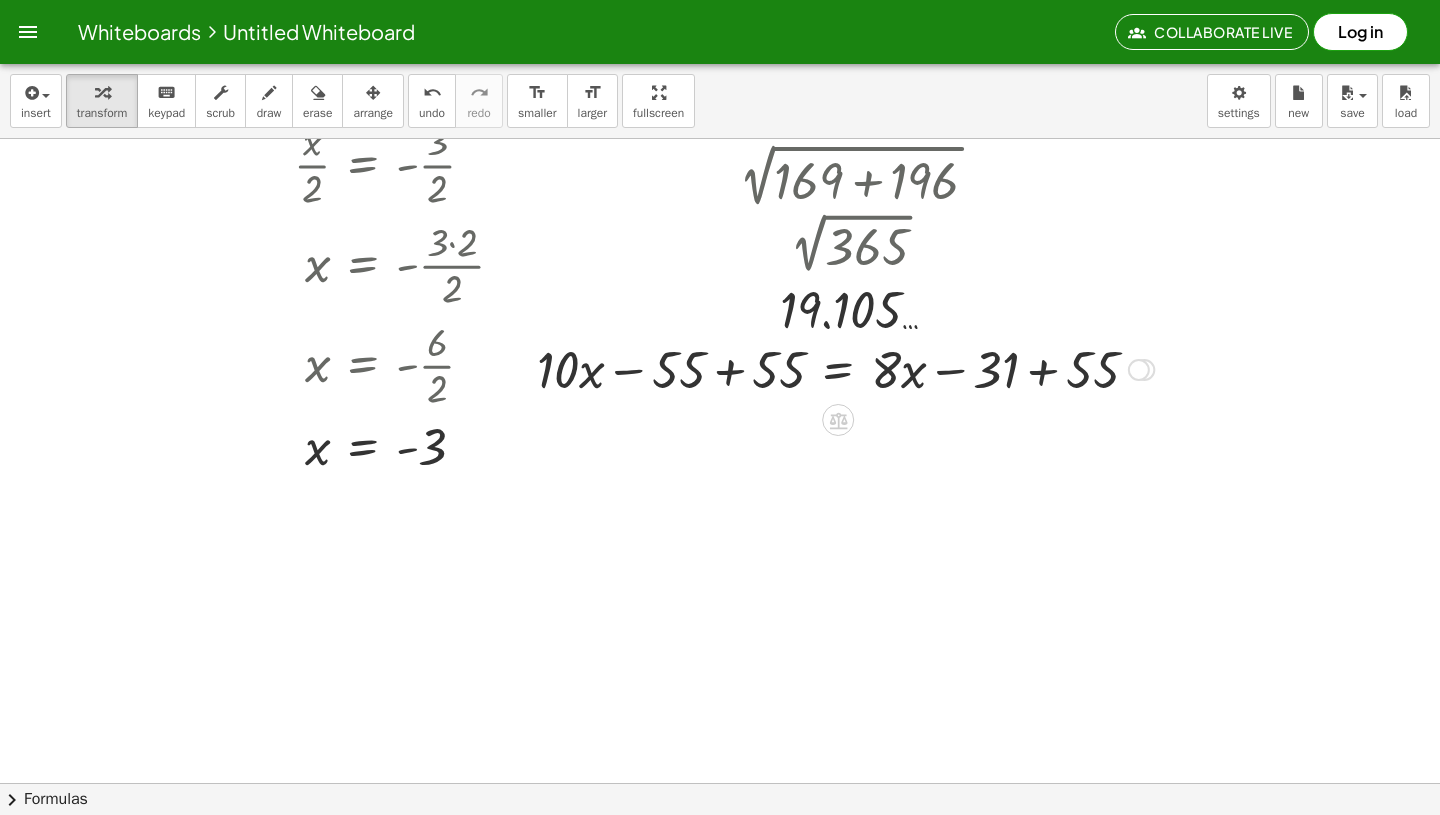 click at bounding box center (845, 368) 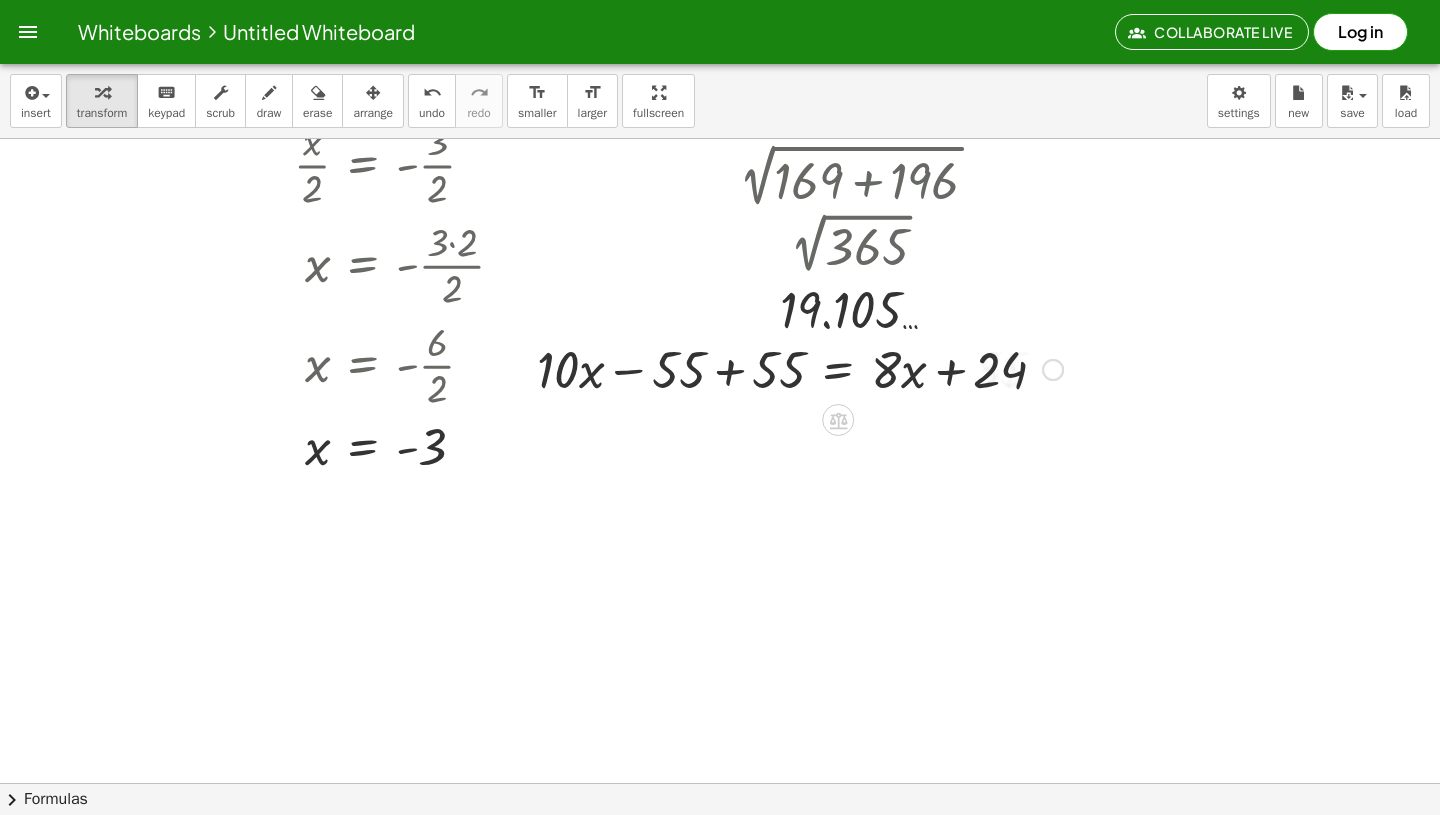 click at bounding box center [800, 368] 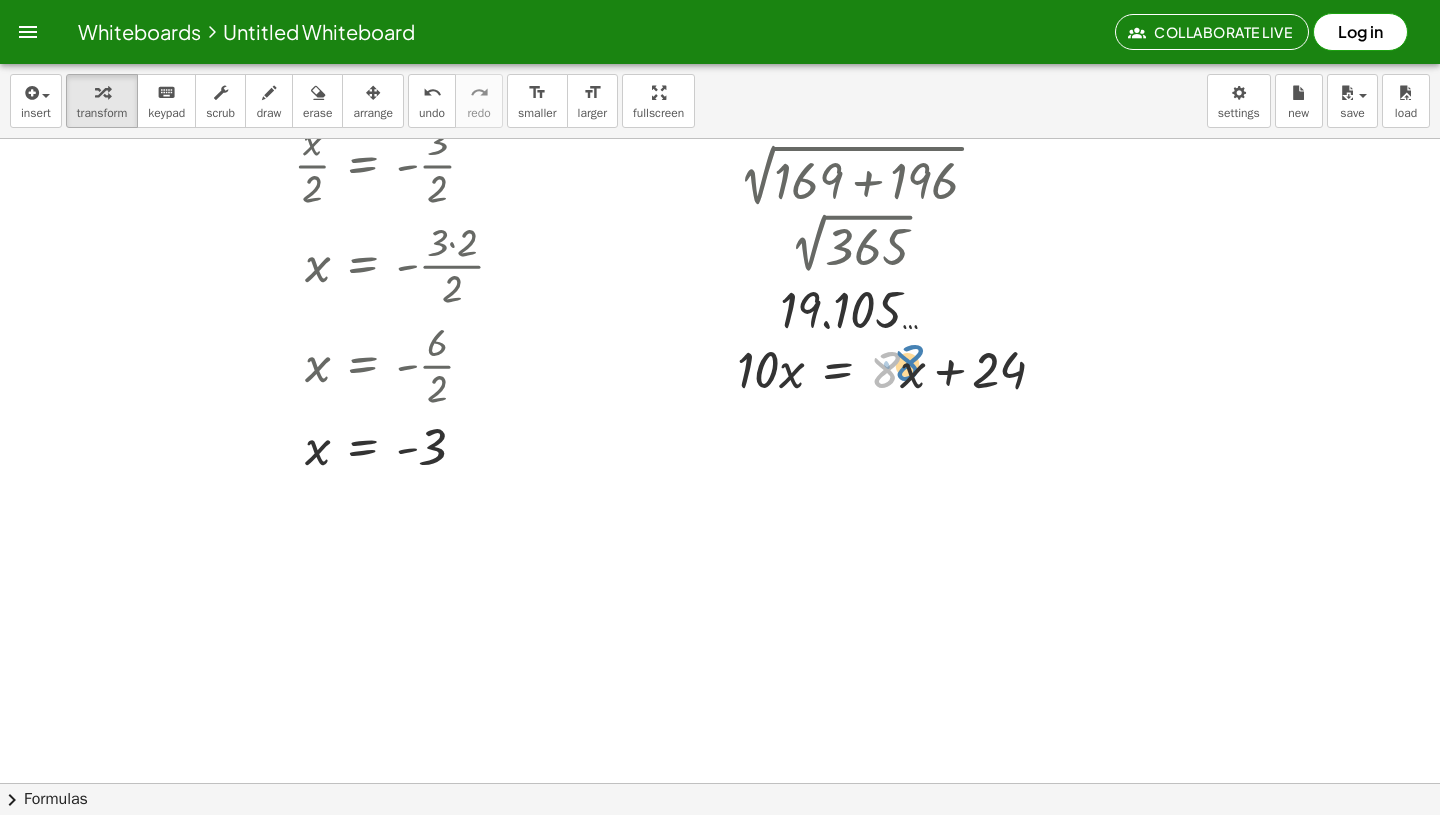 drag, startPoint x: 893, startPoint y: 384, endPoint x: 918, endPoint y: 377, distance: 25.96151 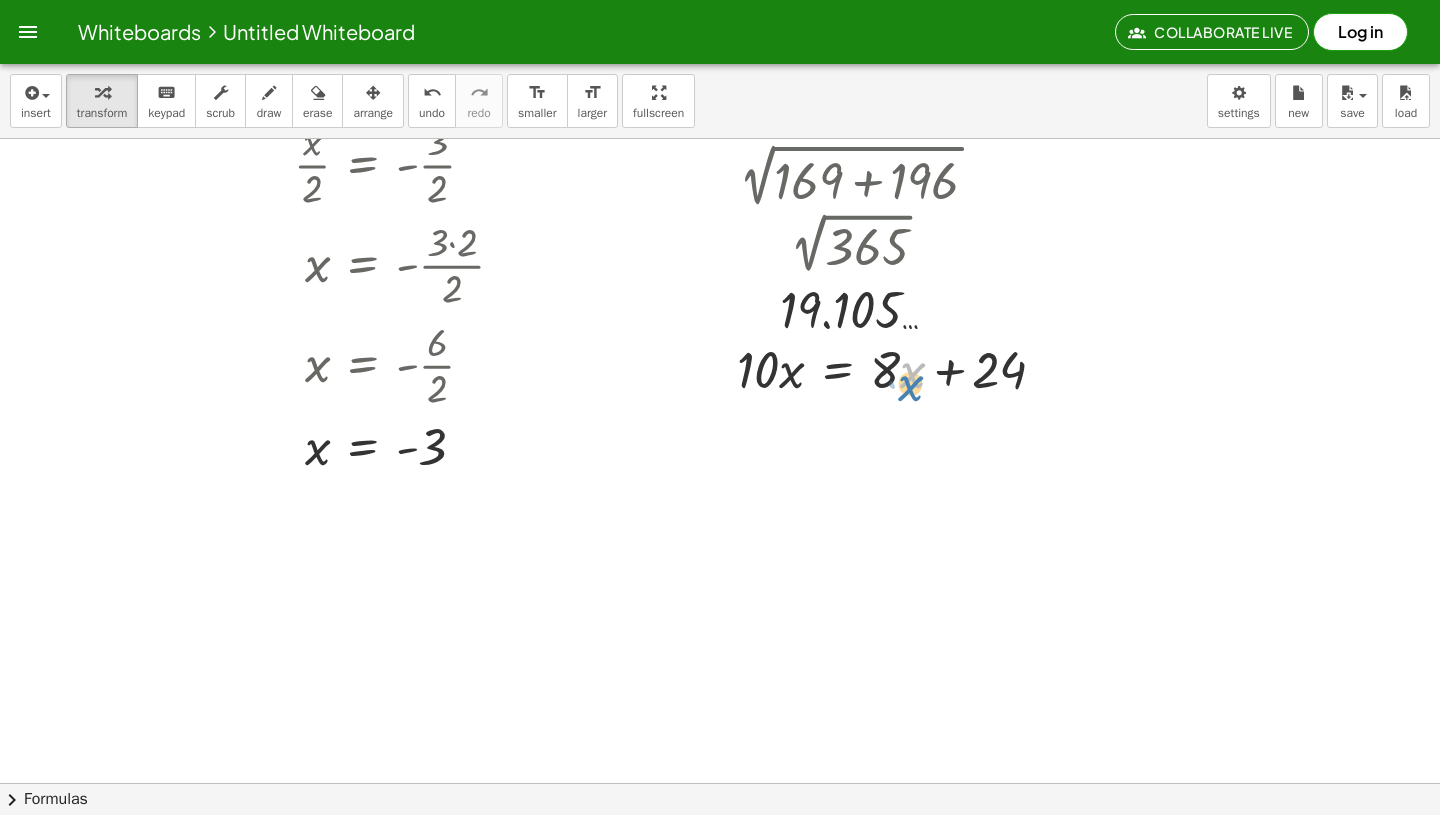 drag, startPoint x: 918, startPoint y: 378, endPoint x: 916, endPoint y: 396, distance: 18.110771 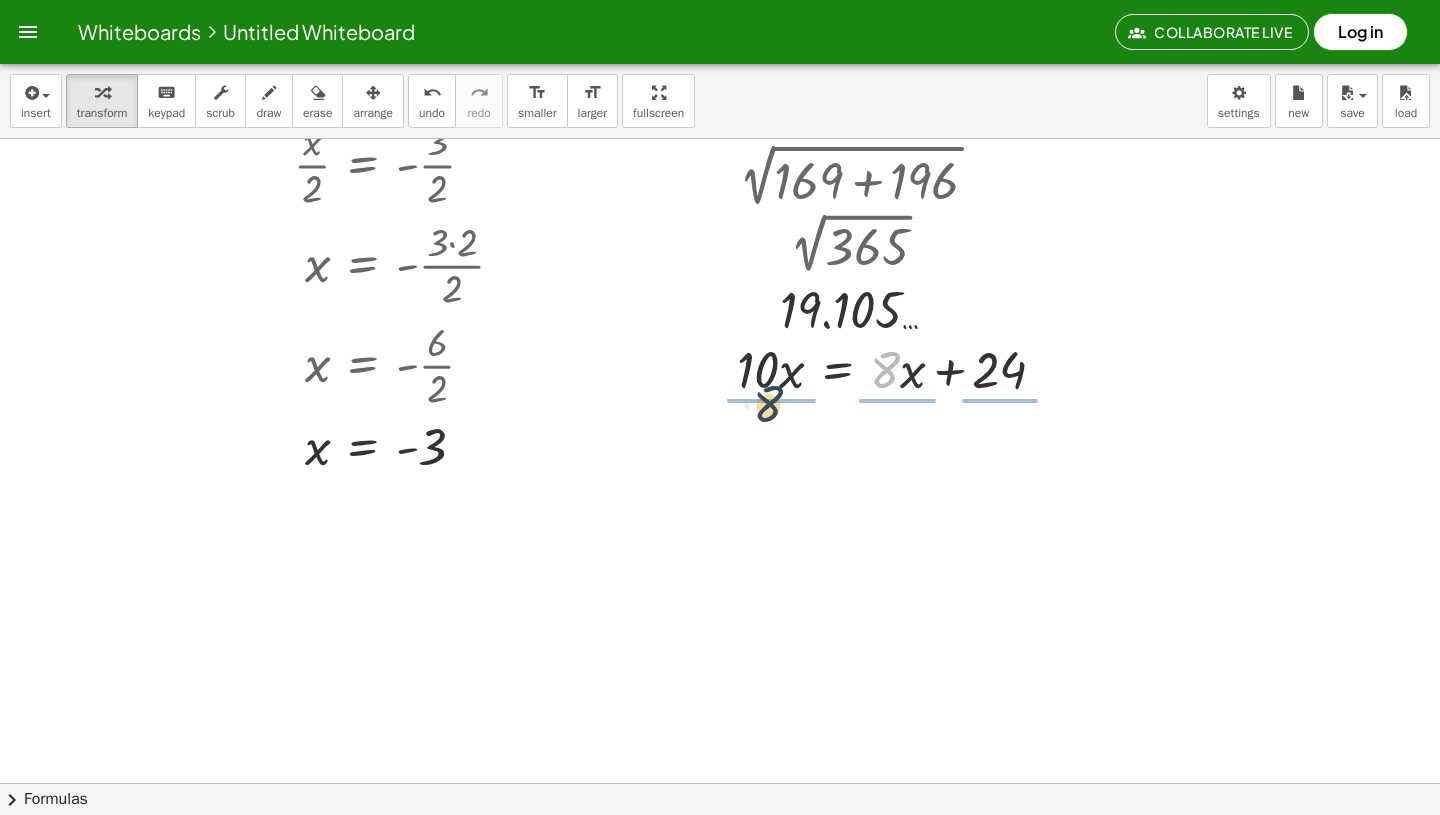 drag, startPoint x: 889, startPoint y: 377, endPoint x: 775, endPoint y: 411, distance: 118.96218 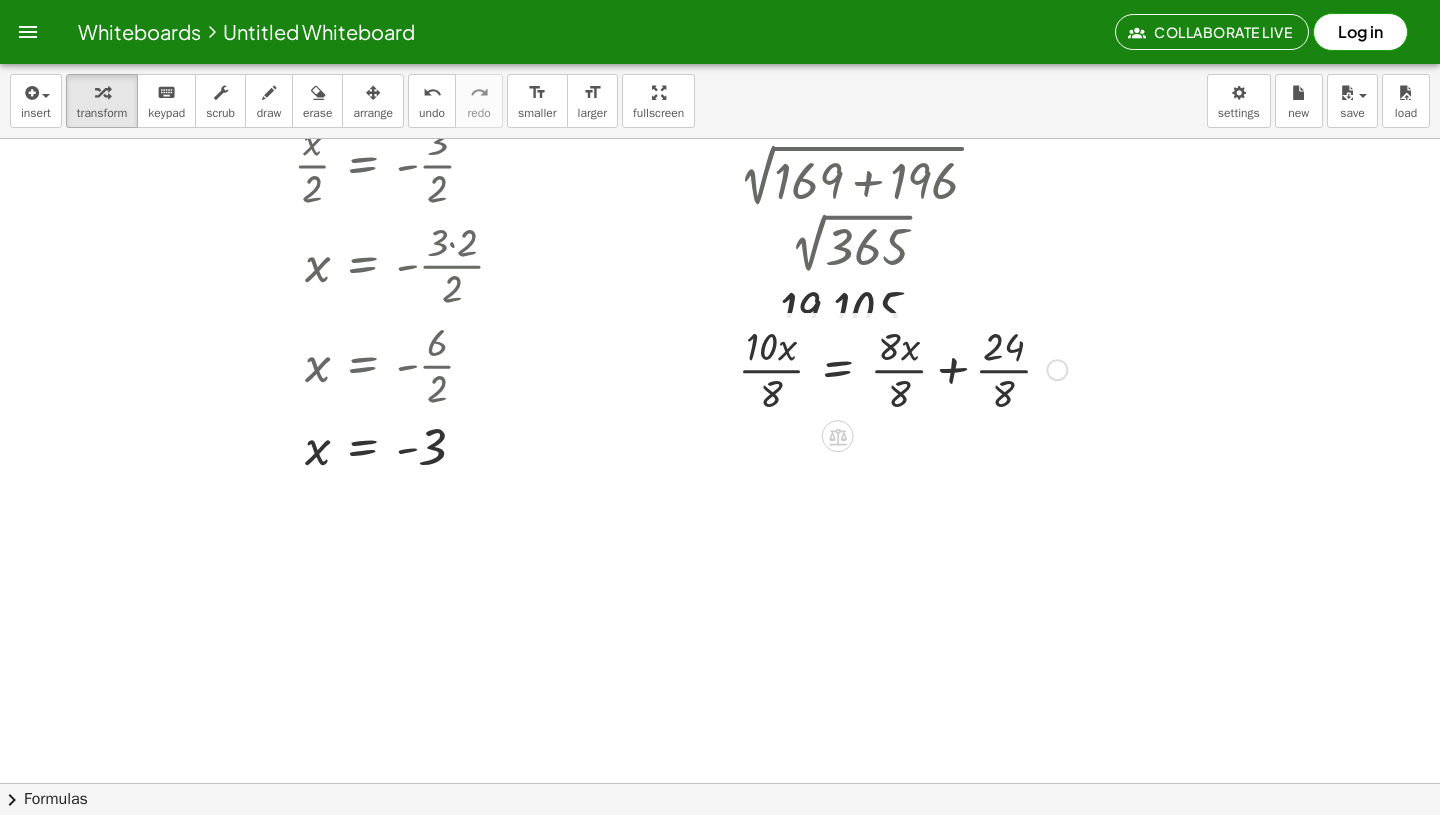 click at bounding box center (902, 368) 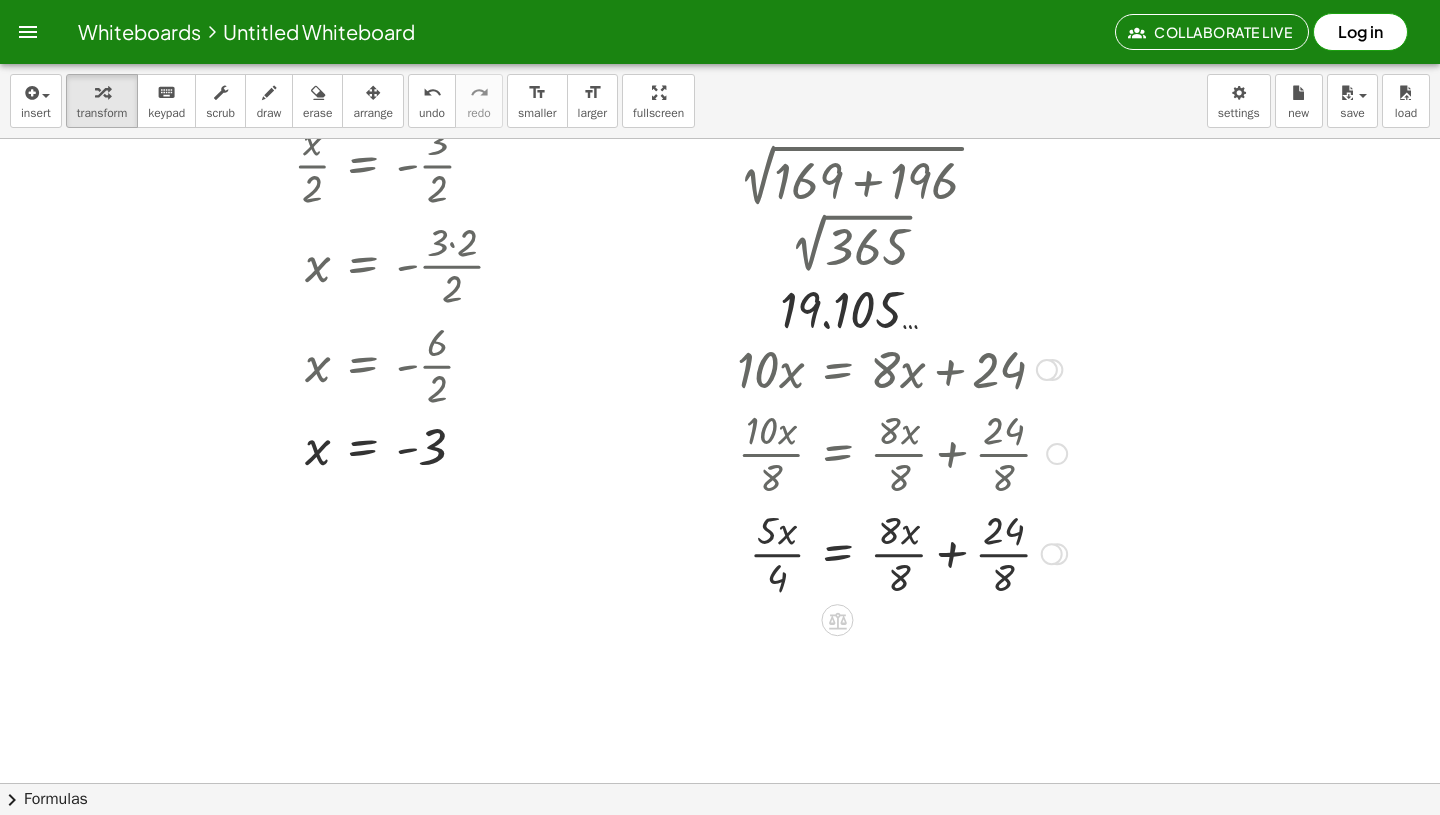 click at bounding box center (902, 552) 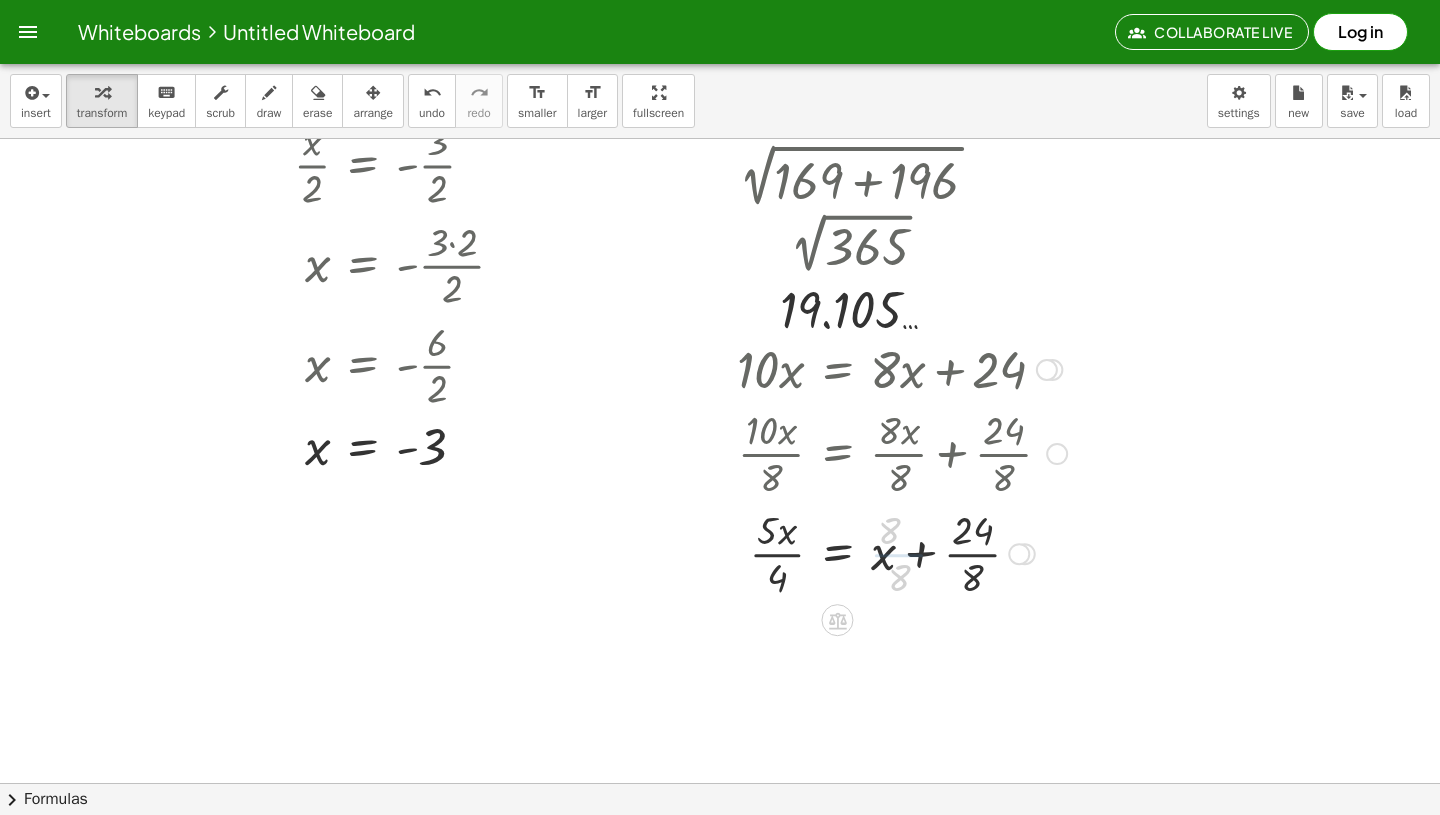 click at bounding box center [902, 552] 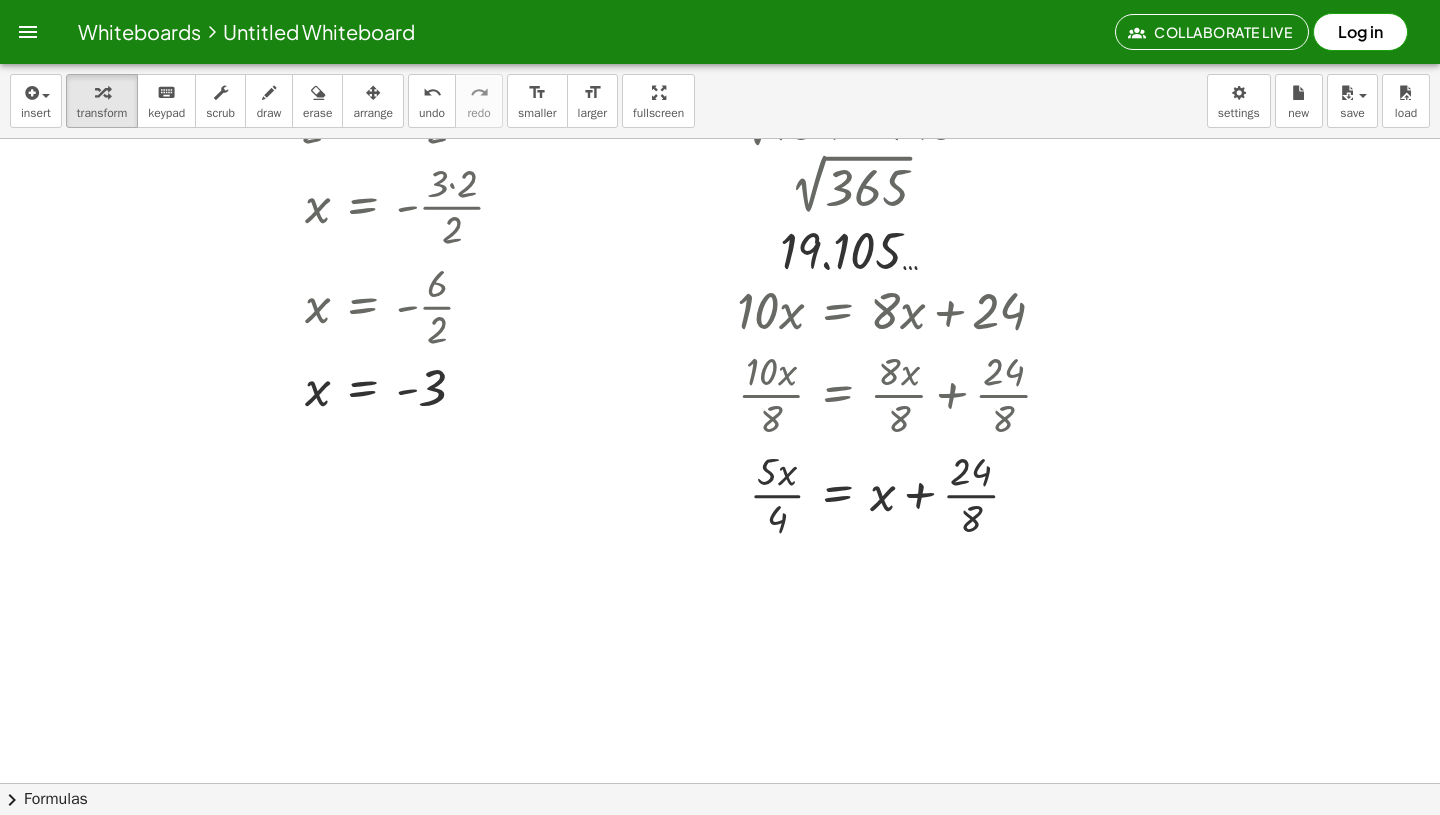 scroll, scrollTop: 1265, scrollLeft: 396, axis: both 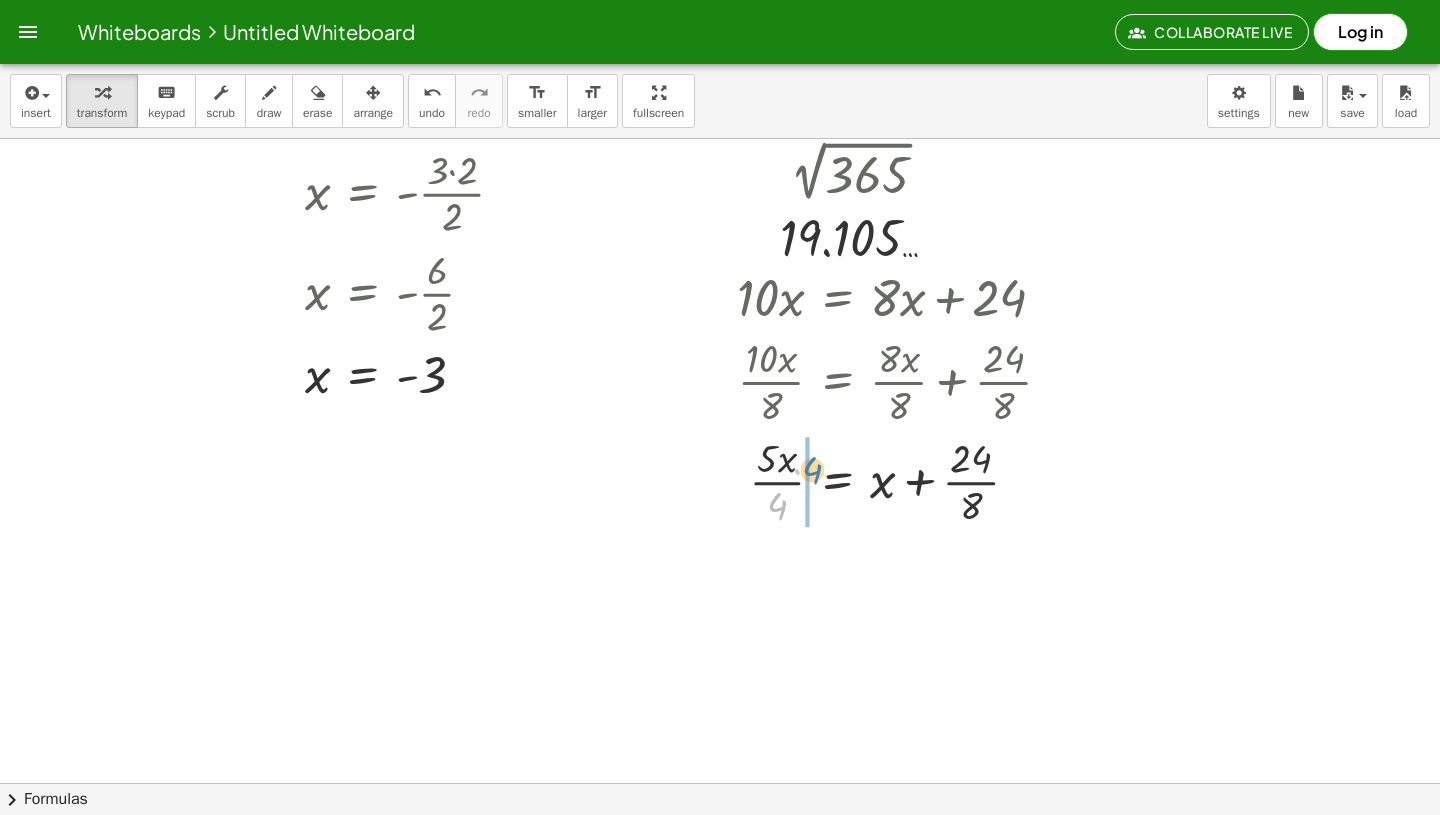 drag, startPoint x: 782, startPoint y: 508, endPoint x: 812, endPoint y: 471, distance: 47.63402 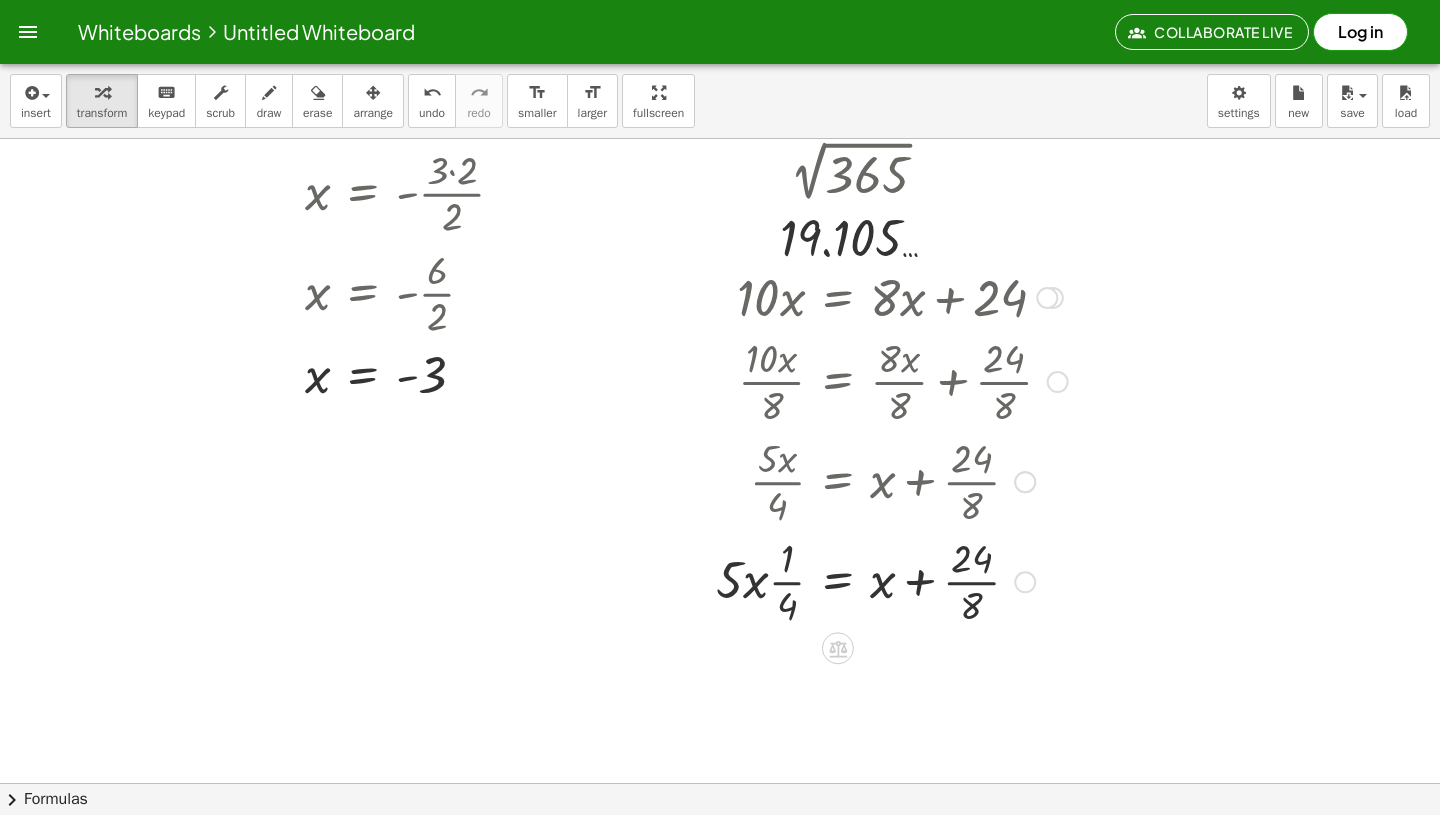 click at bounding box center (892, 580) 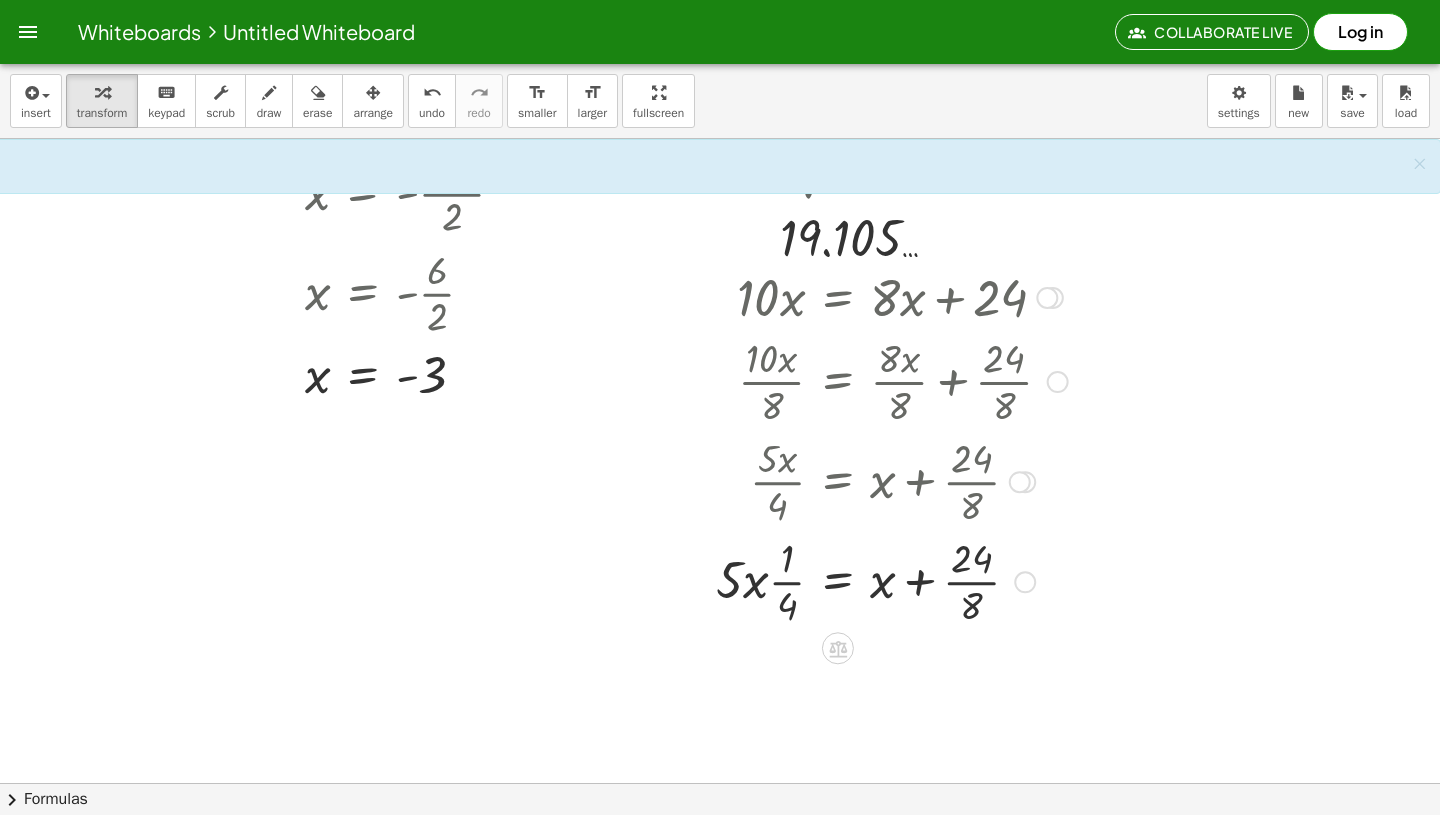 click at bounding box center [892, 580] 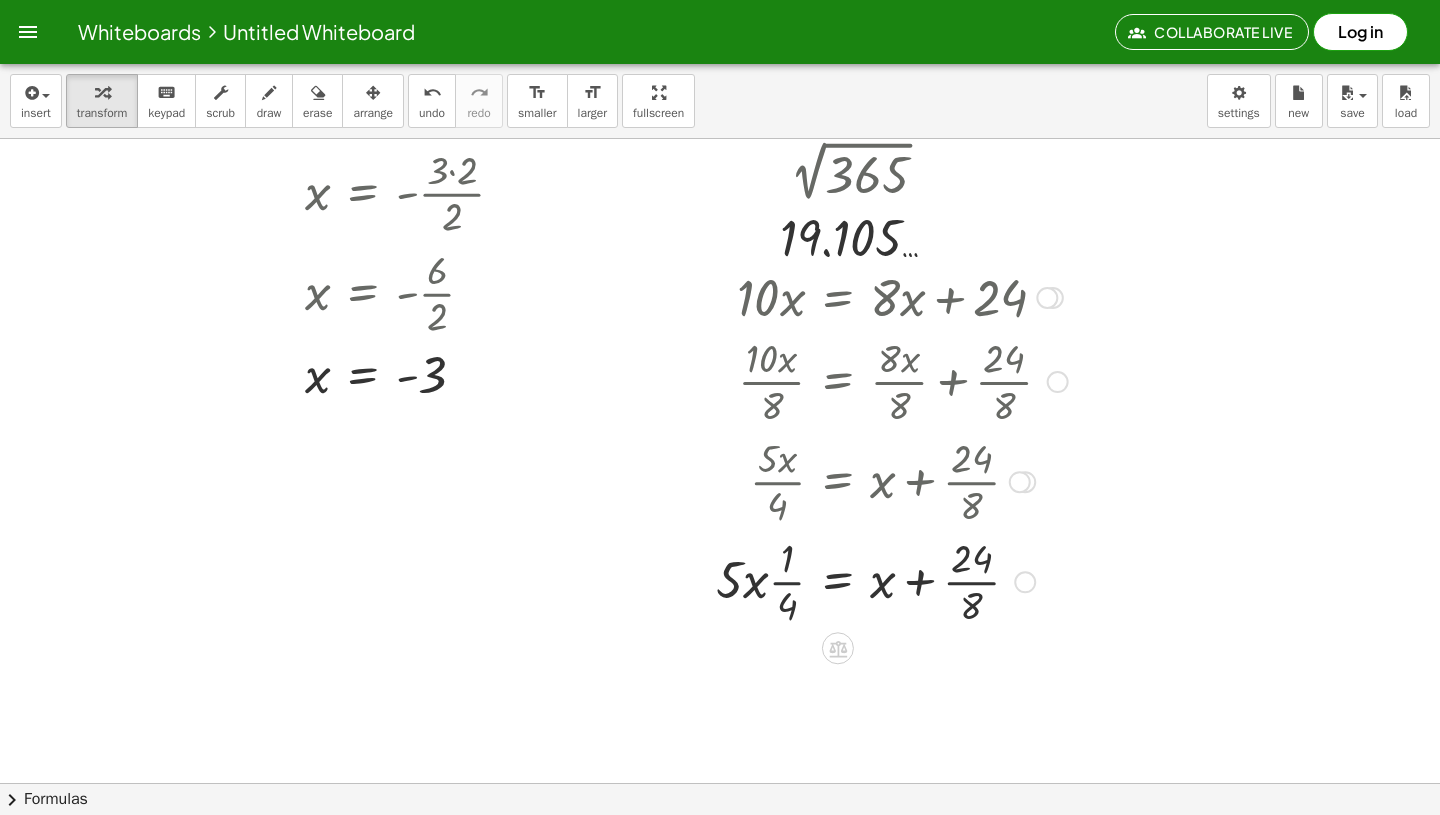 click at bounding box center (892, 580) 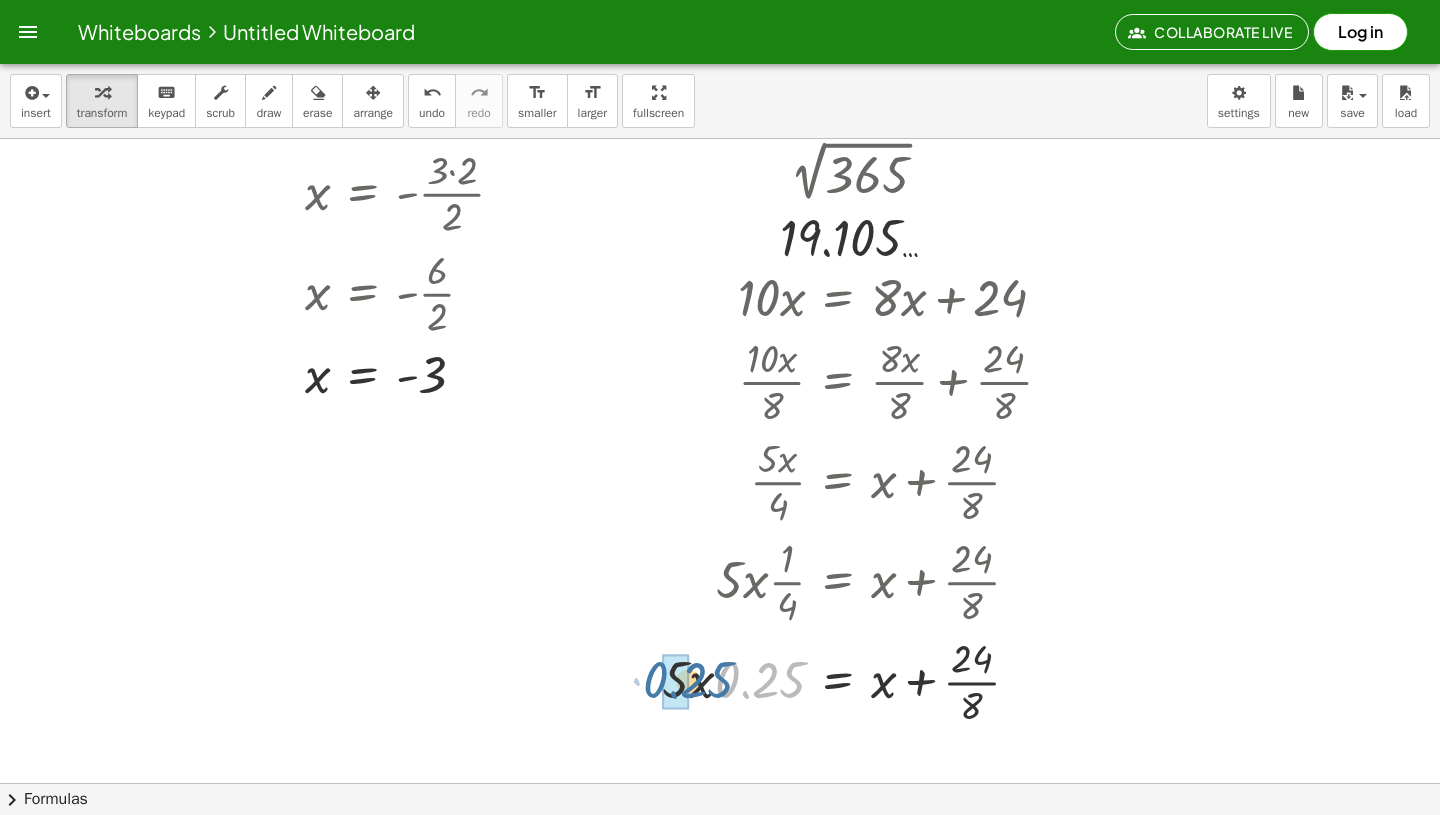 drag, startPoint x: 747, startPoint y: 683, endPoint x: 677, endPoint y: 683, distance: 70 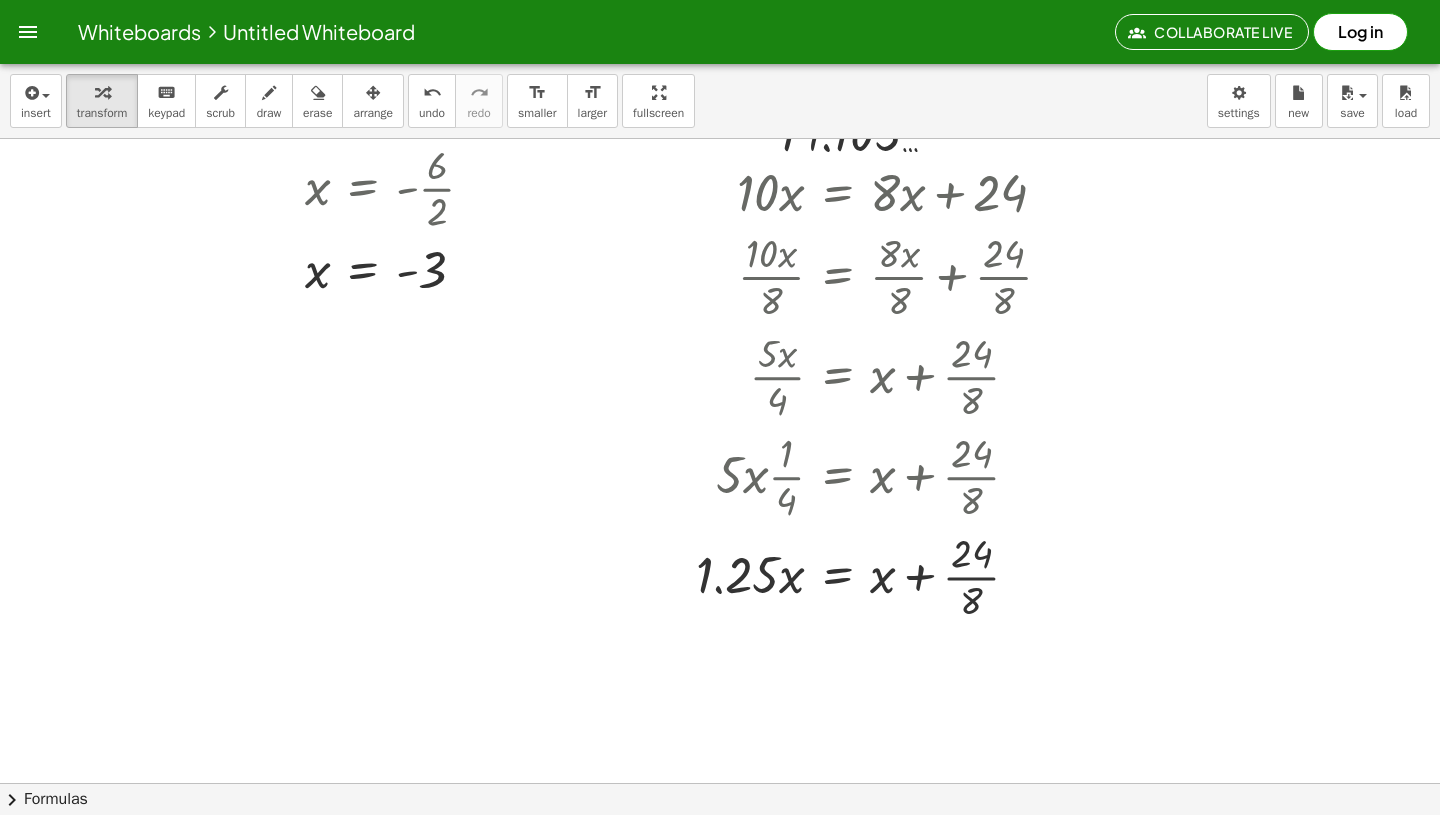 scroll, scrollTop: 1380, scrollLeft: 396, axis: both 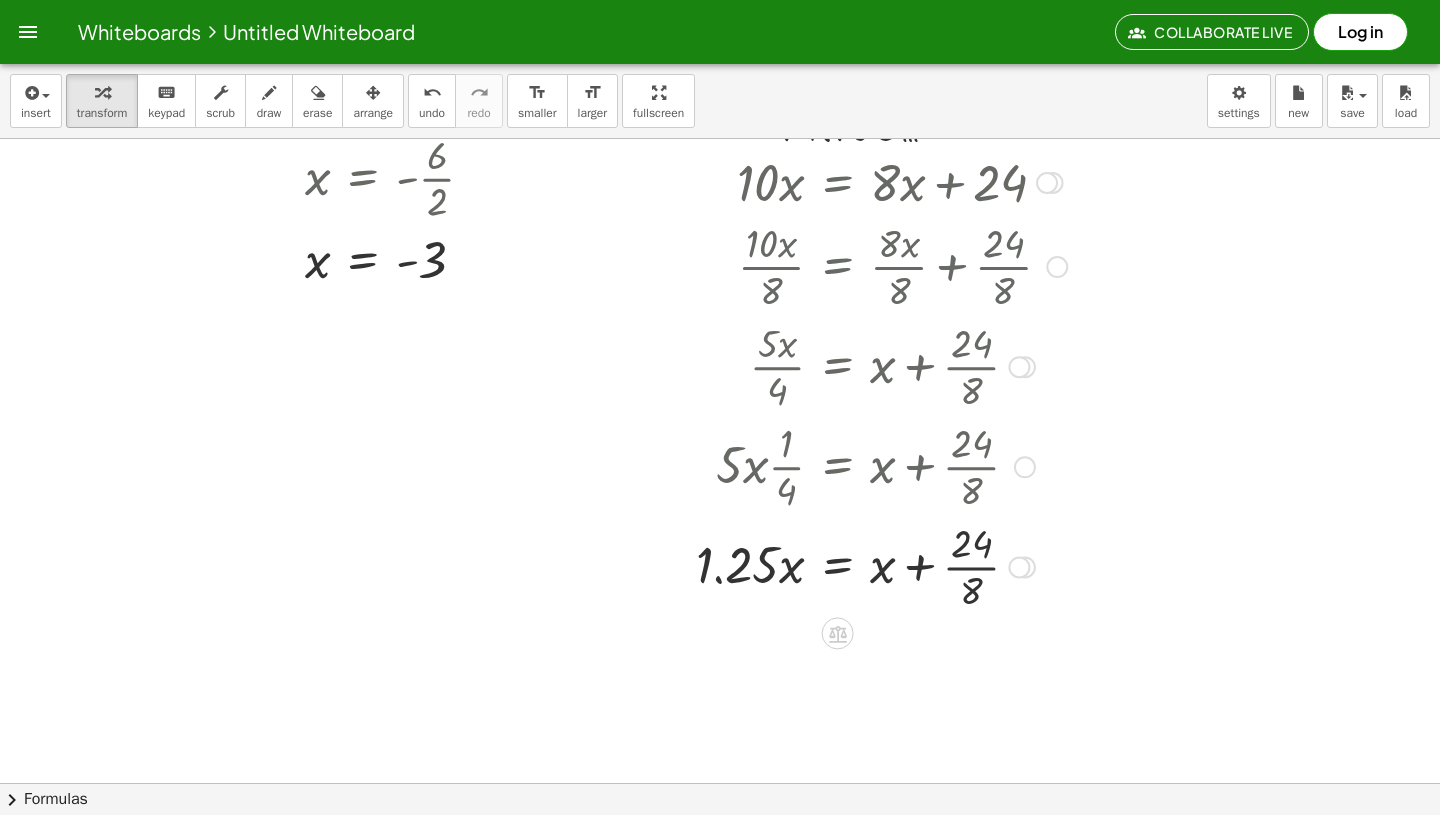 click at bounding box center (881, 565) 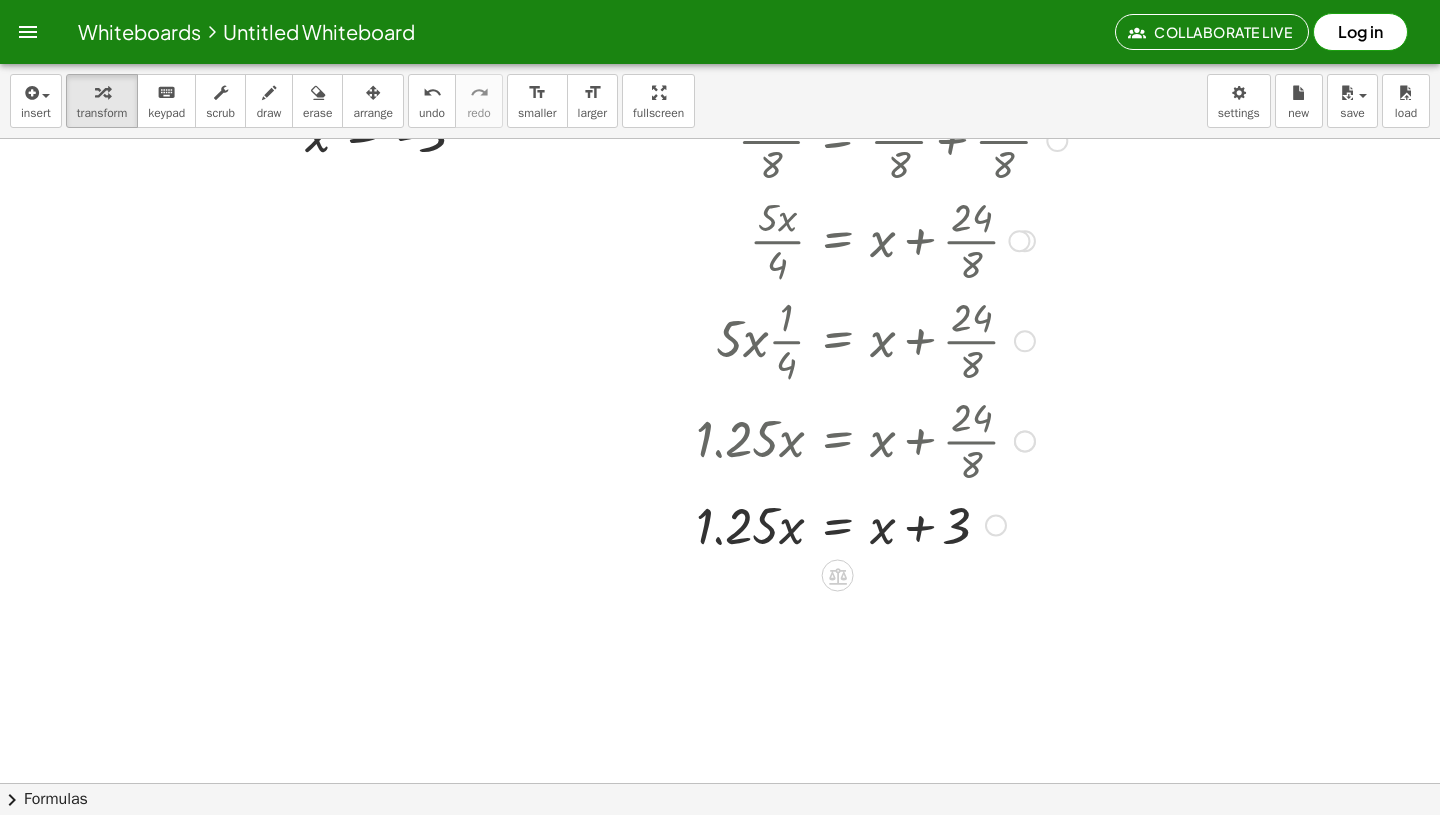 scroll, scrollTop: 1516, scrollLeft: 396, axis: both 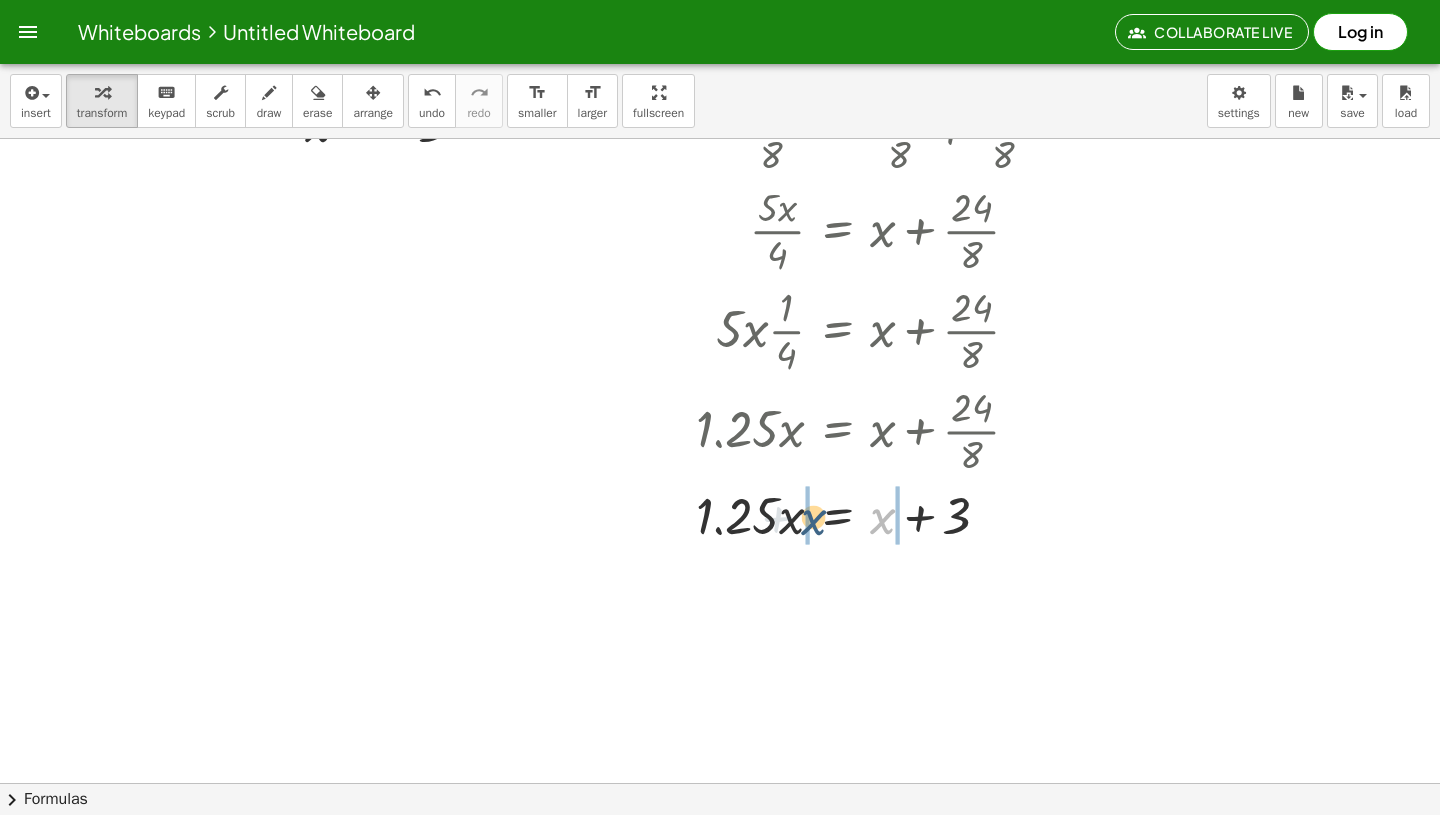 drag, startPoint x: 872, startPoint y: 529, endPoint x: 802, endPoint y: 530, distance: 70.00714 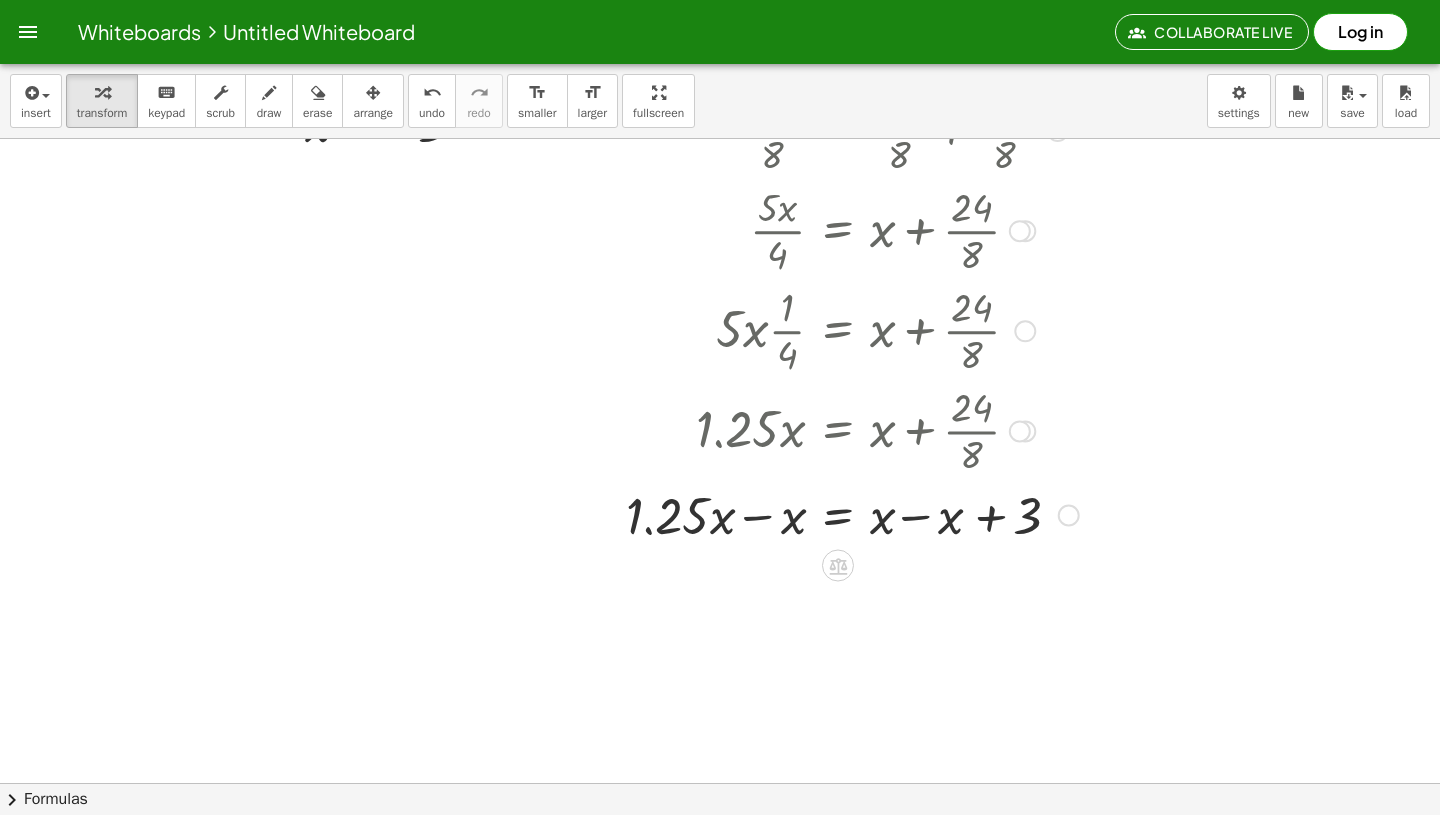 click at bounding box center (851, 514) 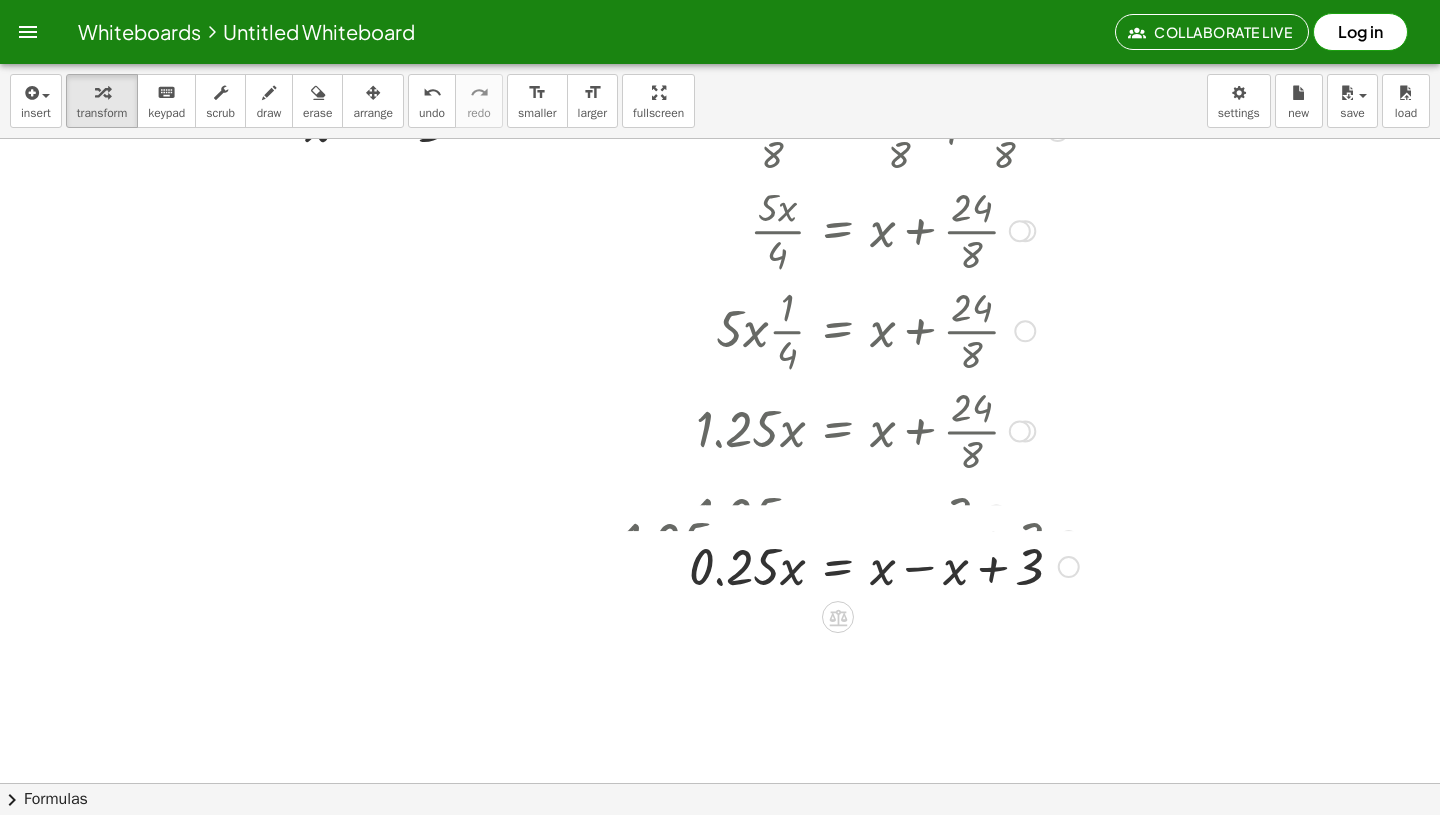 click on "+ · 10 · x − 55 = + · 8 · x − 31 + · 10 · x − 55 + 55 = + · 8 · x − 31 + 55 + · 10 · x − 55 + 55 = + · 8 · x + 24 + · 10 · x + 0 = + · 8 · x + 24 · 10 · x = + · 8 · x + 24 · 10 · x · 8 = + · 8 · x · 8 + · 24 · 8 · 5 · 2 · x · 4 · 2 = + · 8 · x · 8 + · 24 · 8 · 5 · x · 4 = + · 8 · x · 8 + · 24 · 8 · 5 · x · 4 = + x + · 24 · 8 · 5 · x · · 1 · 4 = + x + · 24 · 8 · 5 · x · 0.25 = + x + · 24 · 8 · 1.25 · x = + x + · 24 · 8 · 1.25 · x = + x + 3 + · 1.25 · x − x = + x − x + 3 · x = + 3 + x − x · 0.25" at bounding box center [838, 47] 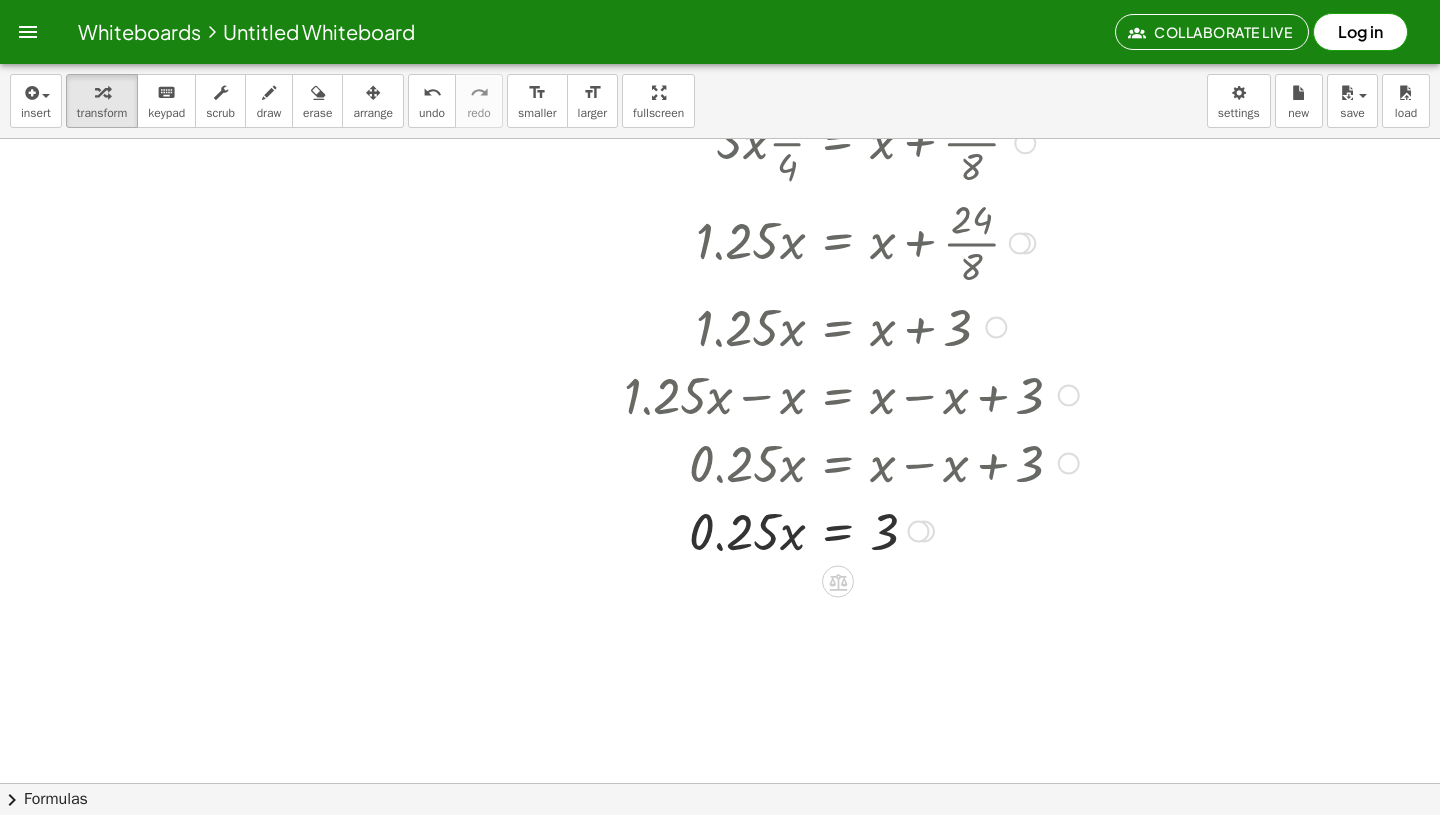 scroll, scrollTop: 1738, scrollLeft: 396, axis: both 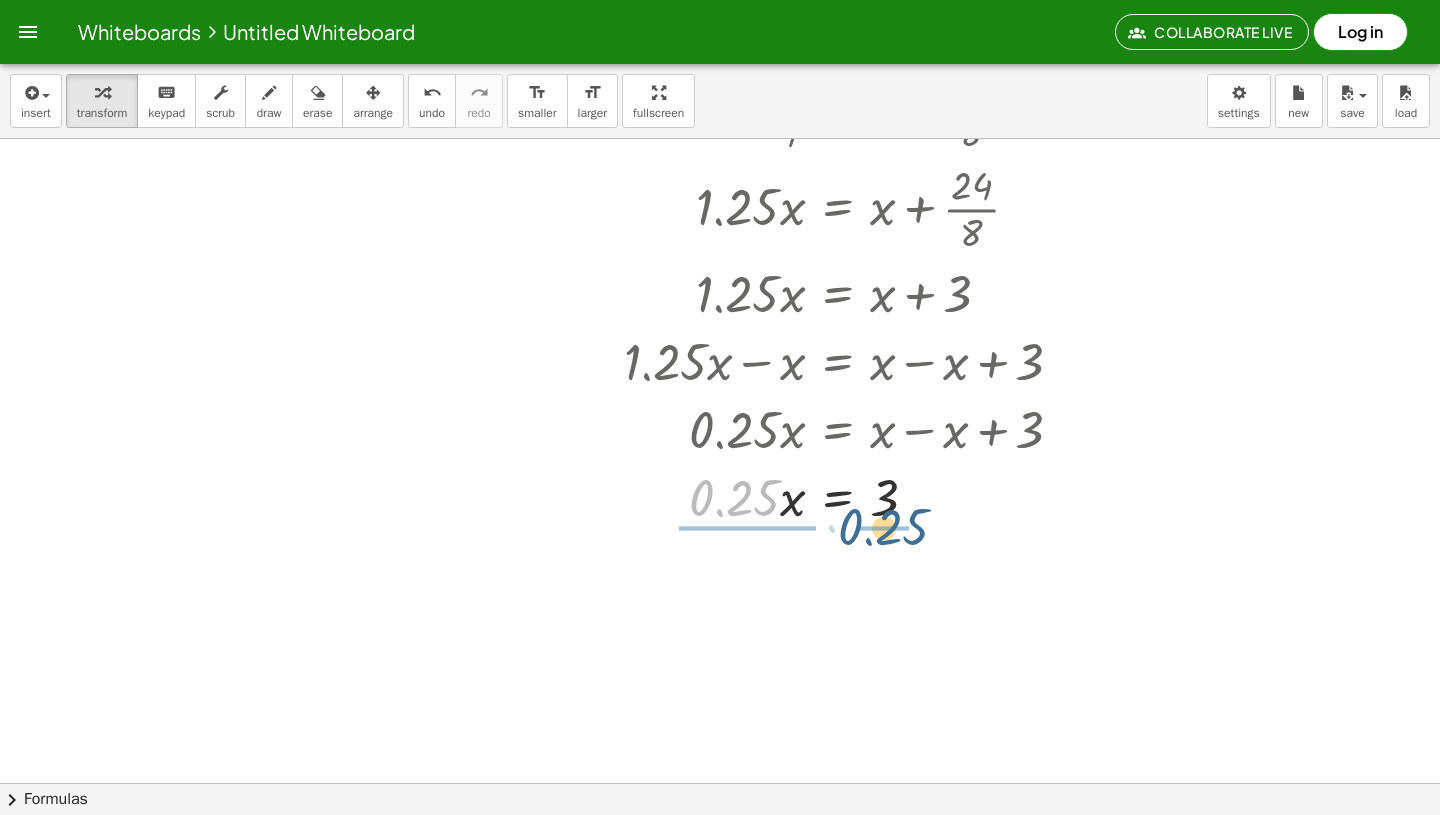 drag, startPoint x: 713, startPoint y: 508, endPoint x: 866, endPoint y: 537, distance: 155.72412 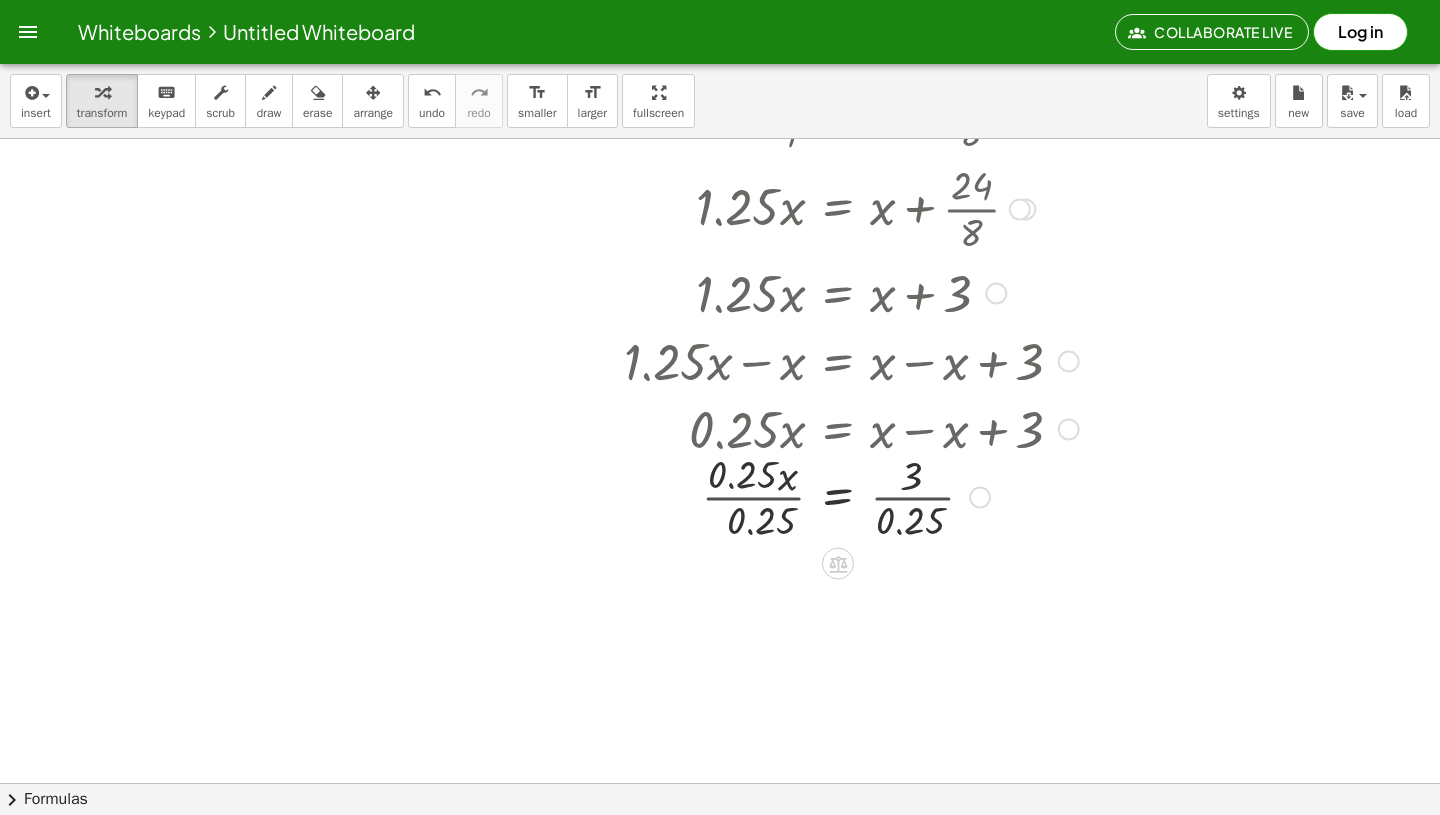 click at bounding box center (851, 495) 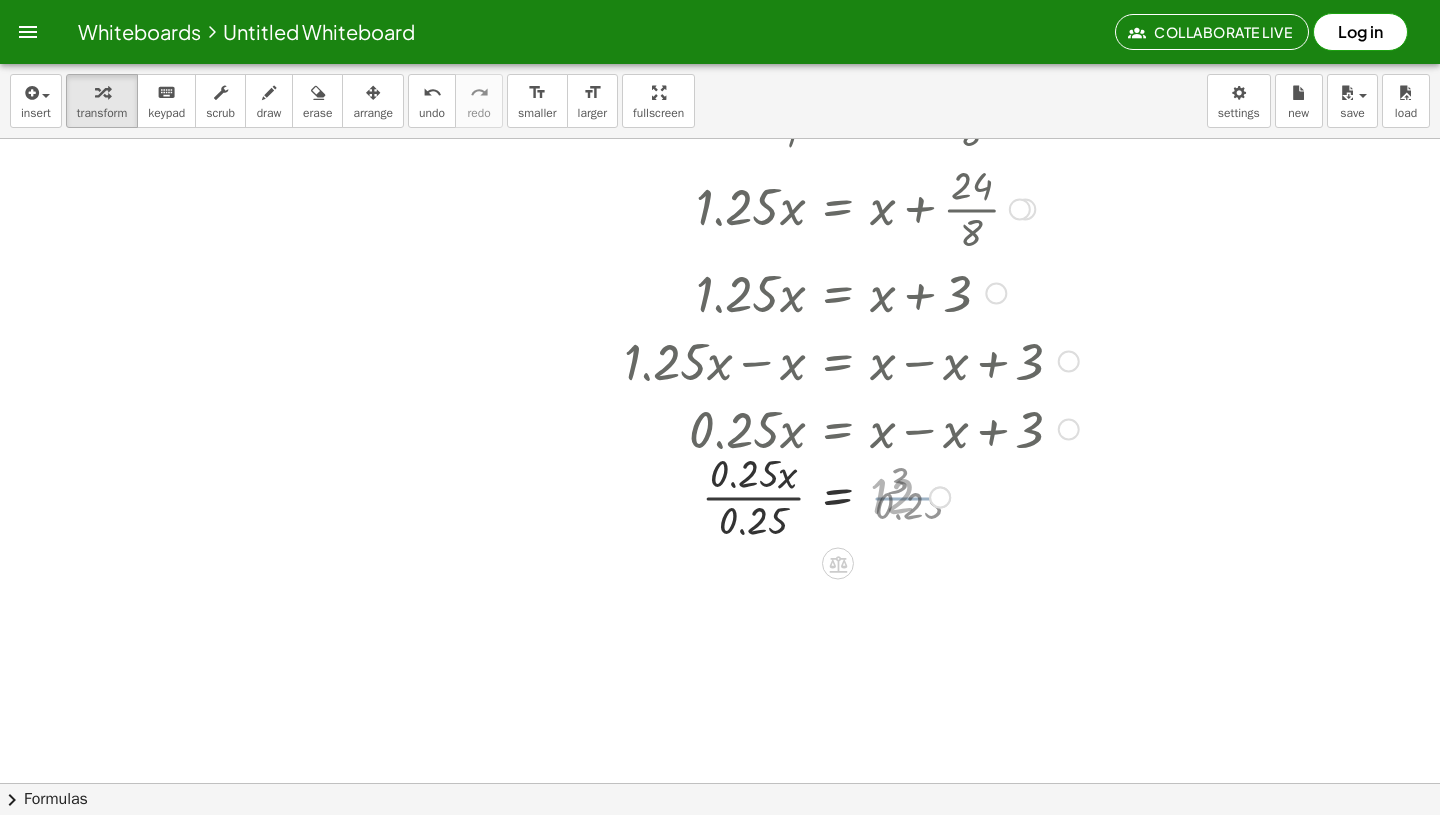 click at bounding box center (851, 495) 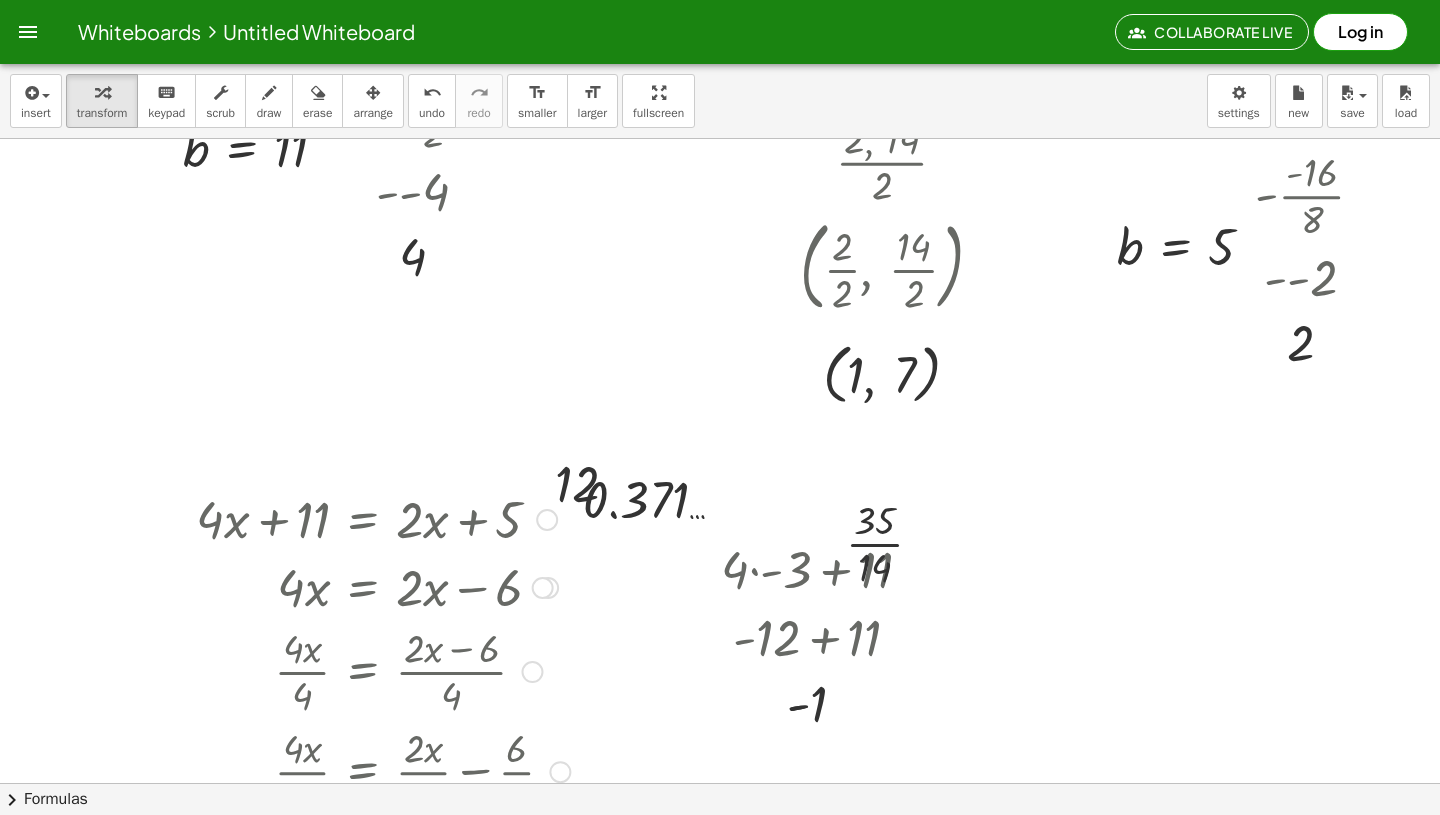 scroll, scrollTop: 290, scrollLeft: 396, axis: both 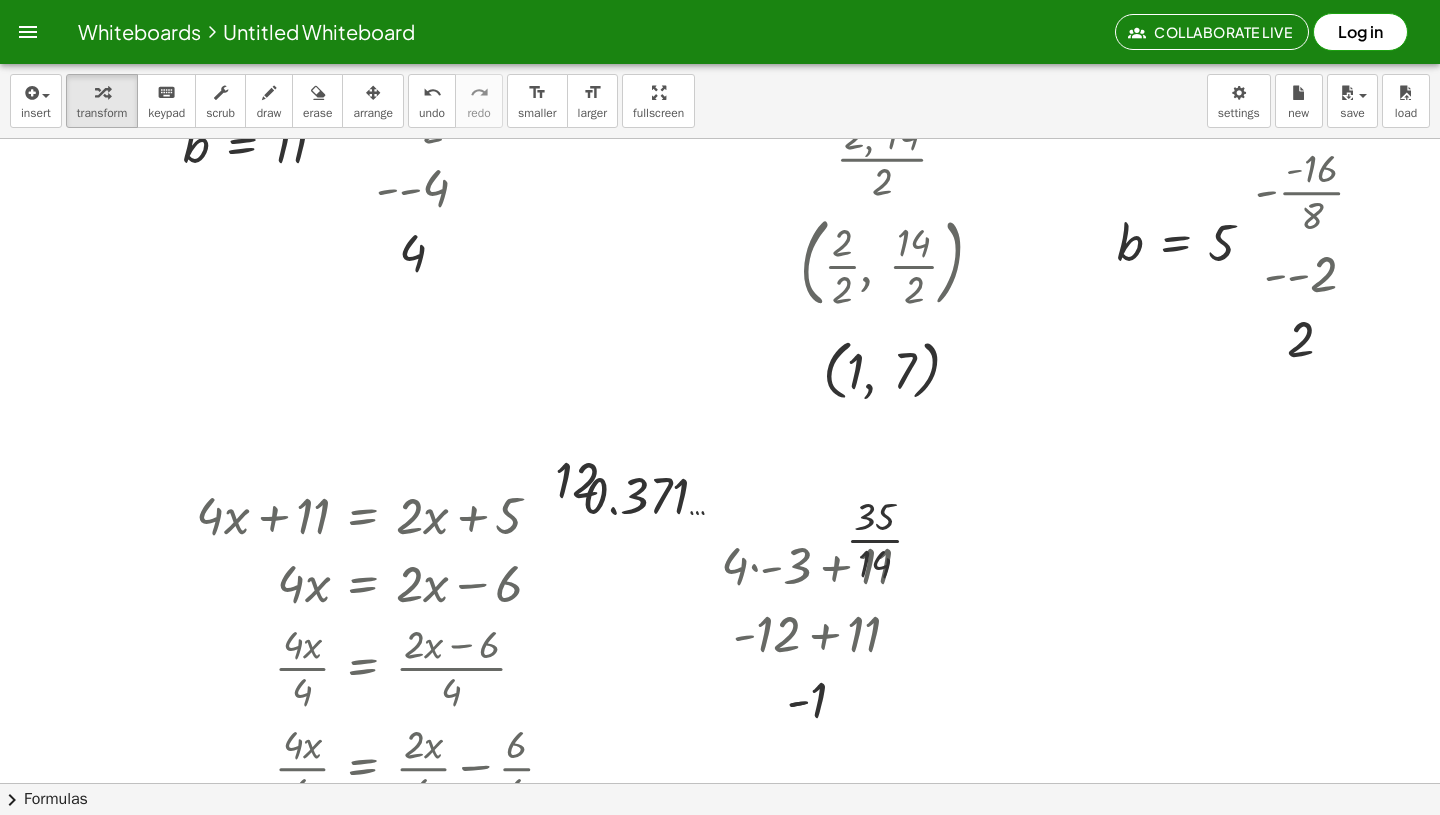 click at bounding box center [516, 1137] 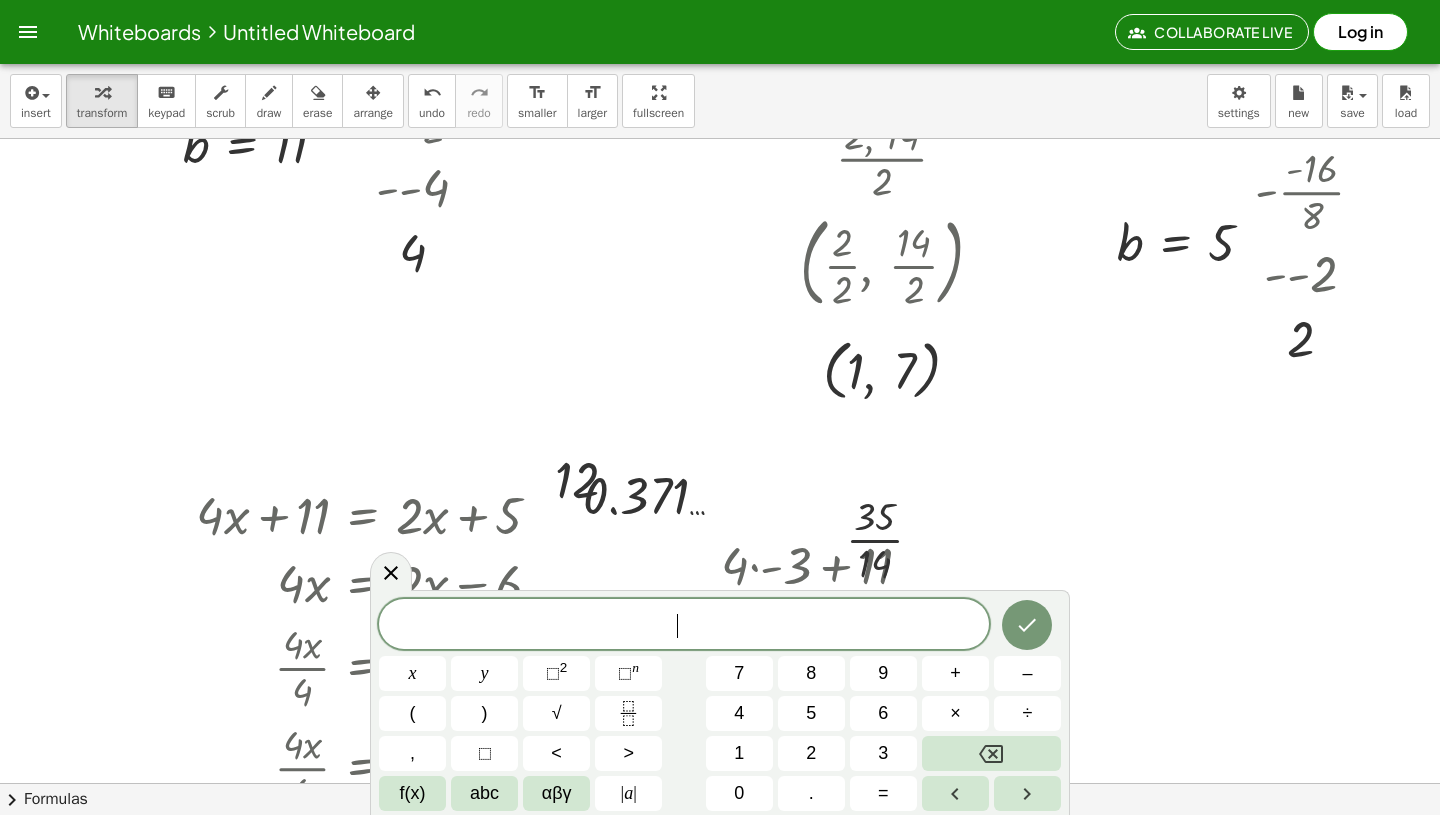 scroll, scrollTop: 424, scrollLeft: 396, axis: both 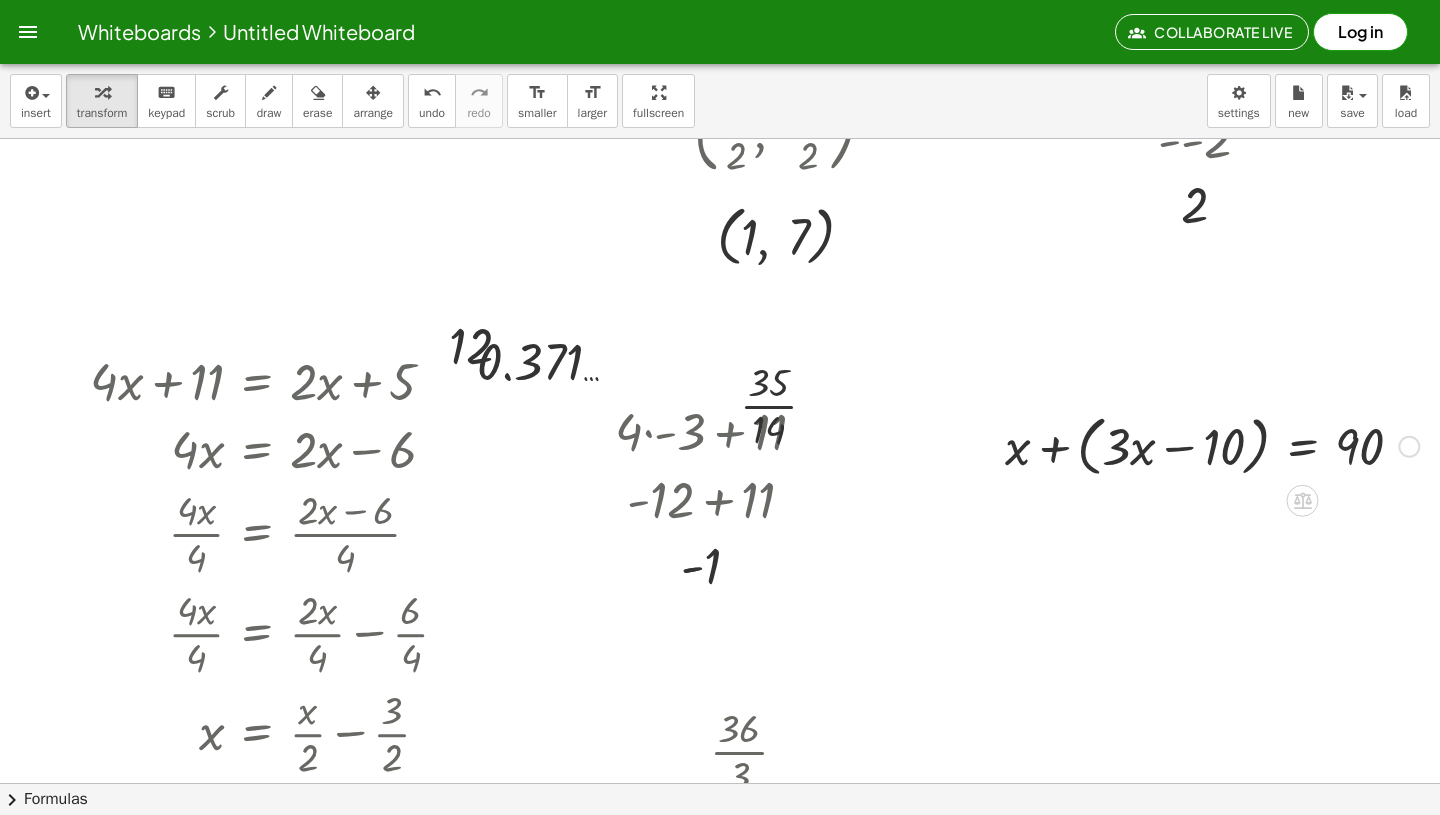 click at bounding box center [1212, 445] 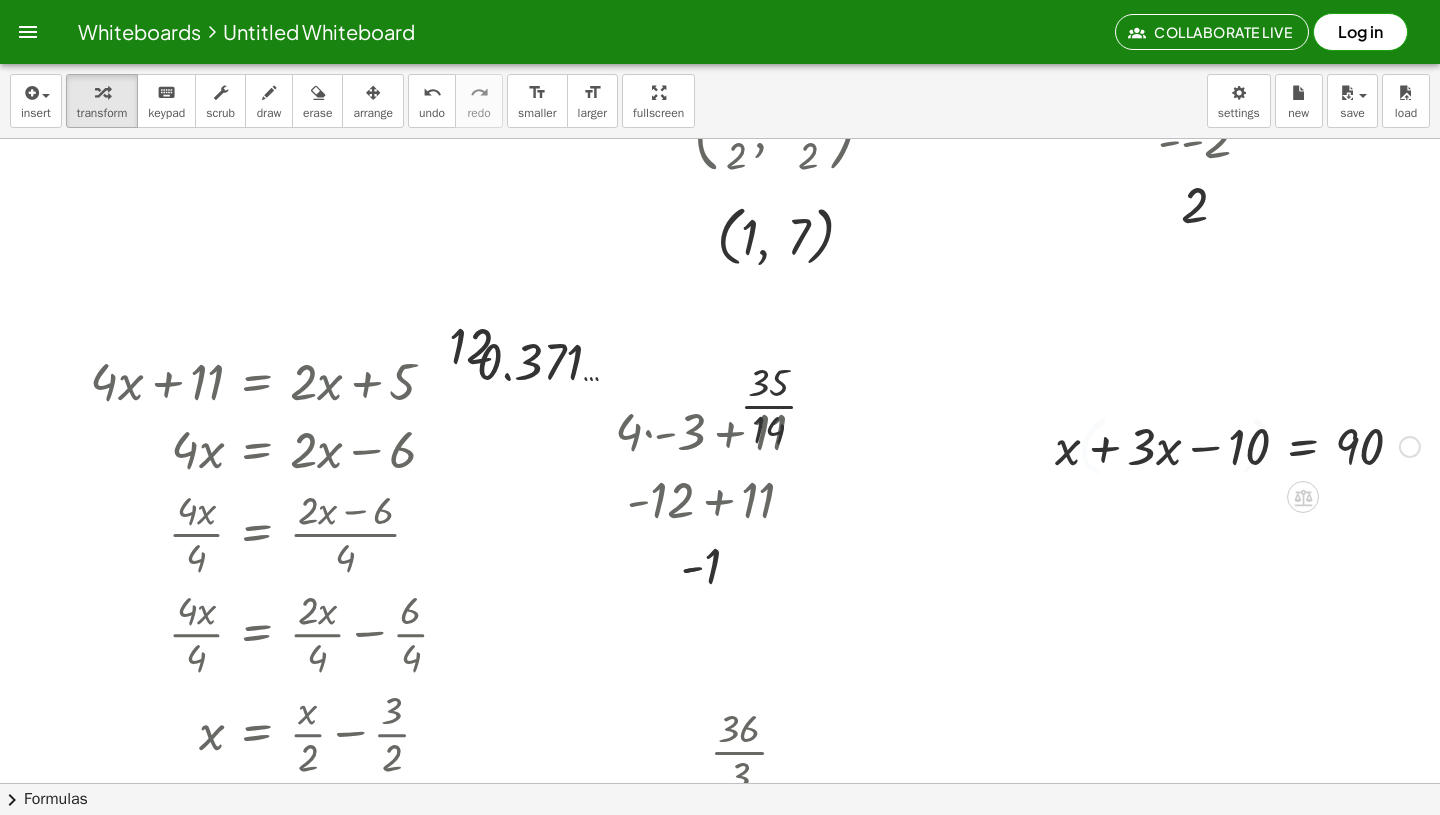 click at bounding box center [1237, 445] 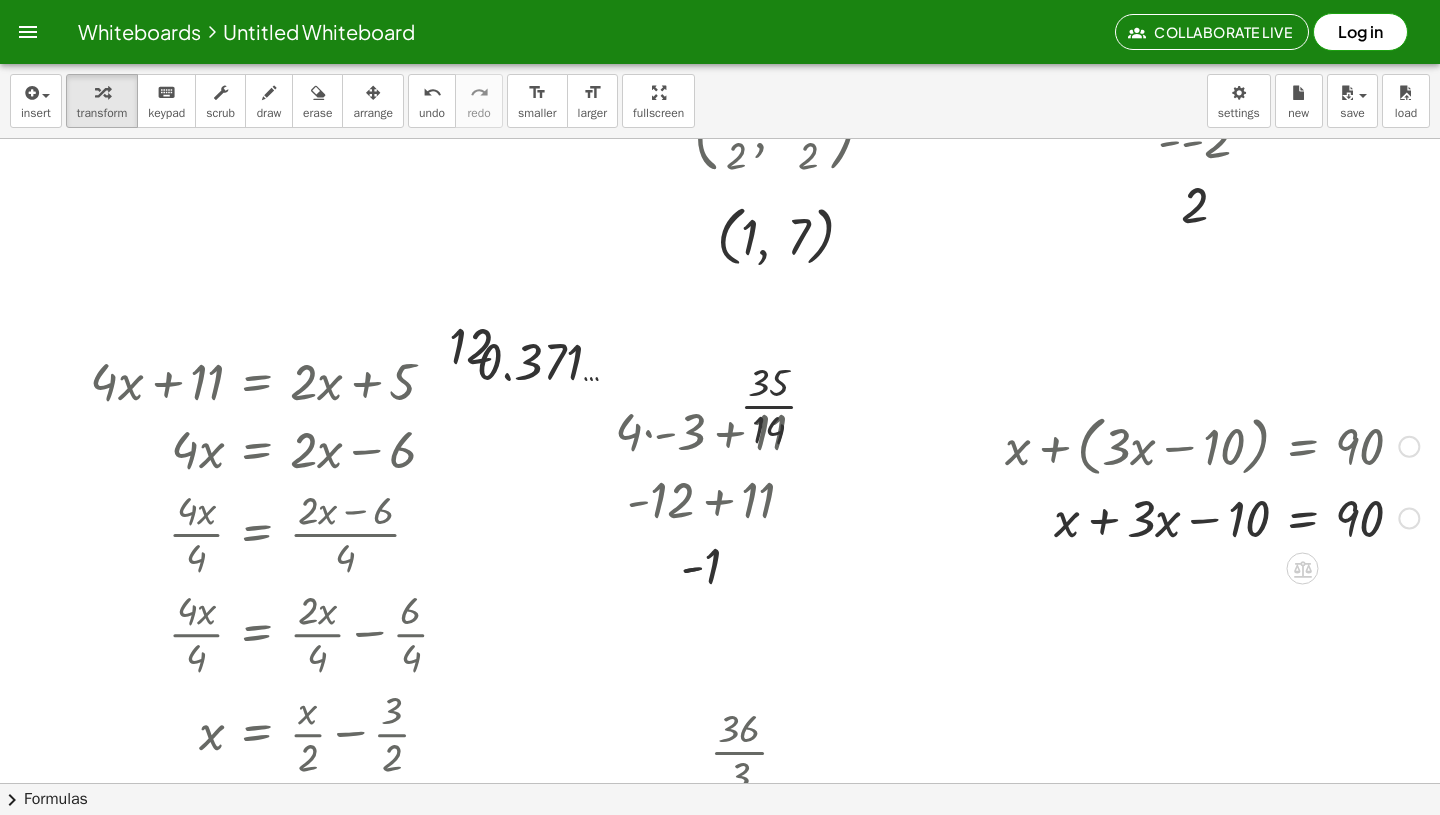 click at bounding box center [1212, 517] 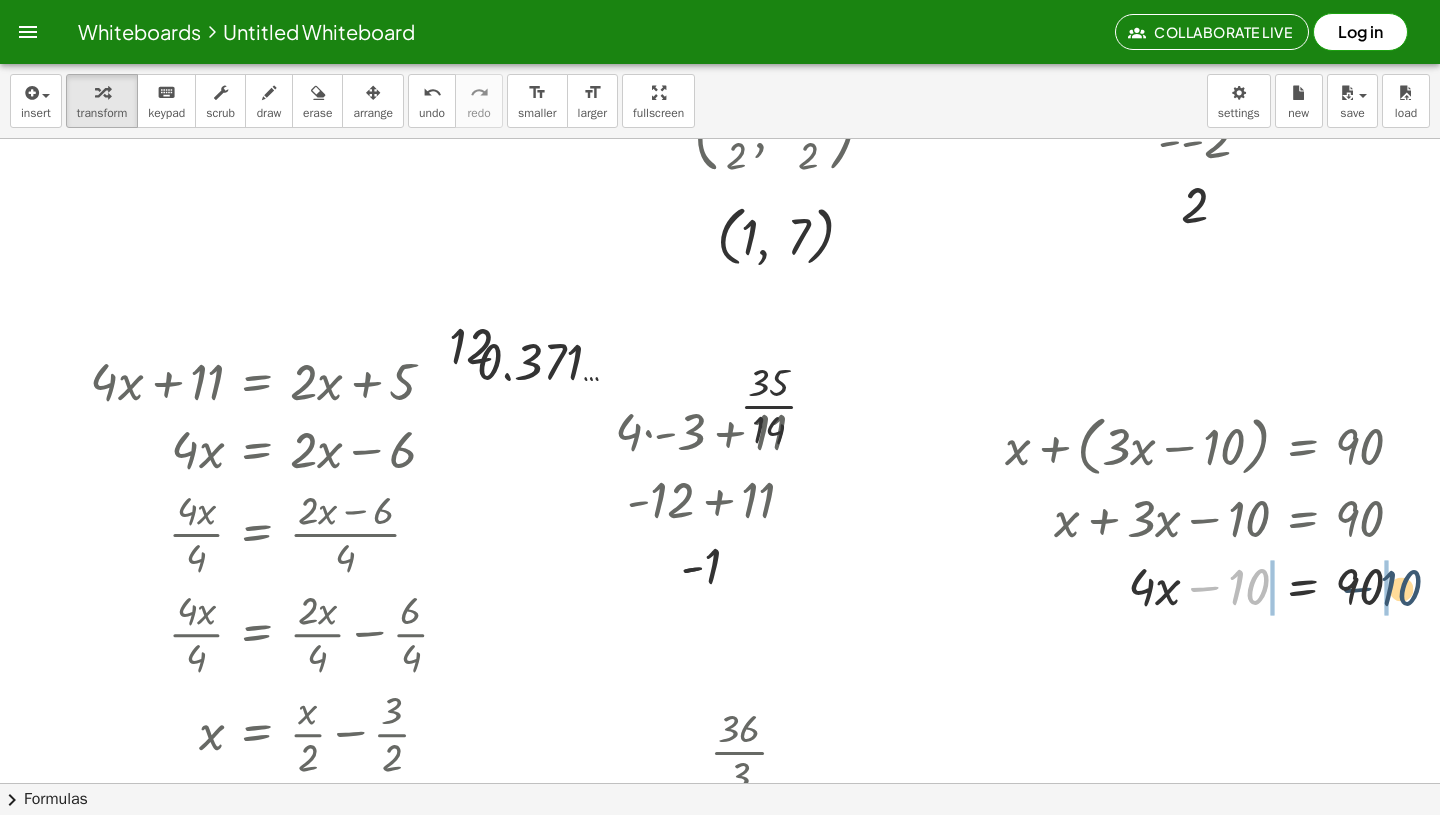 drag, startPoint x: 1250, startPoint y: 596, endPoint x: 1403, endPoint y: 597, distance: 153.00327 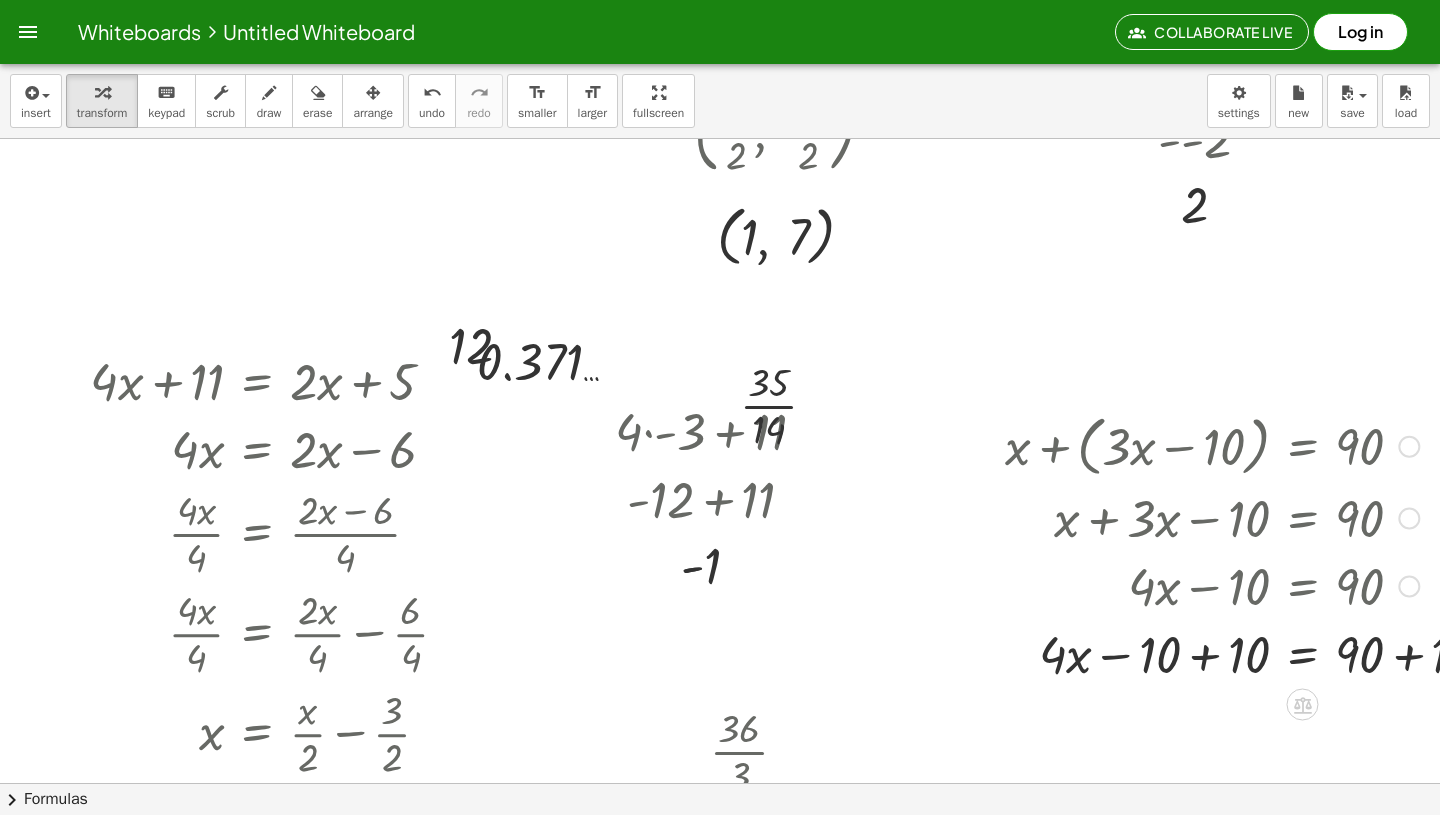click at bounding box center [1256, 653] 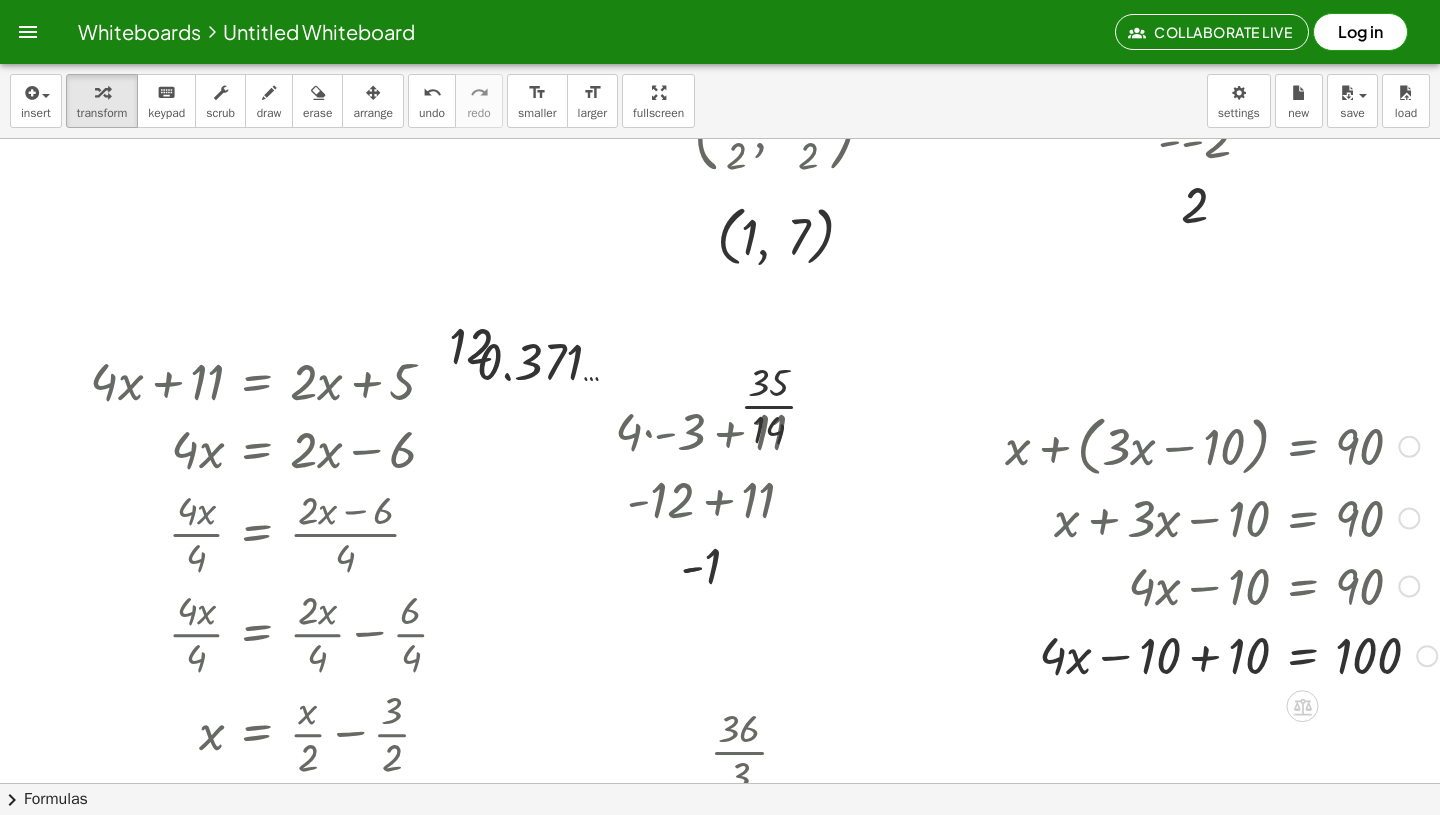 click on "+ x + ( + · 3 · x − 10 ) = 90 + x + · 3 · x − 10 = 90 + · 4 · x − 10 = 90 + · 4 · x − 10 + 10 = + 90 + 10 + x · = · 4 − 10 + 10 100" at bounding box center [1302, 447] 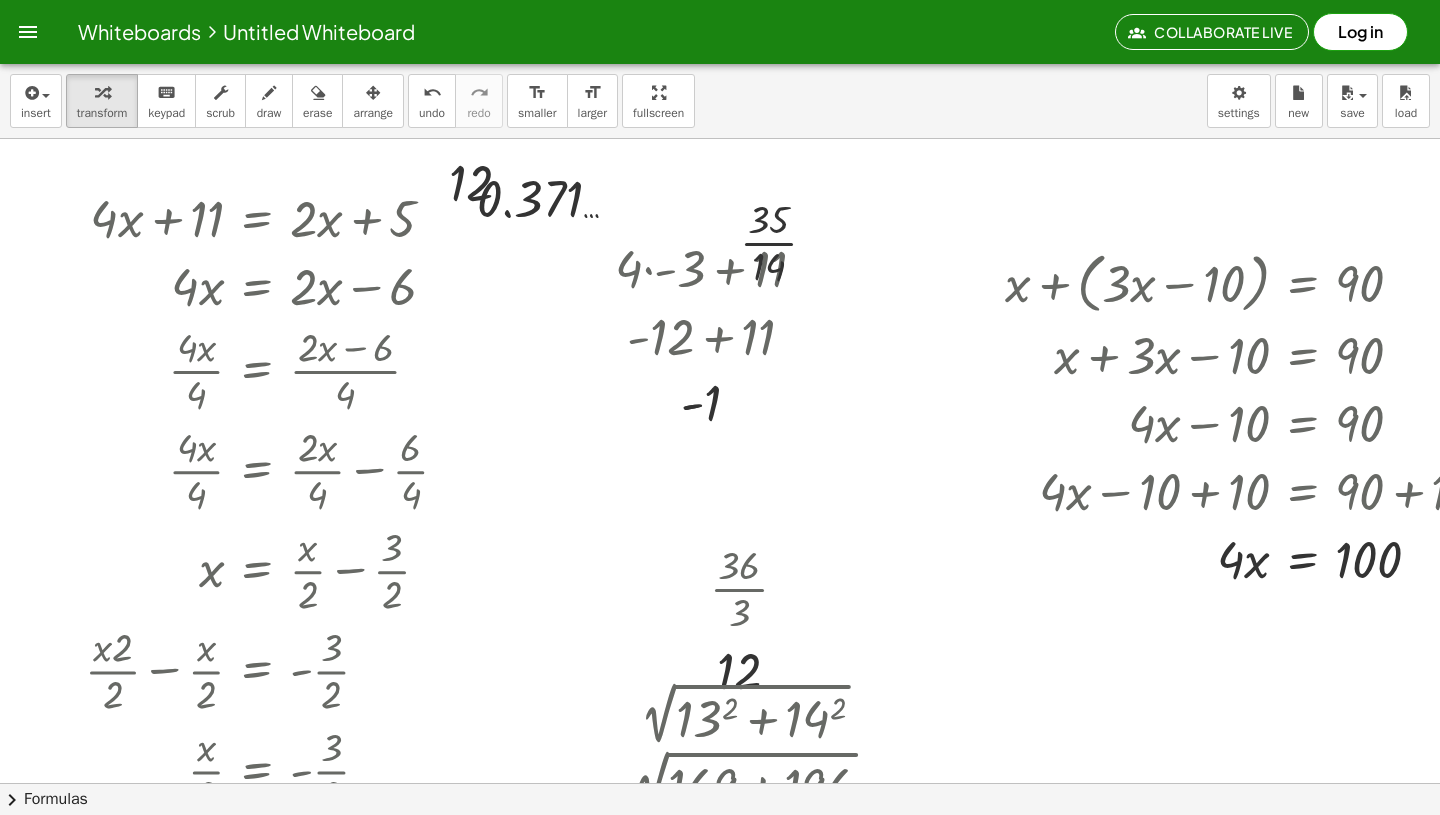 scroll, scrollTop: 685, scrollLeft: 502, axis: both 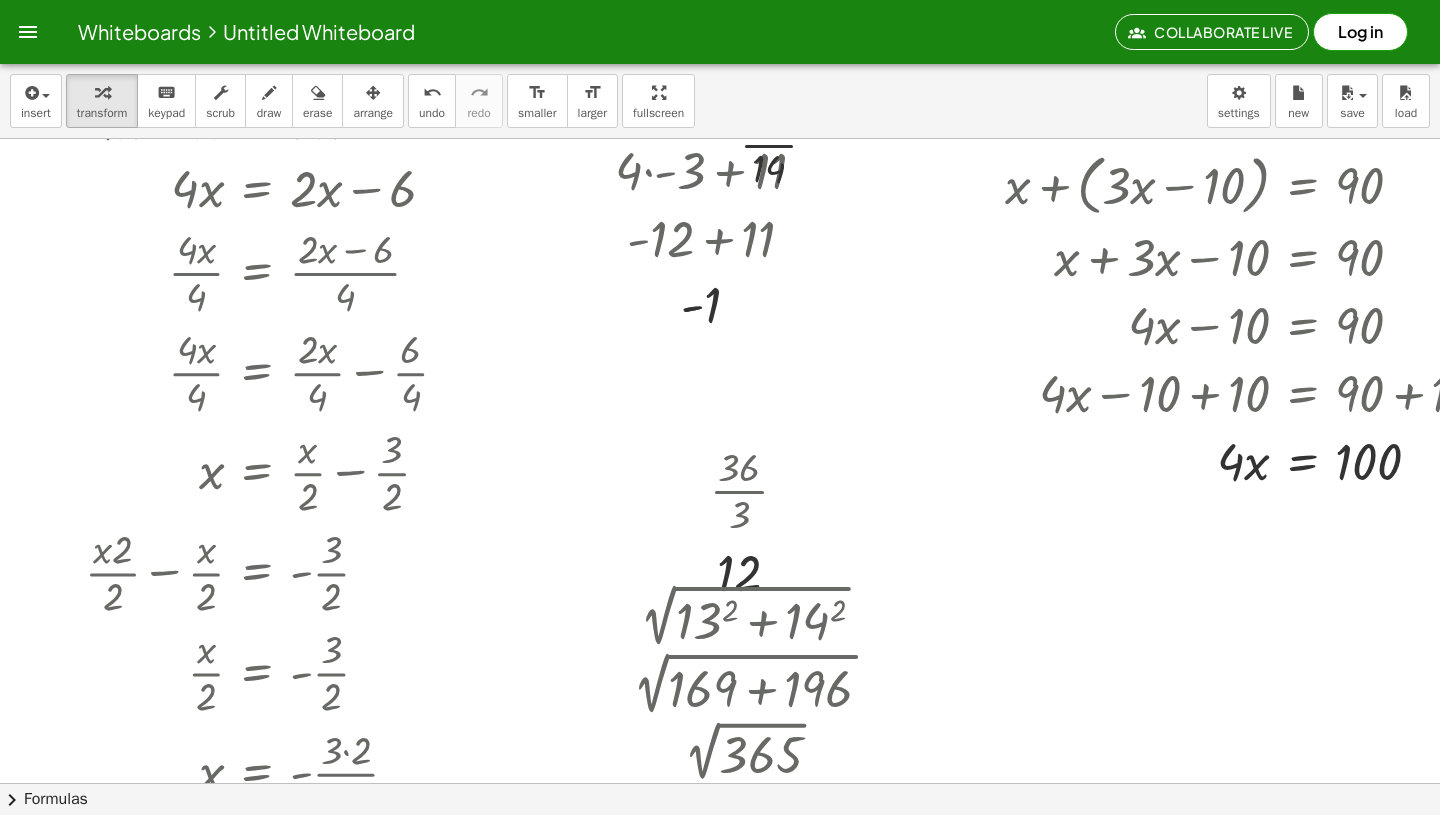 click at bounding box center [513, 742] 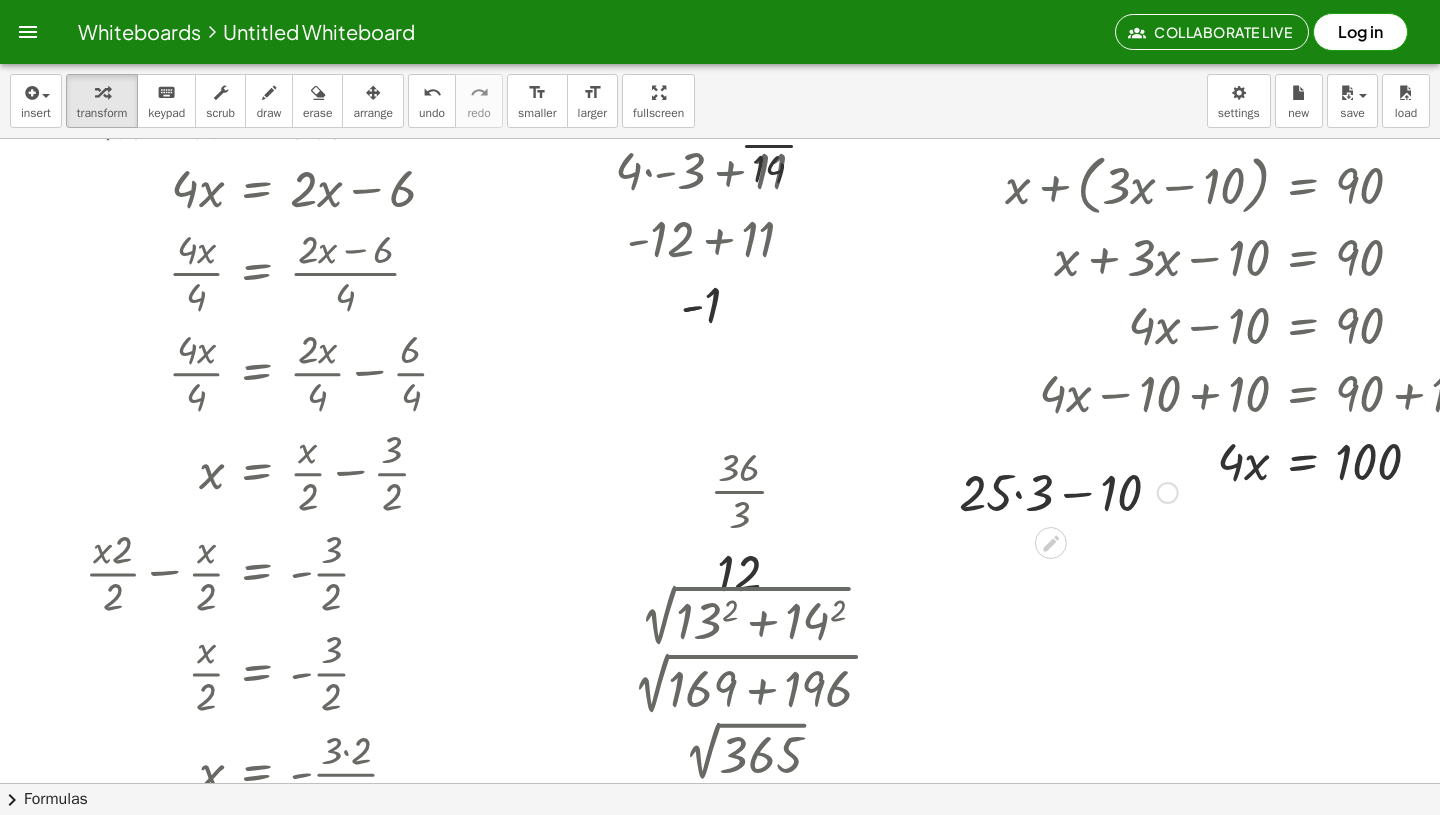 click at bounding box center (1068, 491) 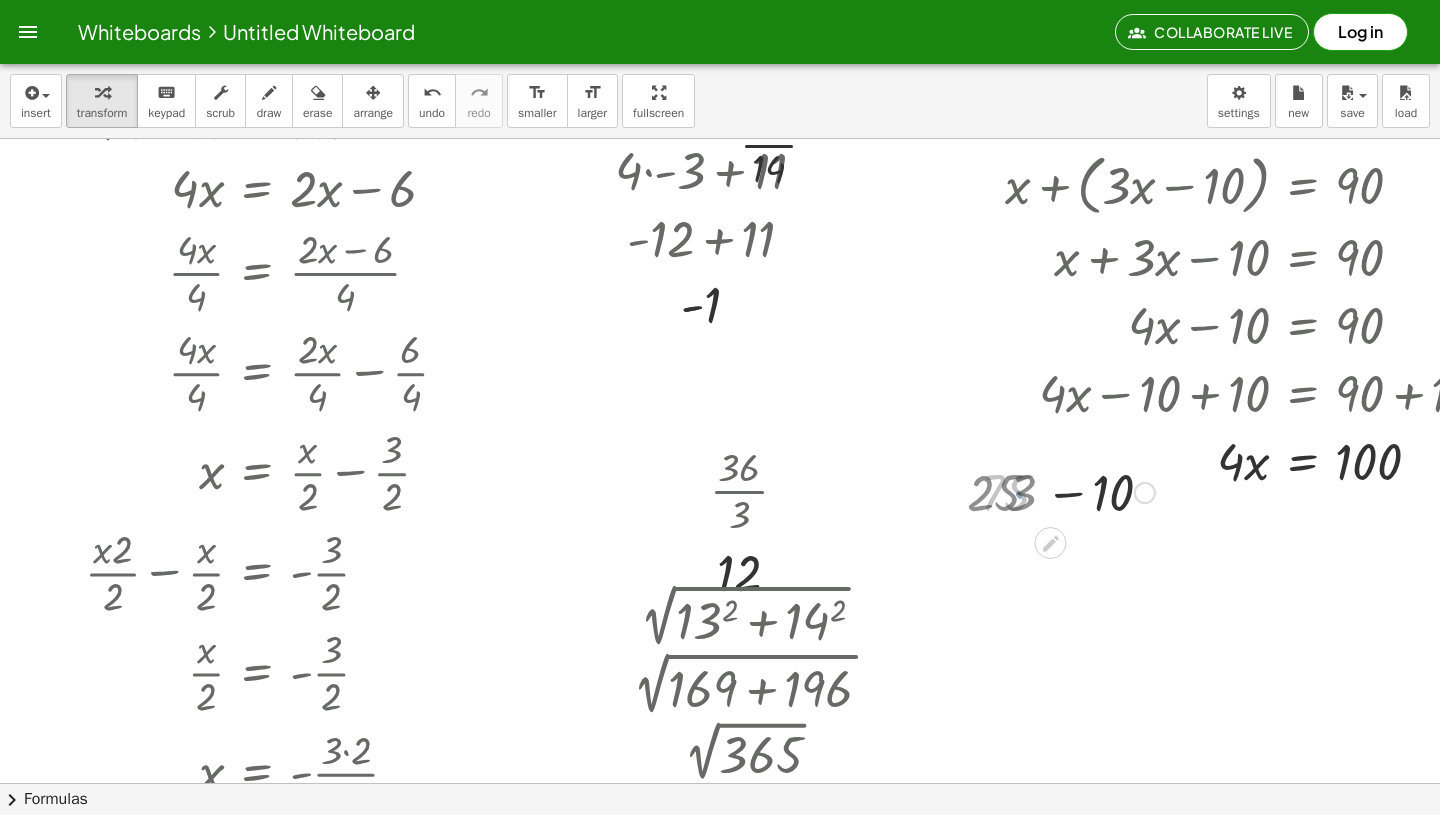 click at bounding box center [1068, 491] 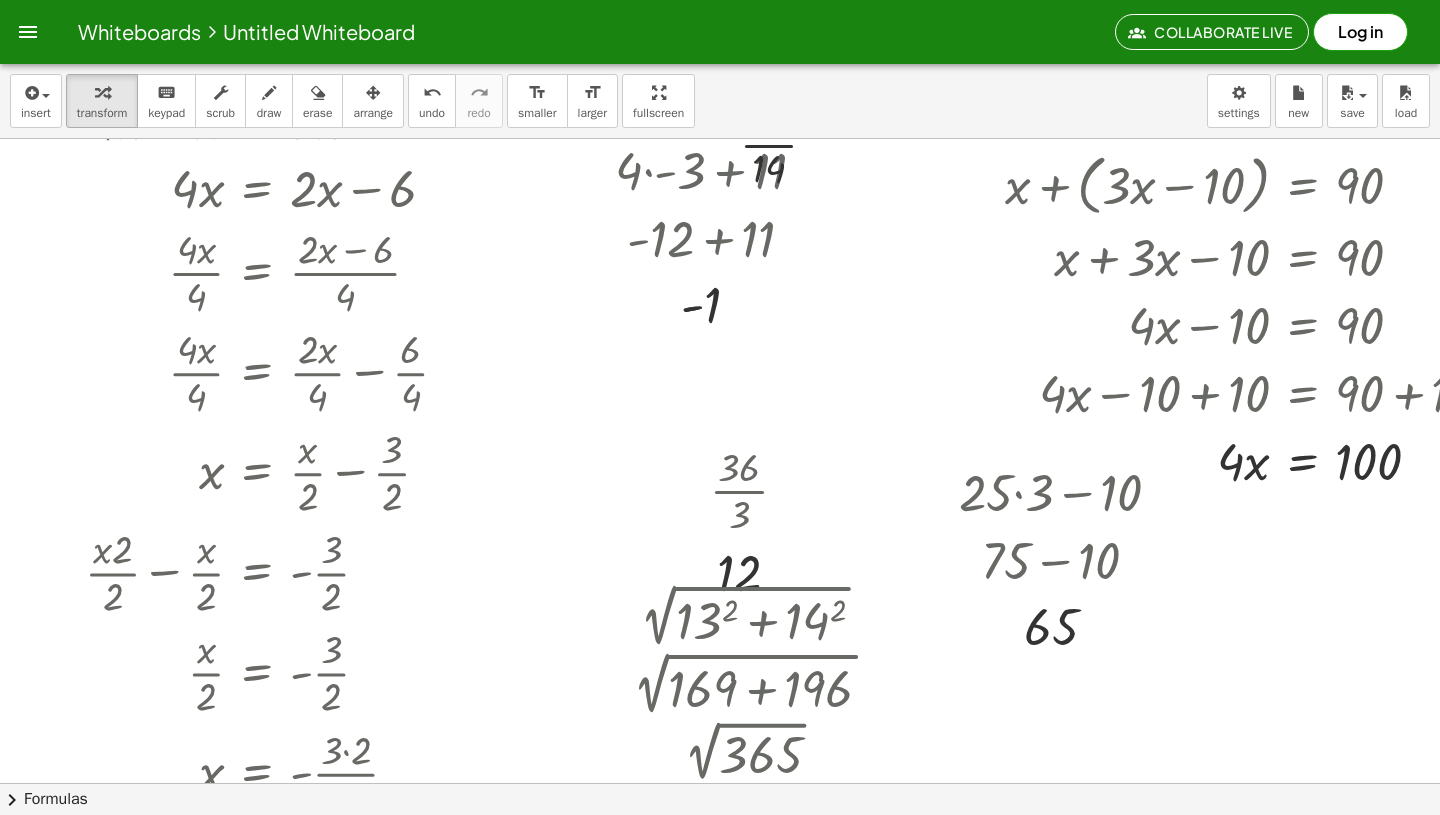 click at bounding box center (513, 742) 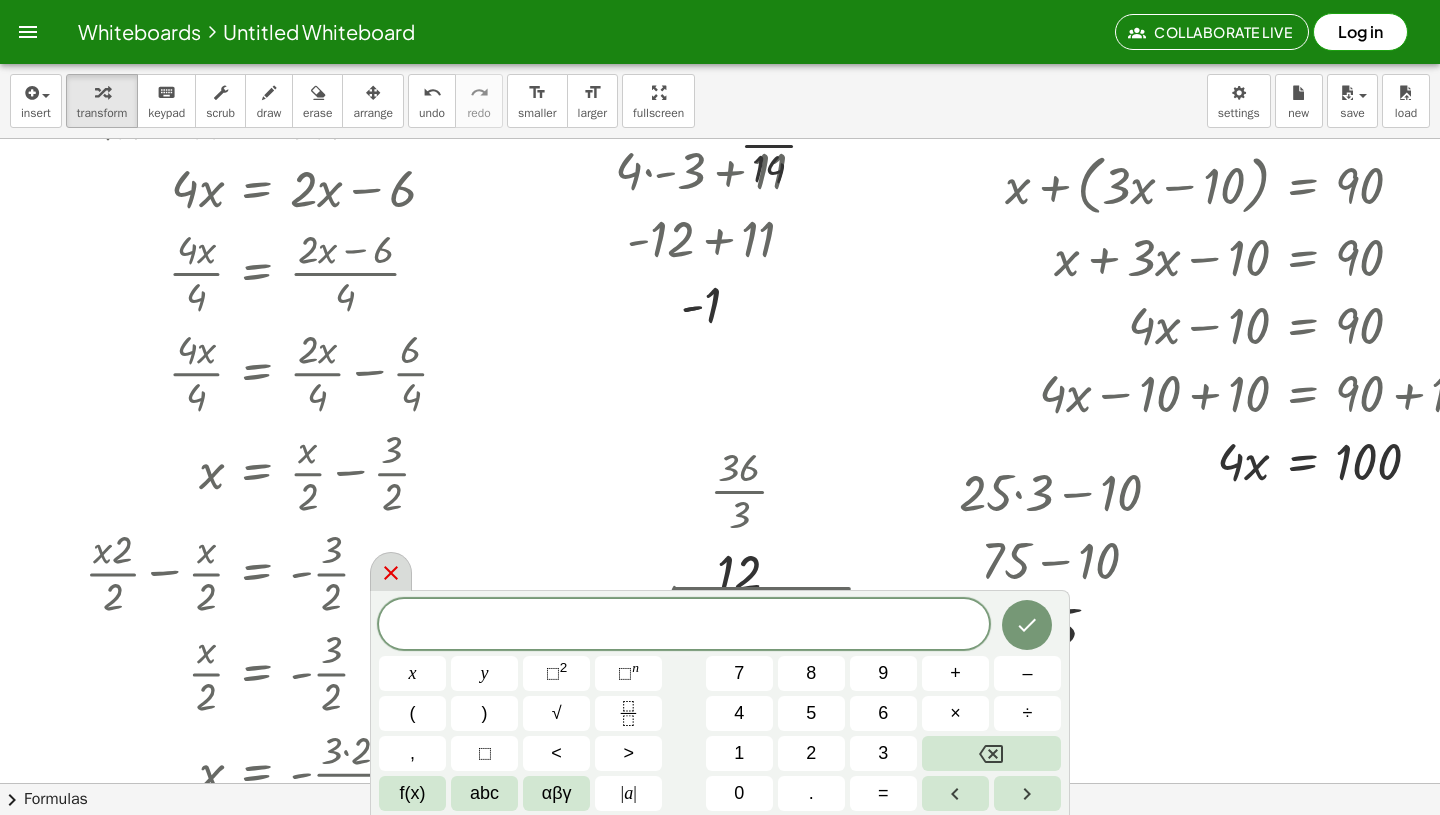 click 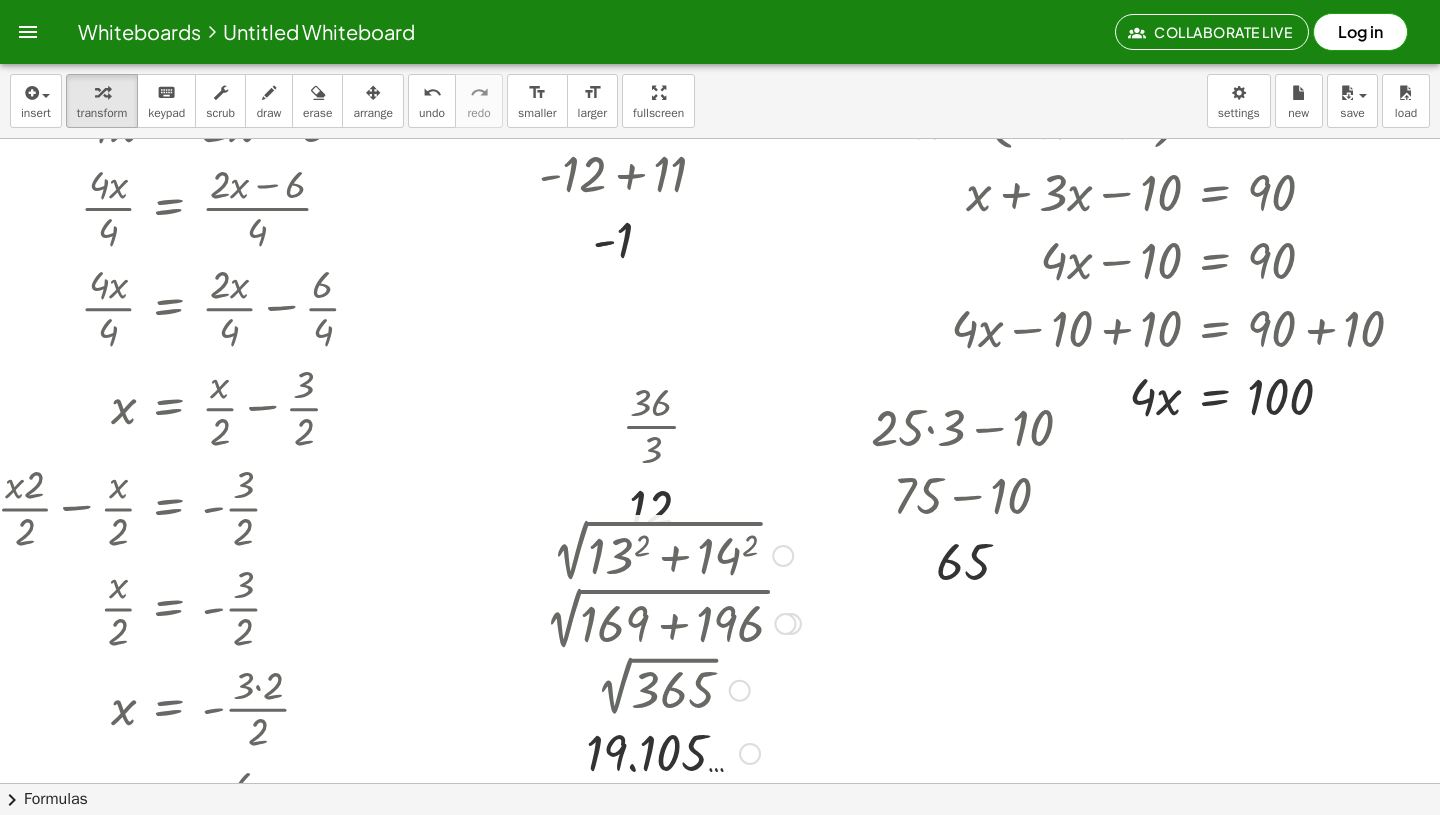 scroll, scrollTop: 749, scrollLeft: 590, axis: both 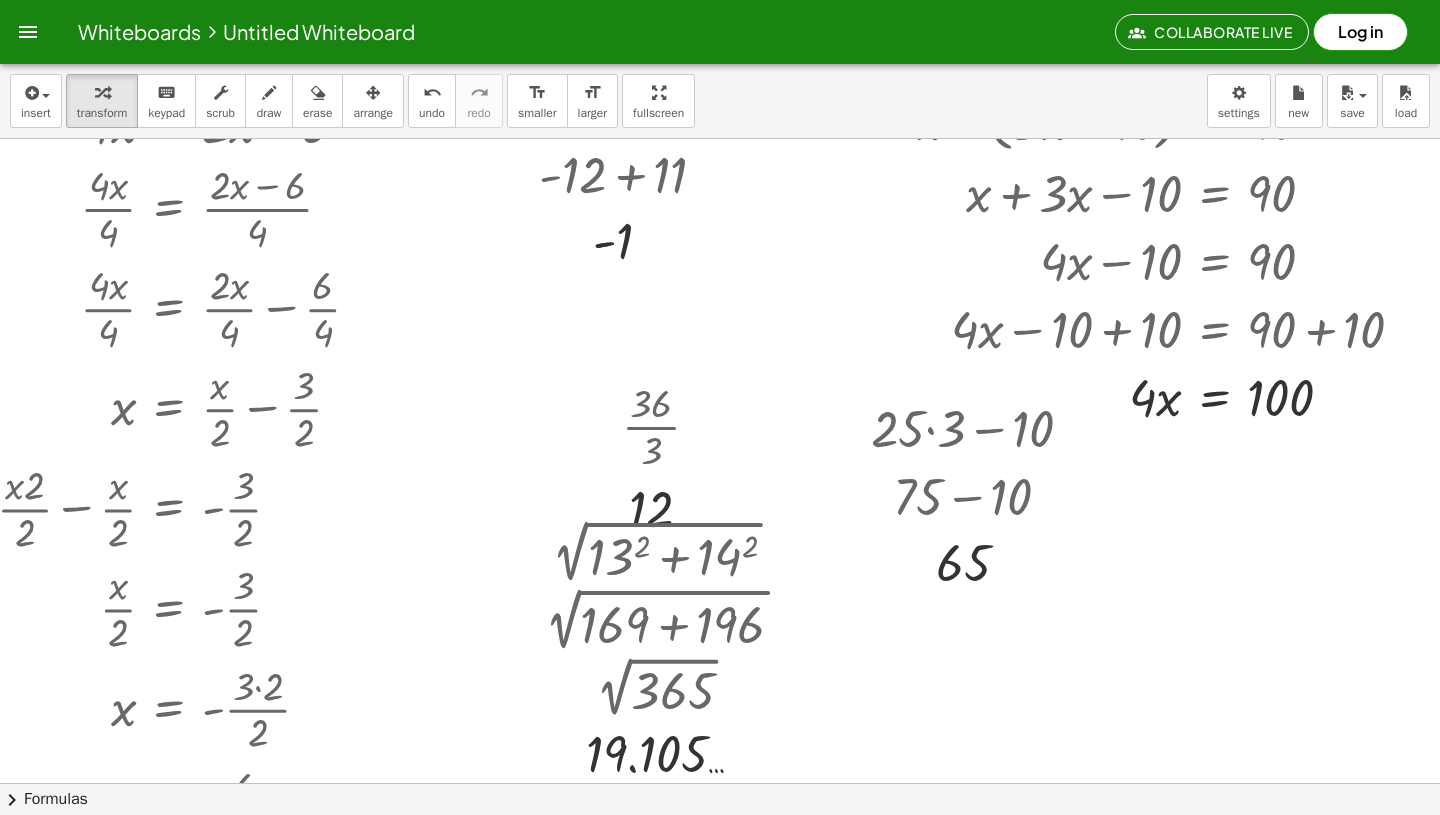 click at bounding box center [425, 678] 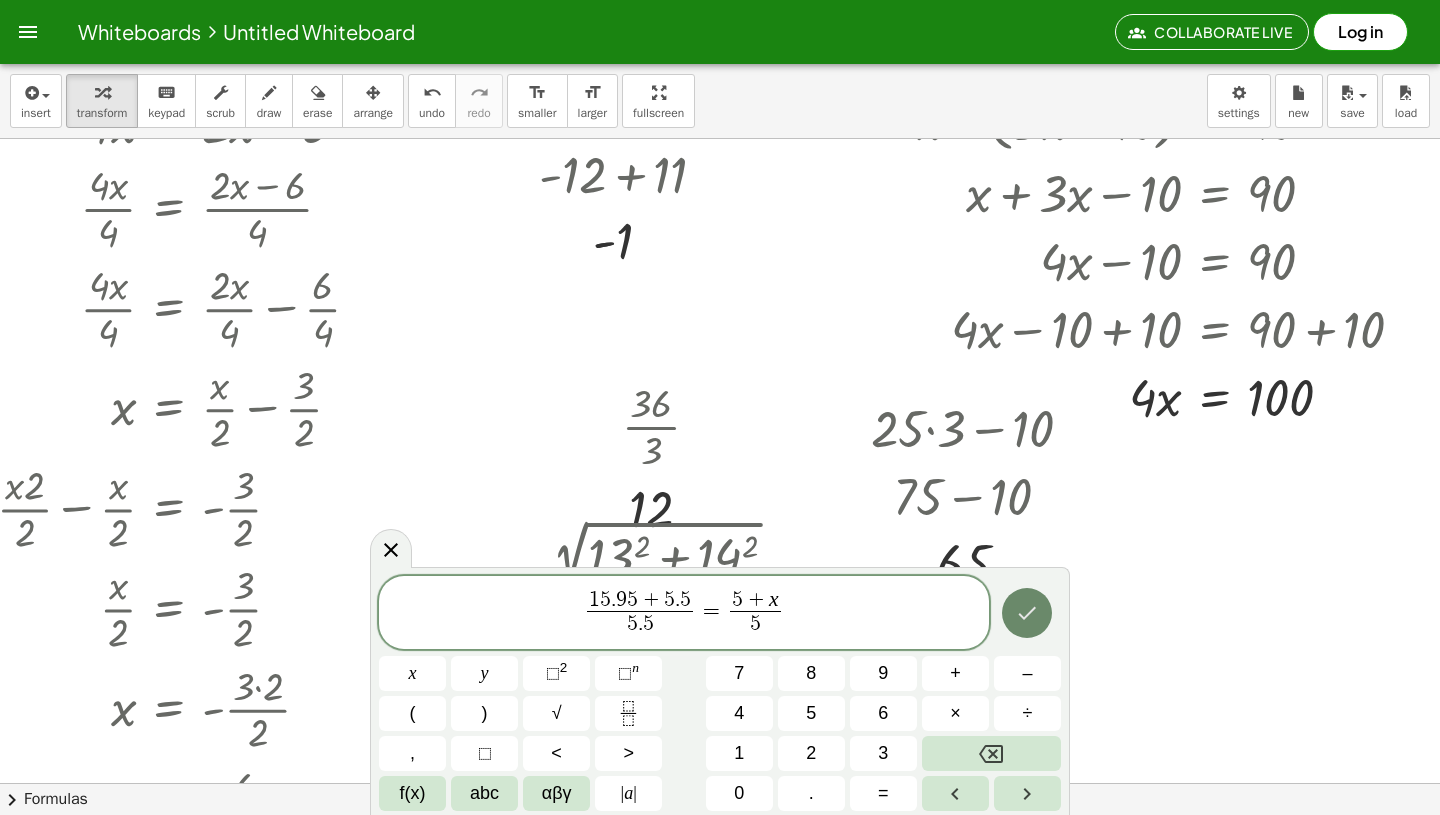 click 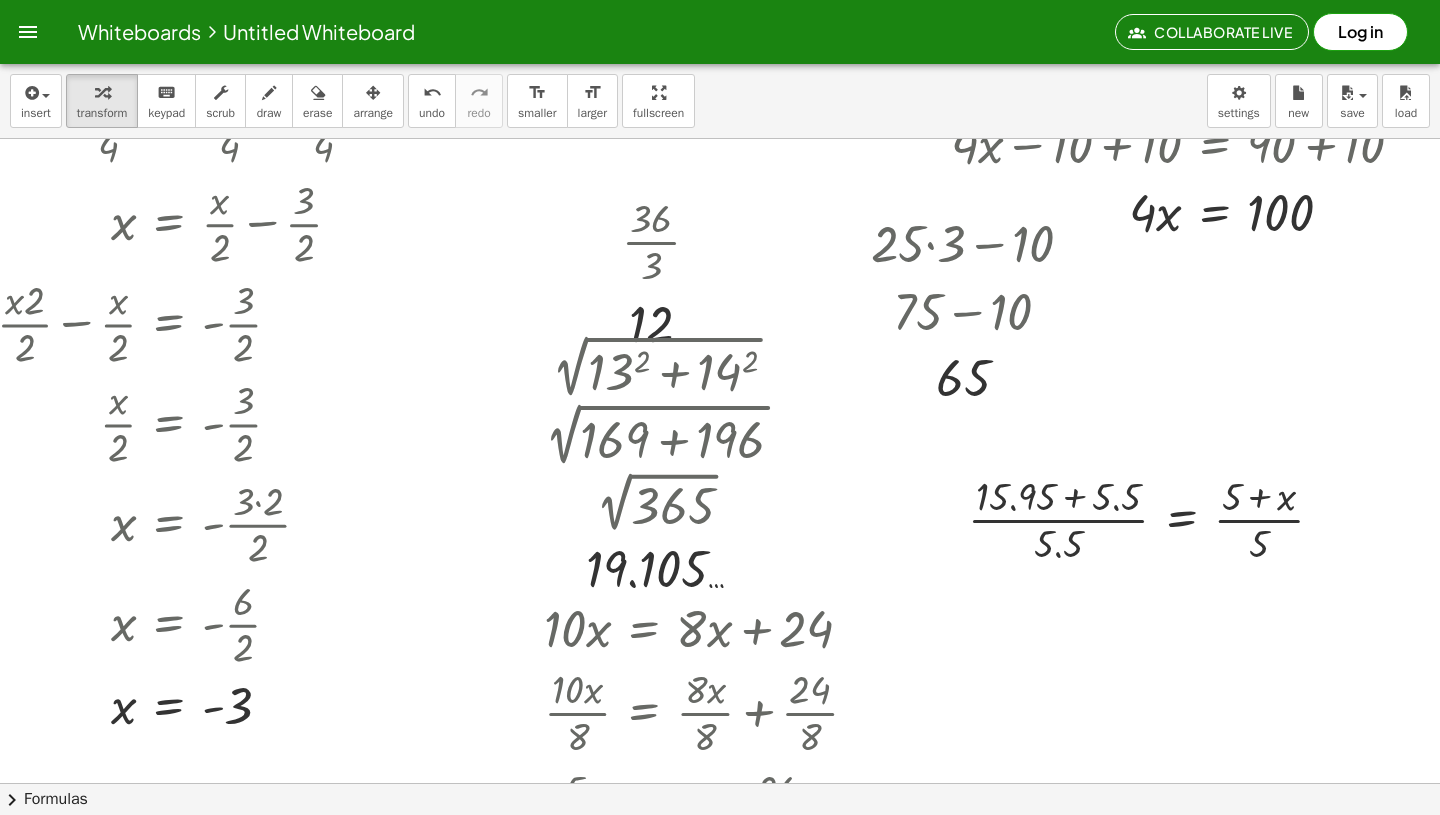scroll, scrollTop: 933, scrollLeft: 590, axis: both 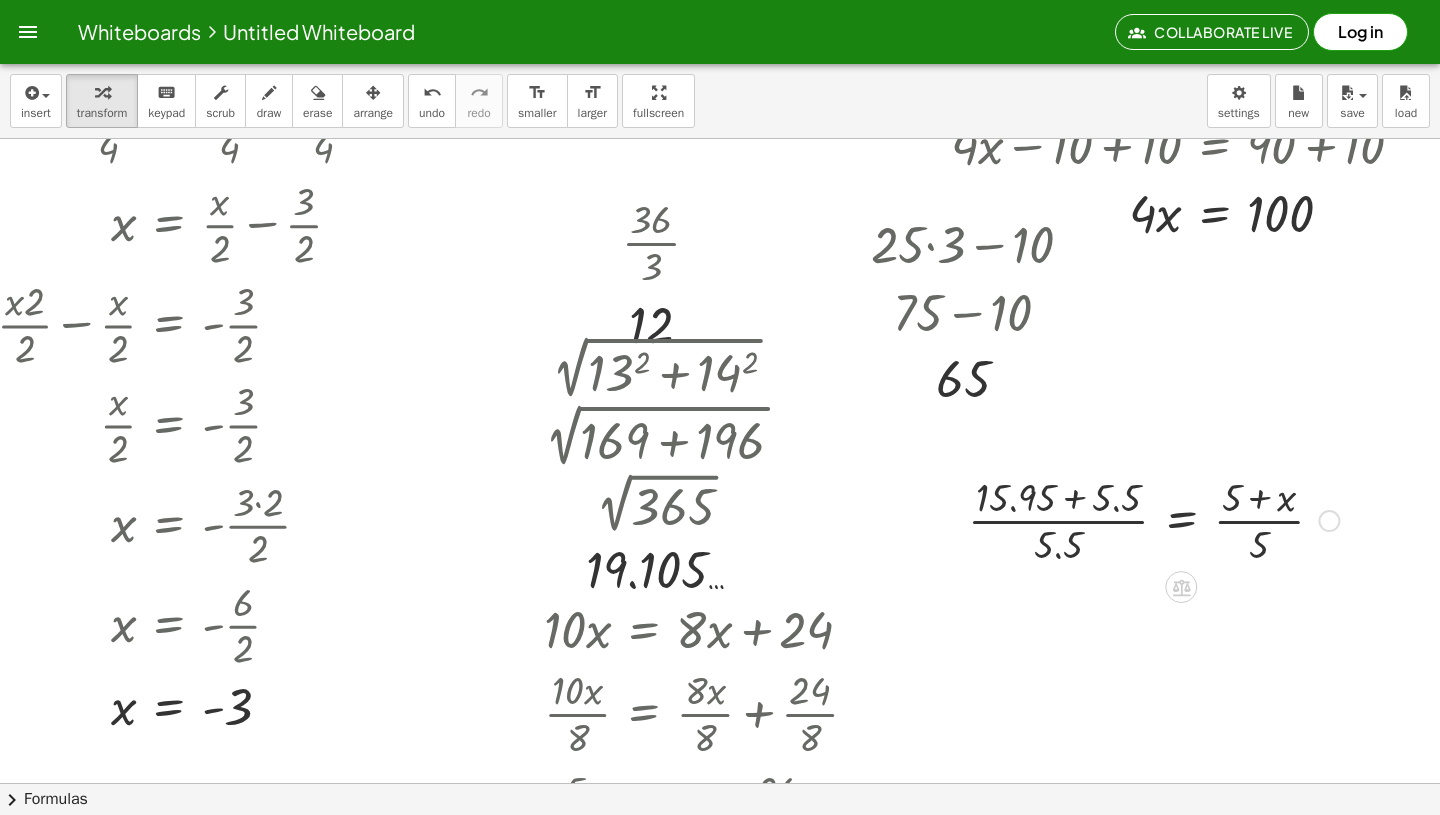 click at bounding box center [1153, 519] 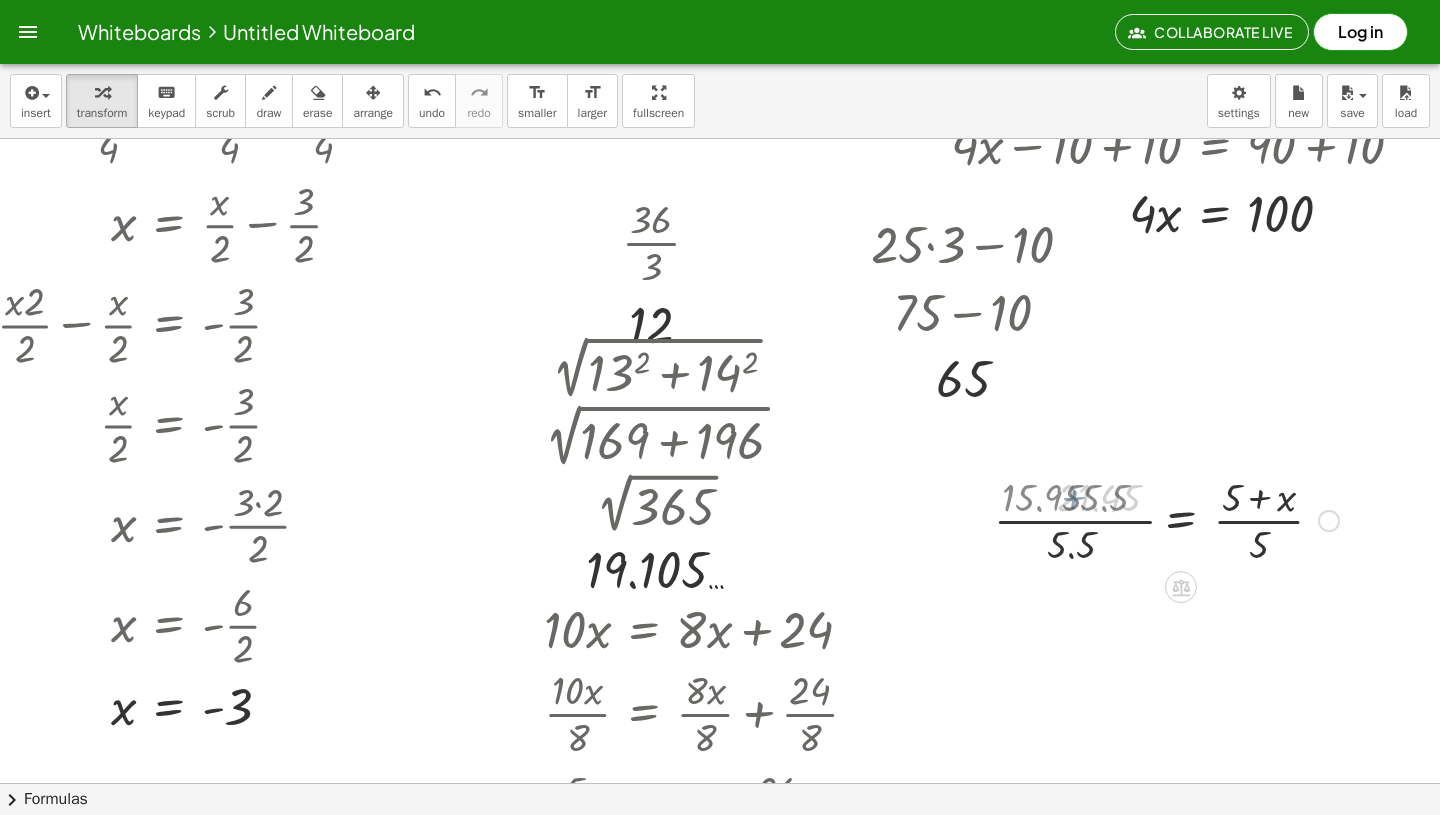 click at bounding box center [1194, 519] 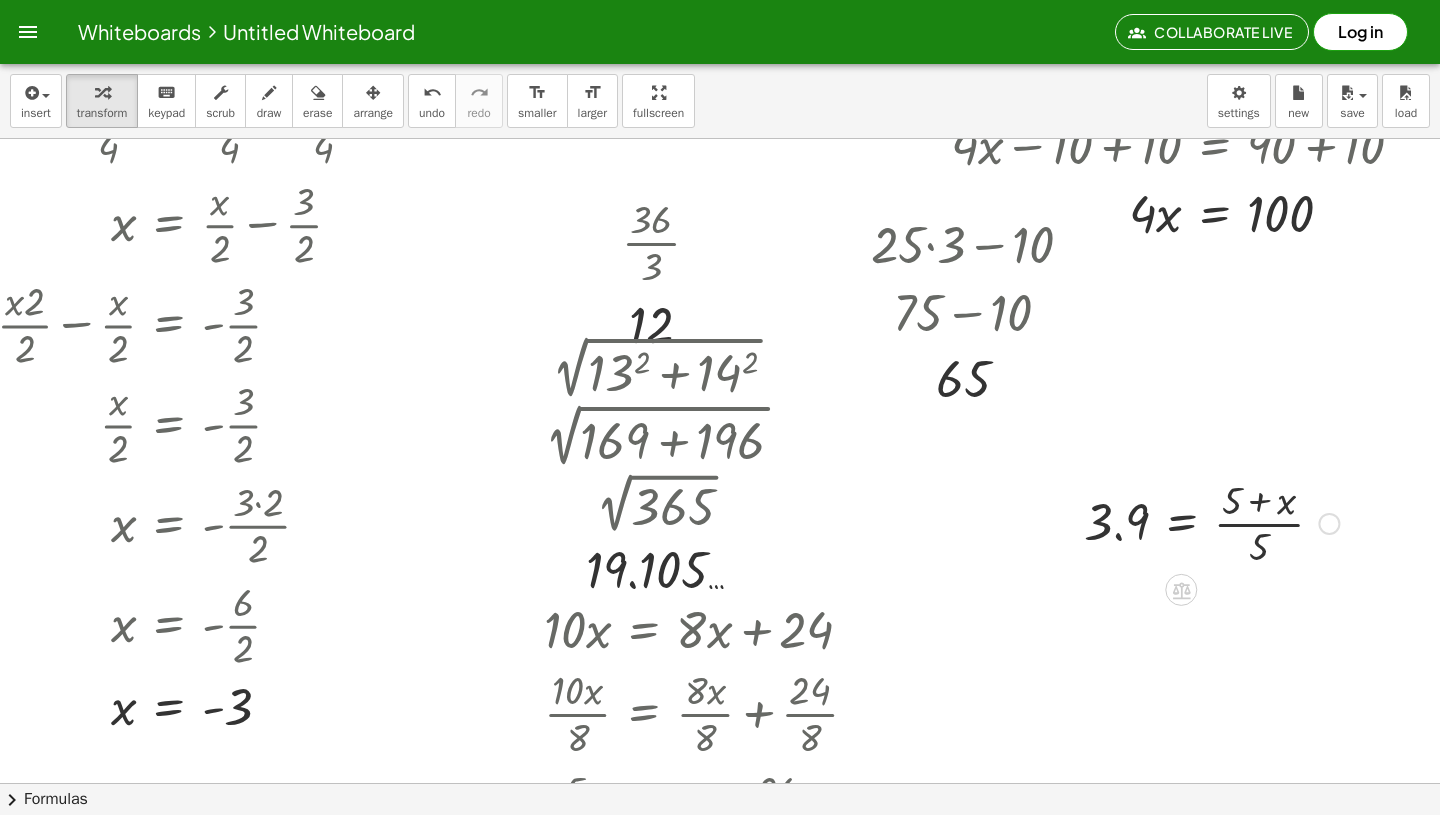 click at bounding box center [1153, 522] 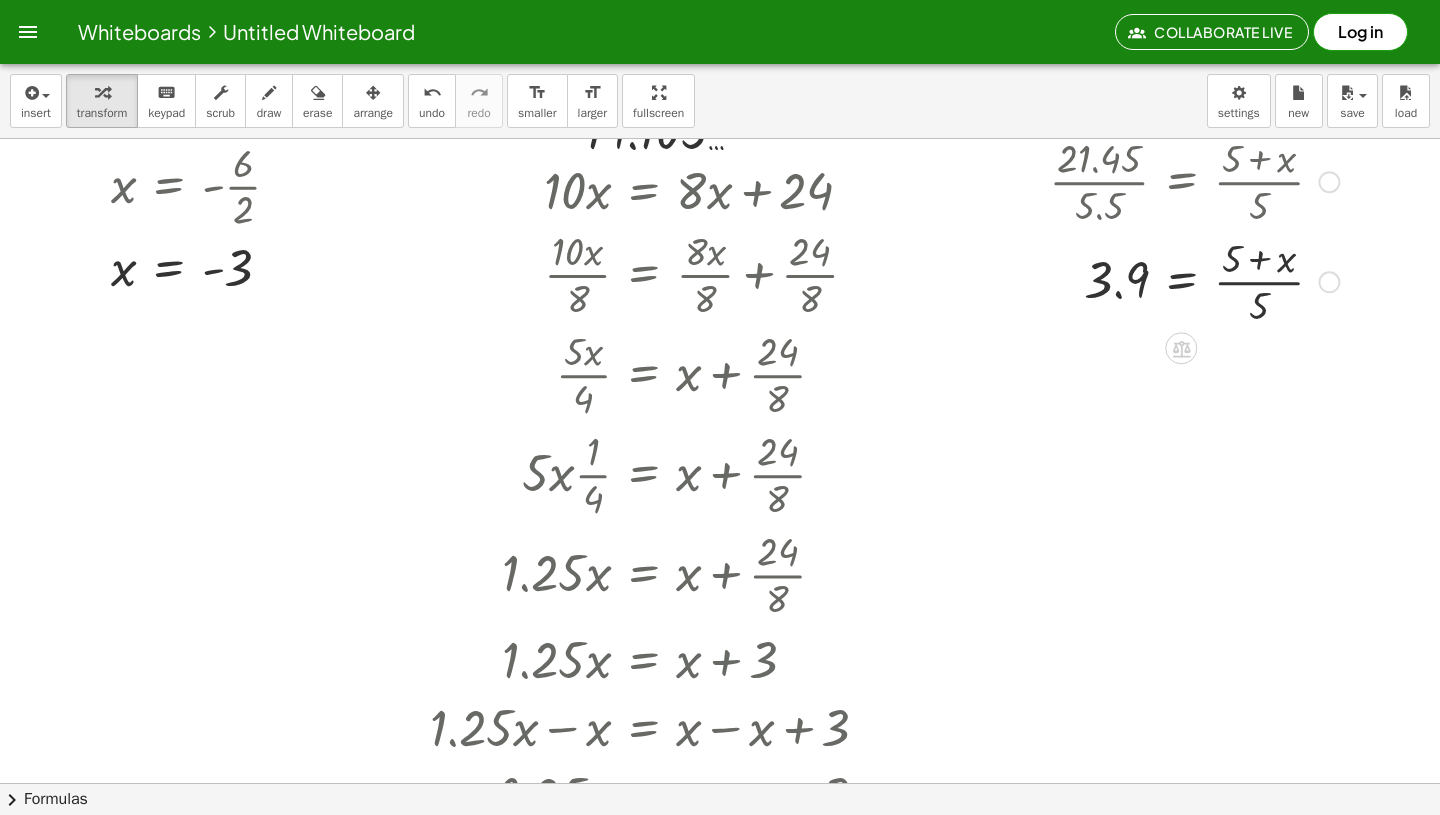 scroll, scrollTop: 1368, scrollLeft: 590, axis: both 